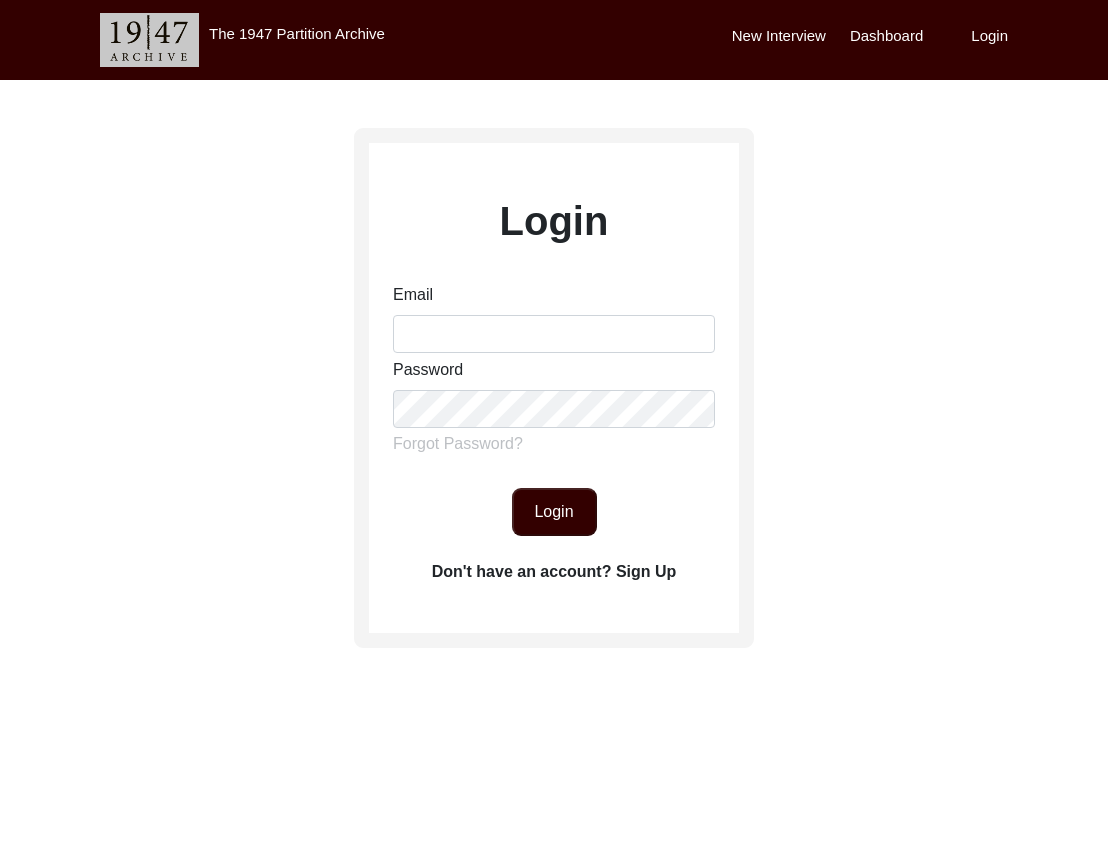 scroll, scrollTop: 0, scrollLeft: 0, axis: both 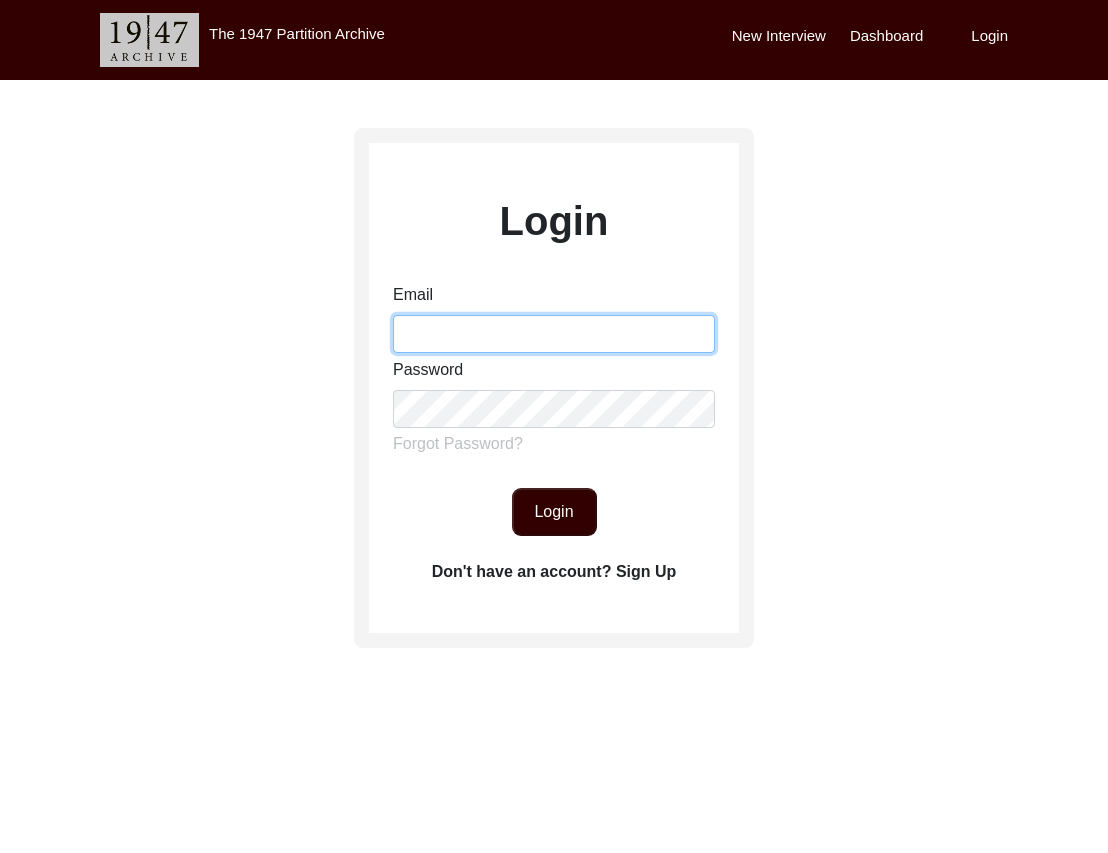 click on "Email" at bounding box center [554, 334] 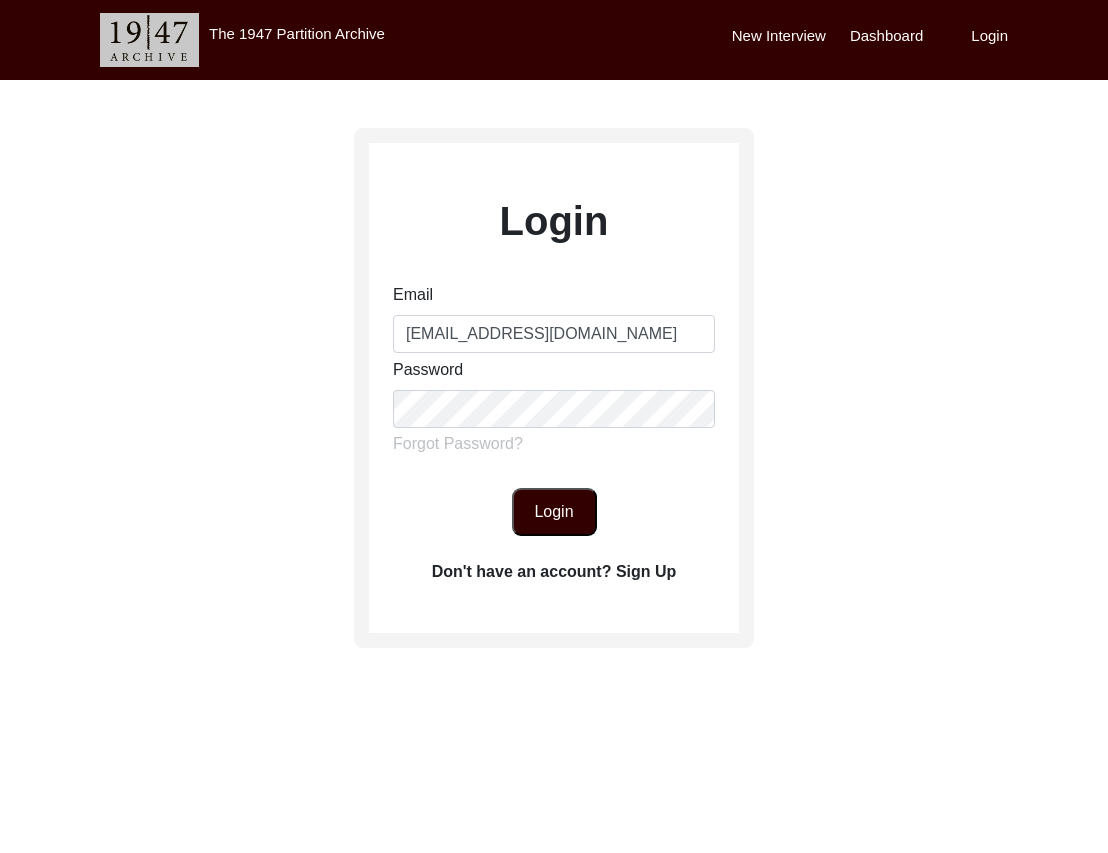 click on "Login" 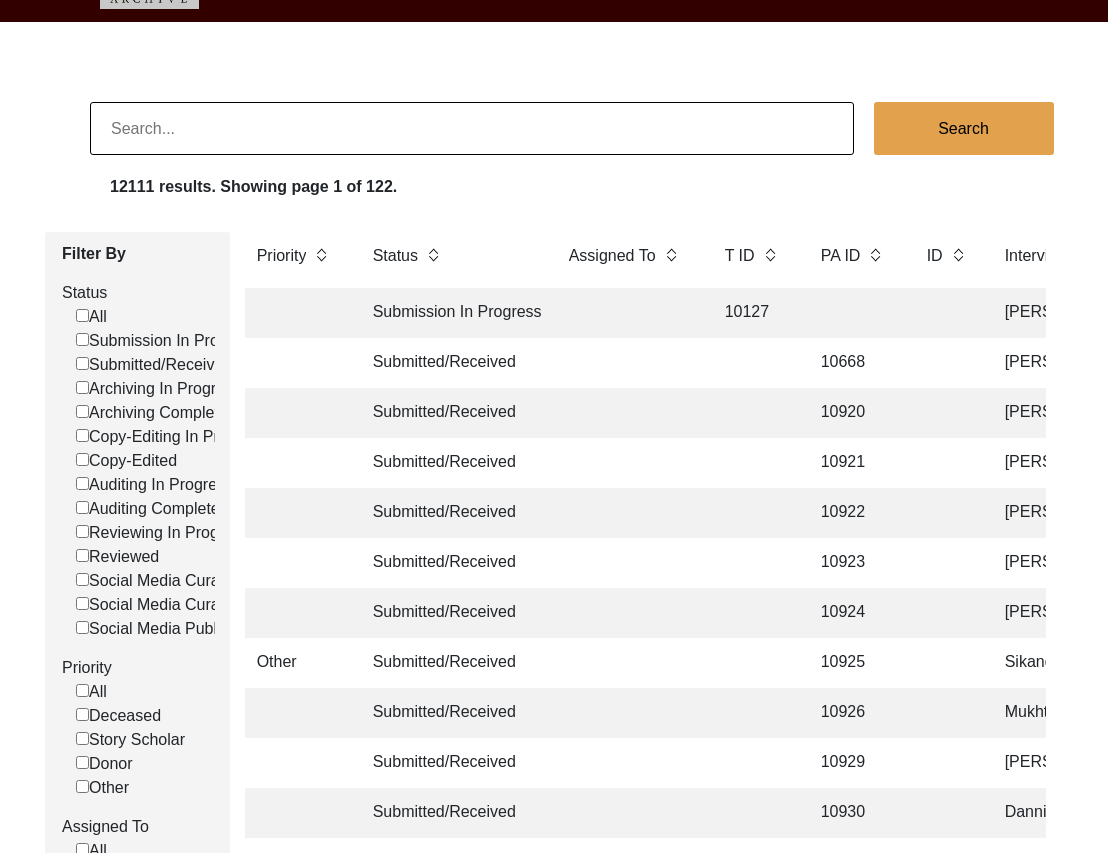 scroll, scrollTop: 147, scrollLeft: 0, axis: vertical 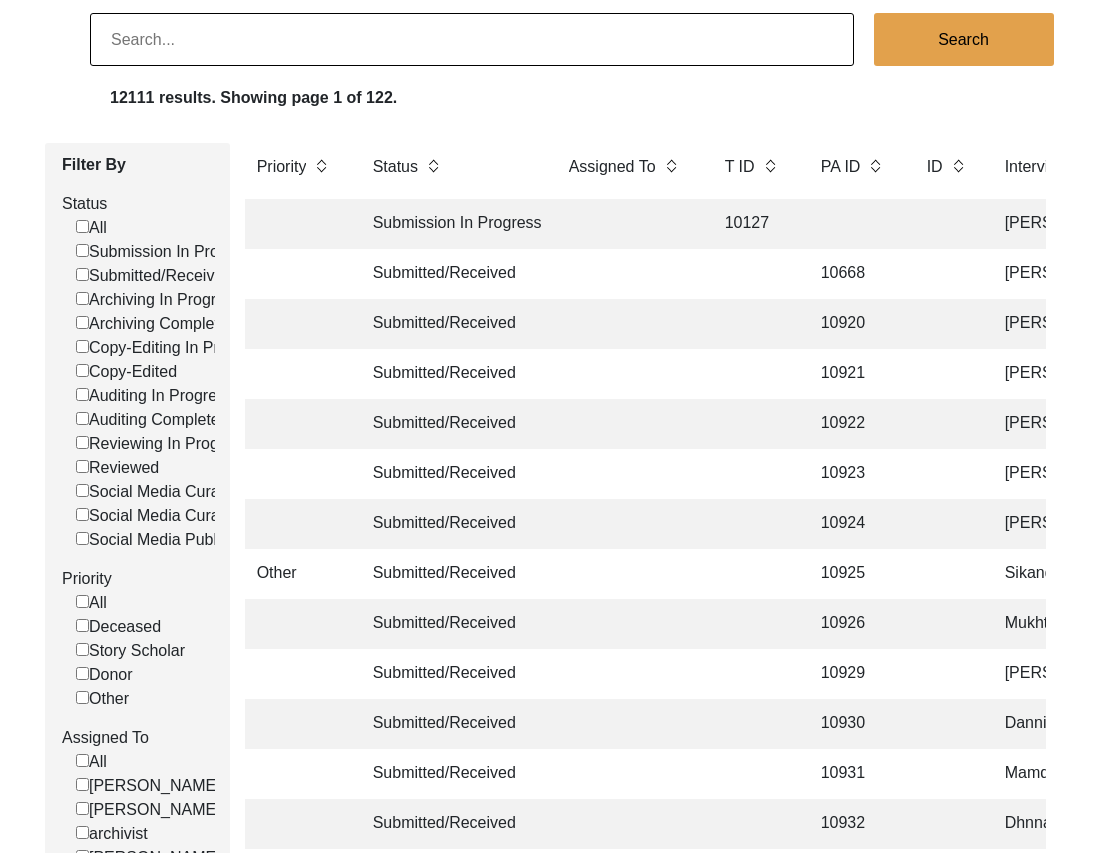 click 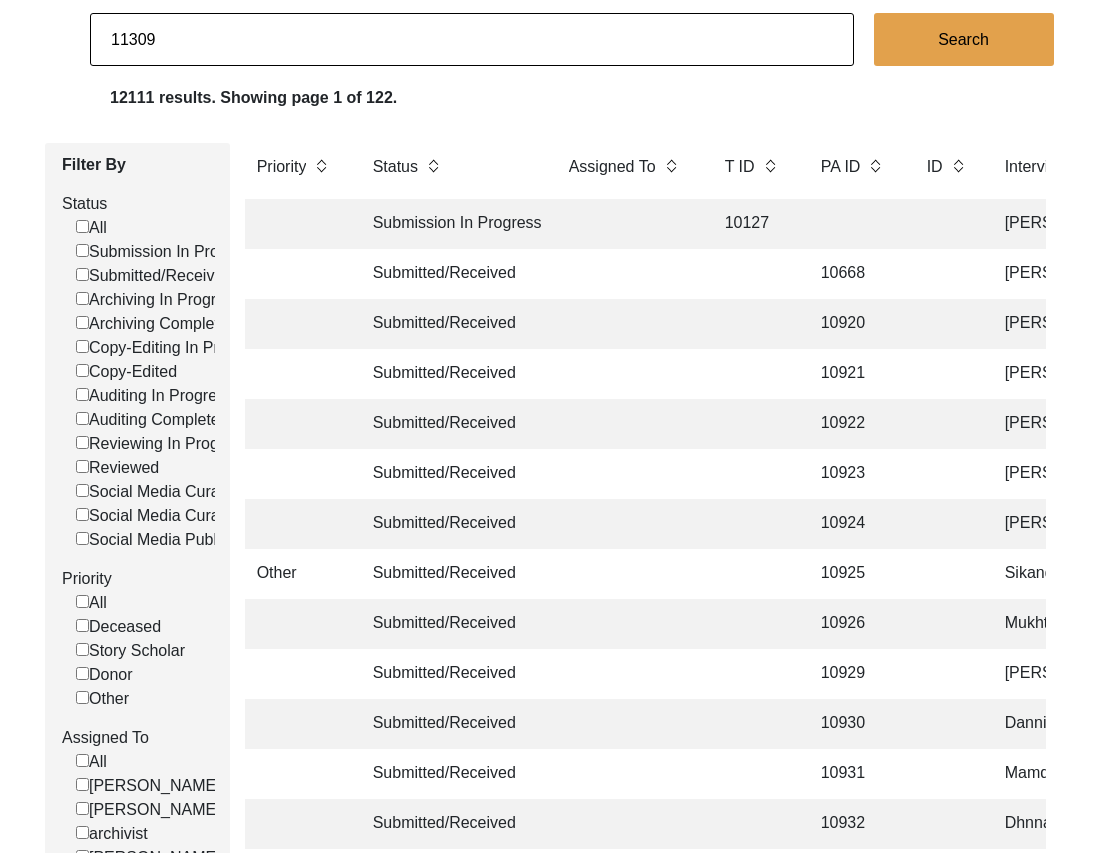 type on "11309" 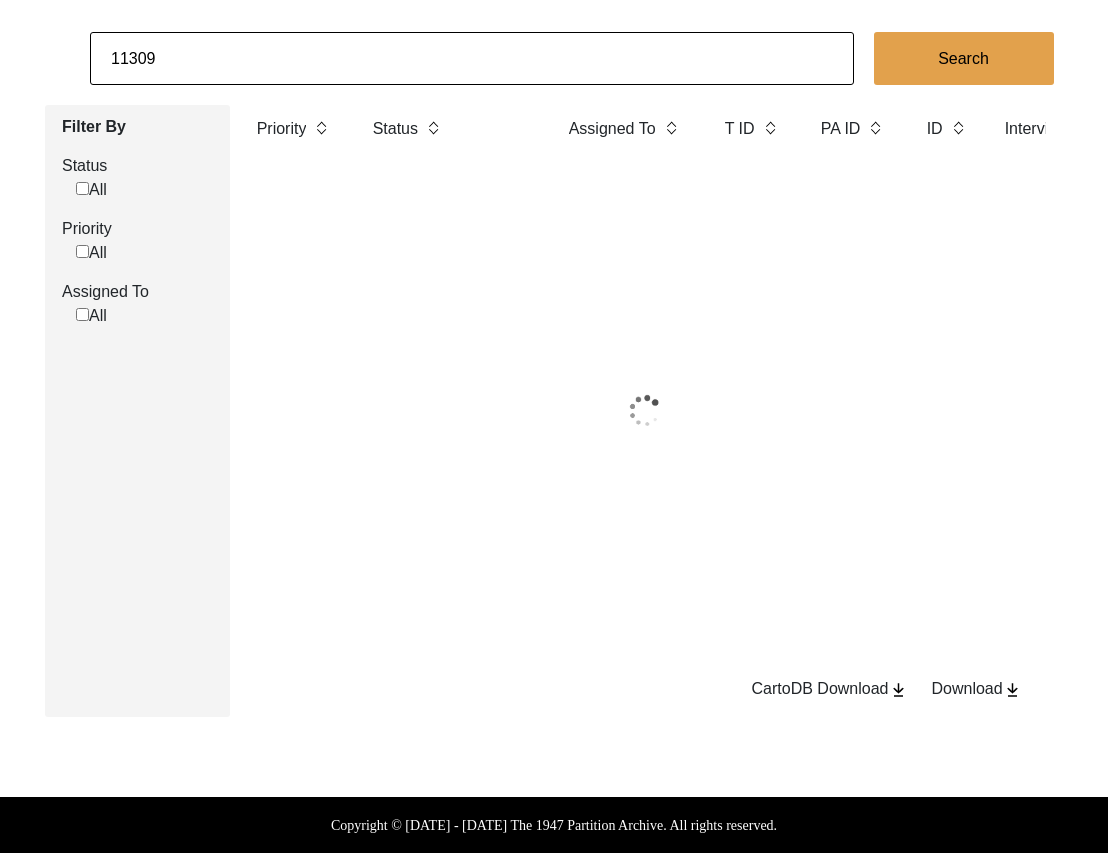 scroll, scrollTop: 147, scrollLeft: 0, axis: vertical 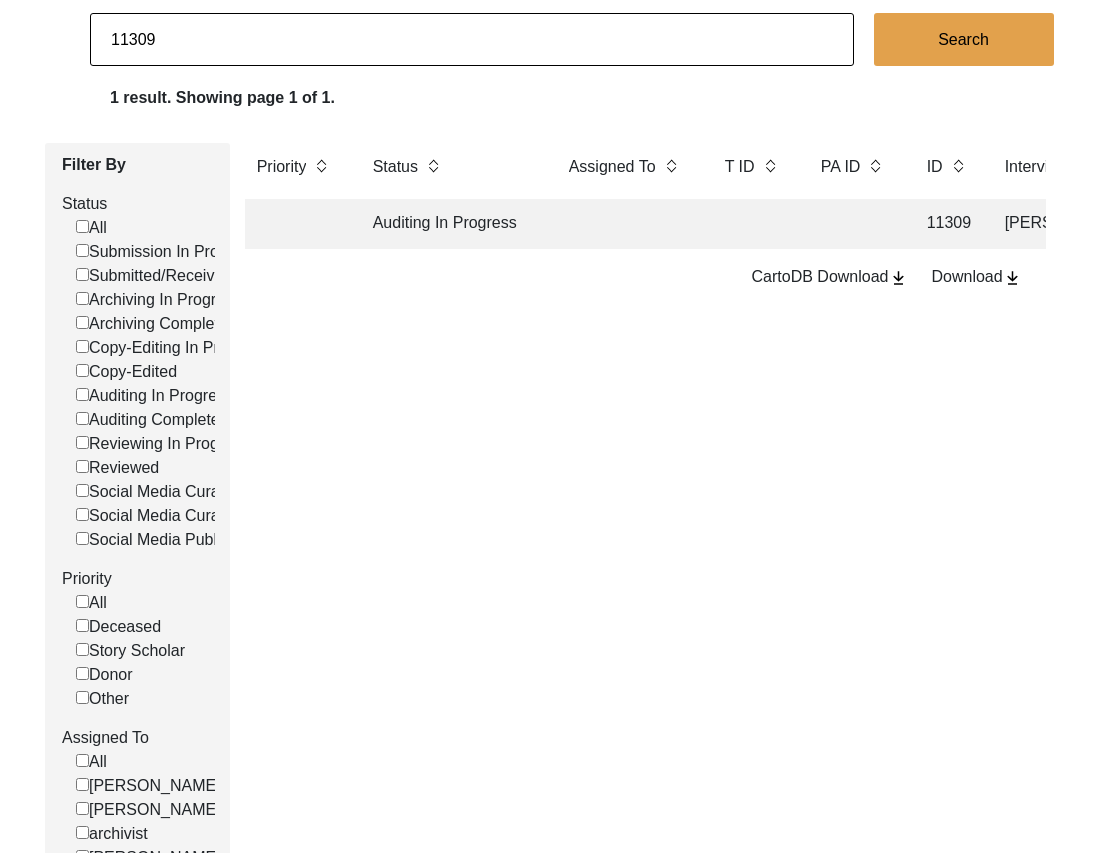 click 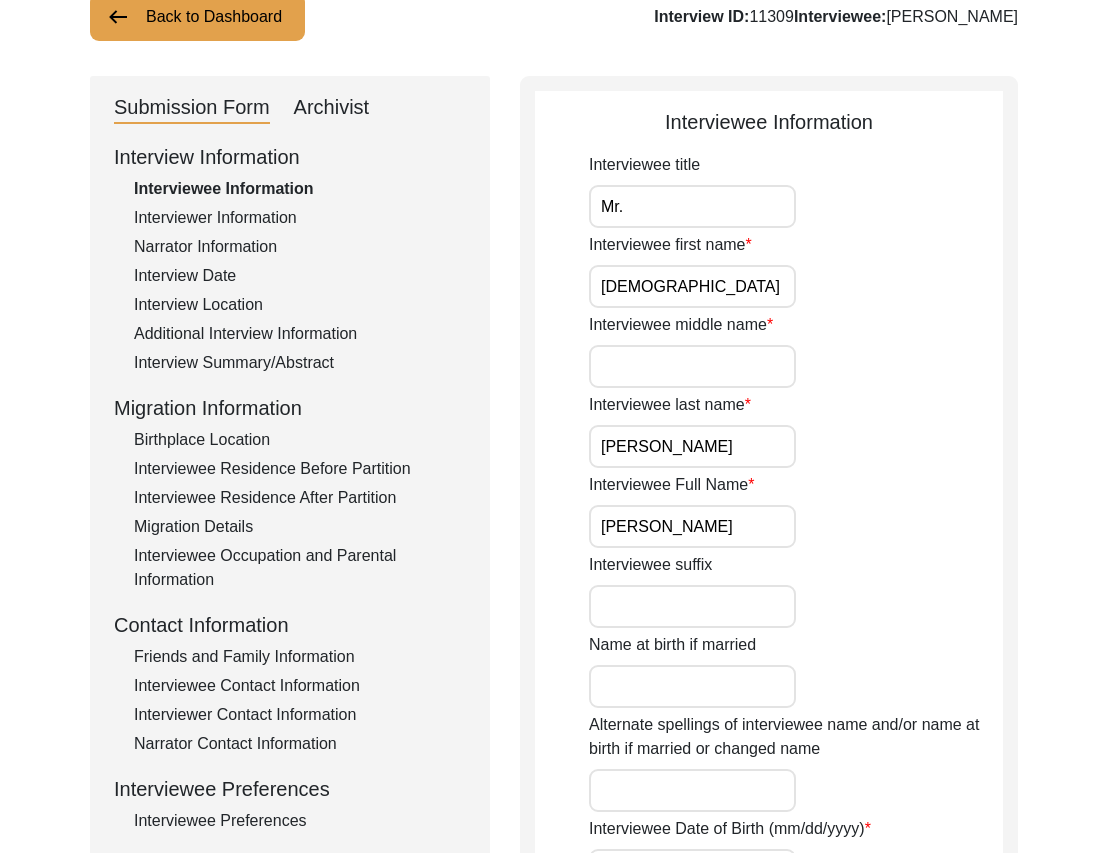 click on "Archivist" 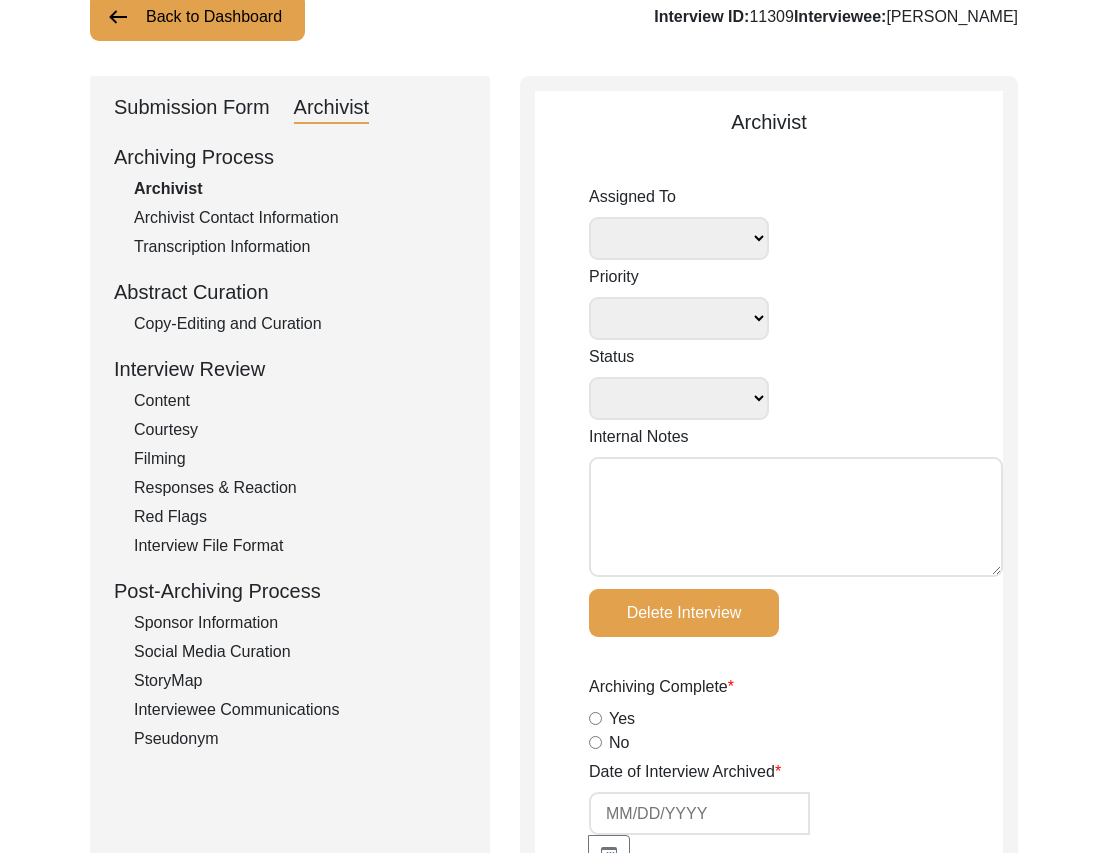 select 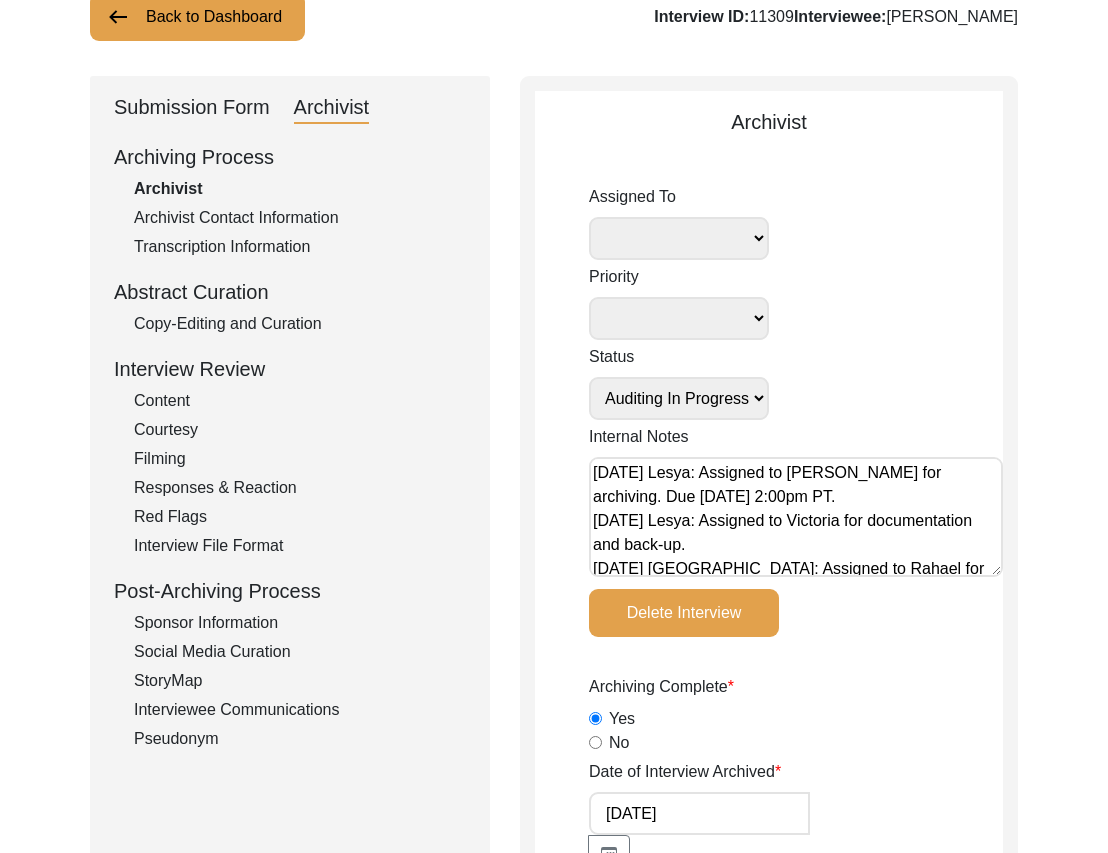 radio on "true" 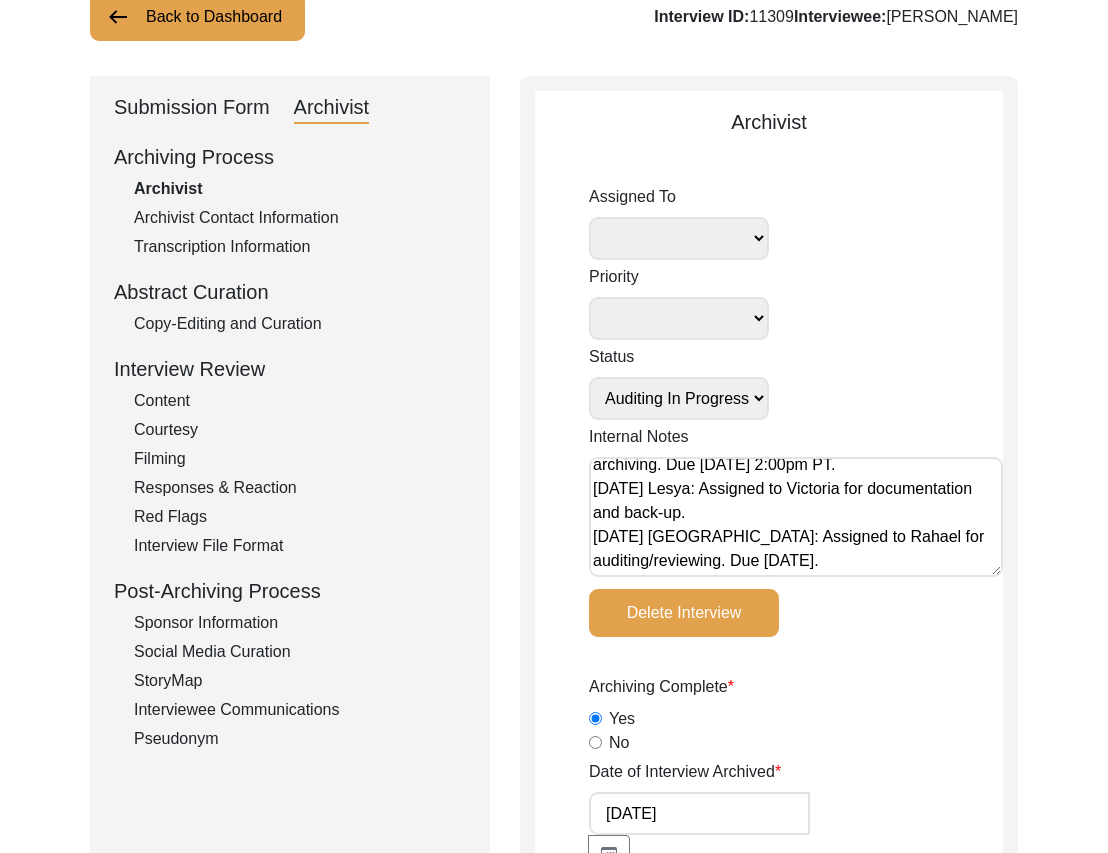 click on "[DATE] Lesya: Assigned to [PERSON_NAME] for archiving. Due [DATE] 2:00pm PT.
[DATE] Lesya: Assigned to Victoria for documentation and back-up.
[DATE] [GEOGRAPHIC_DATA]: Assigned to Rahael for auditing/reviewing. Due [DATE]." at bounding box center [796, 517] 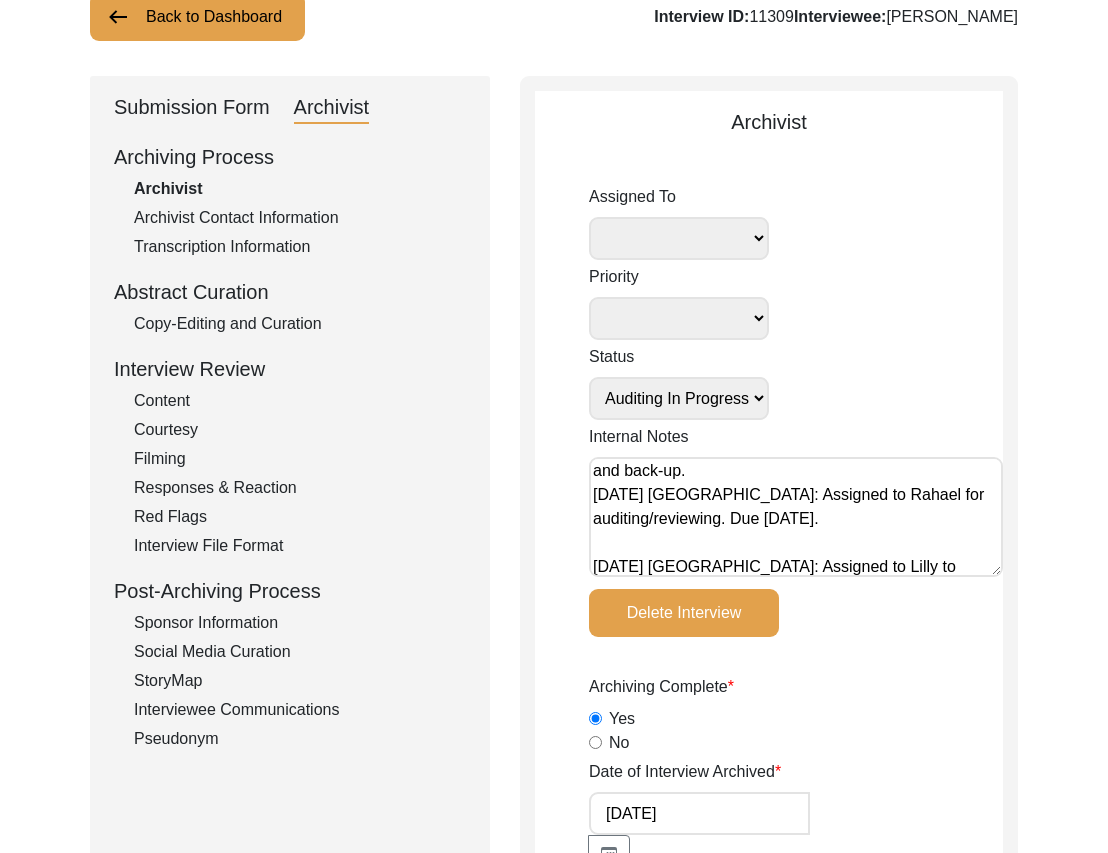scroll, scrollTop: 98, scrollLeft: 0, axis: vertical 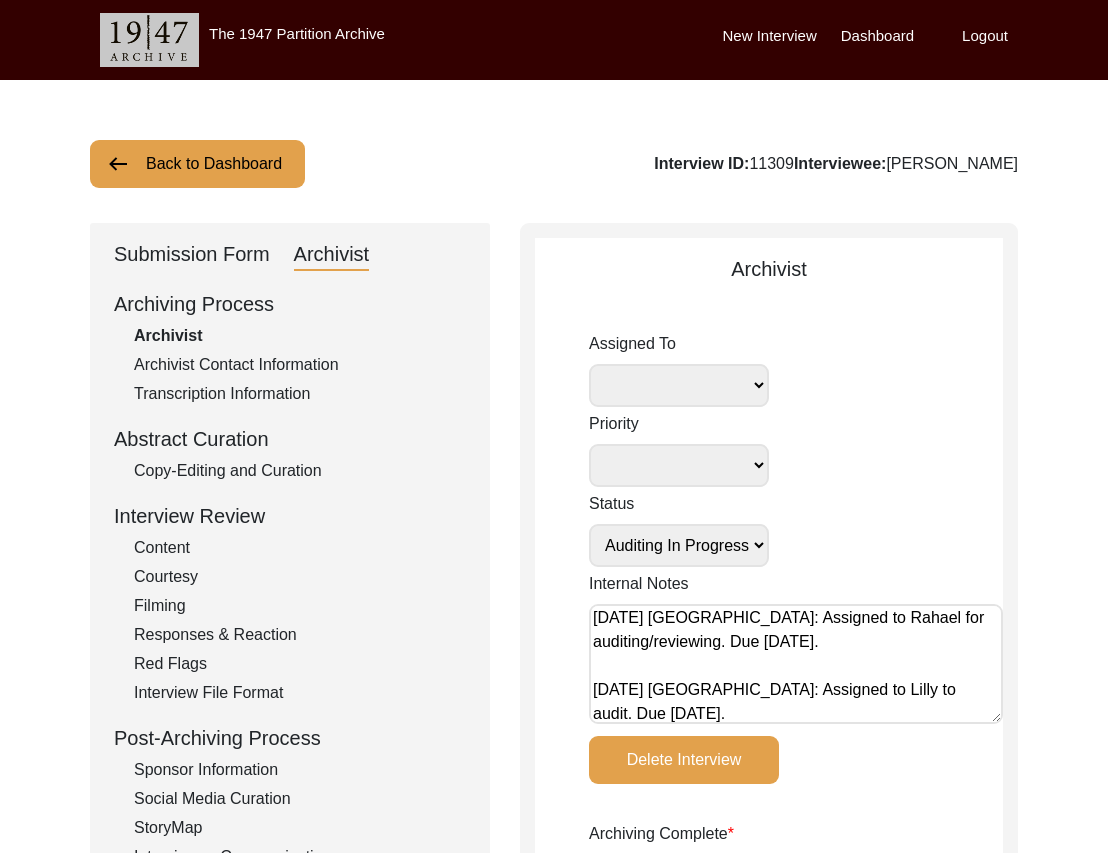 type on "[DATE] Lesya: Assigned to [PERSON_NAME] for archiving. Due [DATE] 2:00pm PT.
[DATE] Lesya: Assigned to Victoria for documentation and back-up.
[DATE] [GEOGRAPHIC_DATA]: Assigned to Rahael for auditing/reviewing. Due [DATE].
[DATE] [GEOGRAPHIC_DATA]: Assigned to Lilly to audit. Due [DATE]." 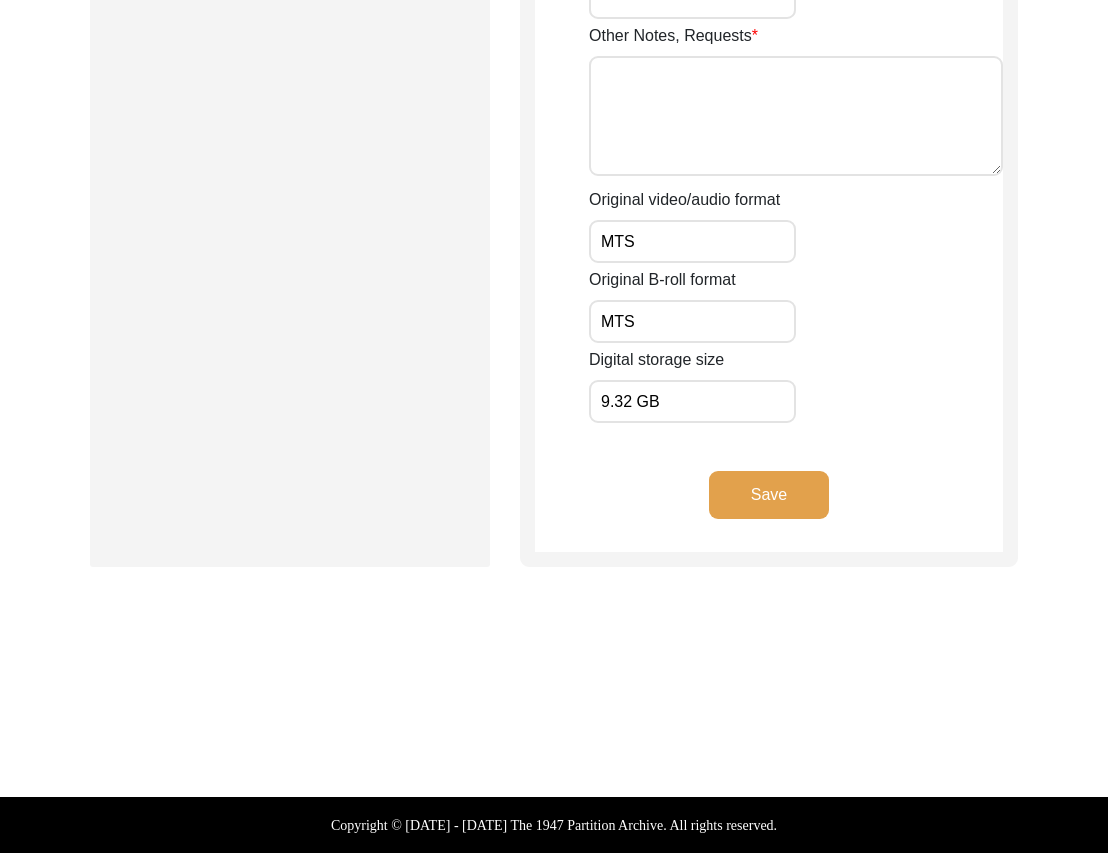 click on "Save" 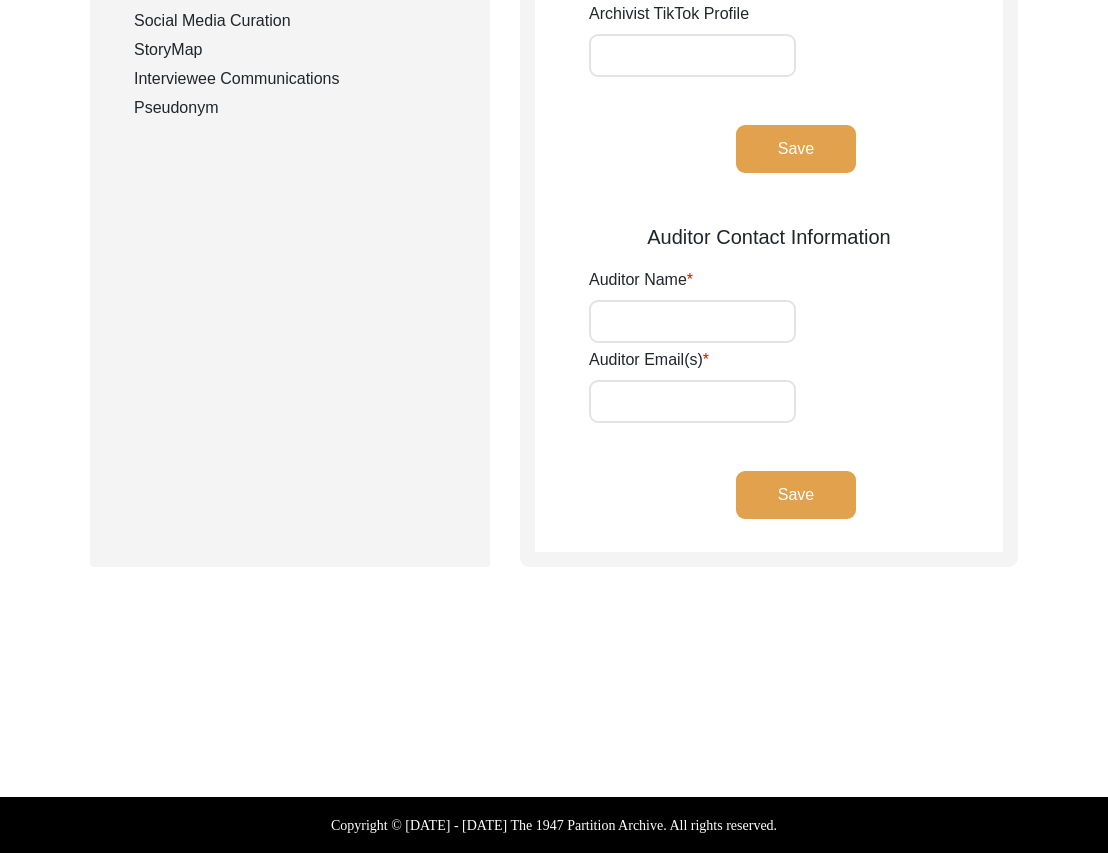 scroll, scrollTop: 778, scrollLeft: 0, axis: vertical 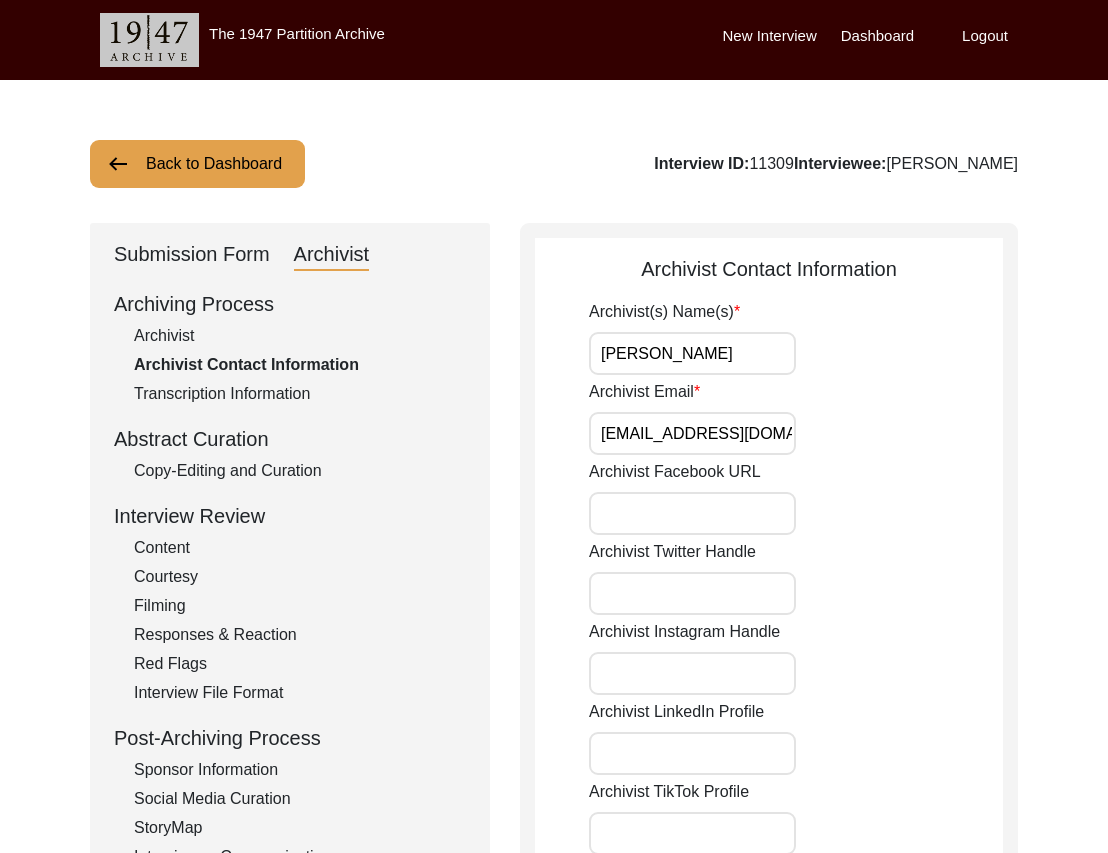 click on "Back to Dashboard" 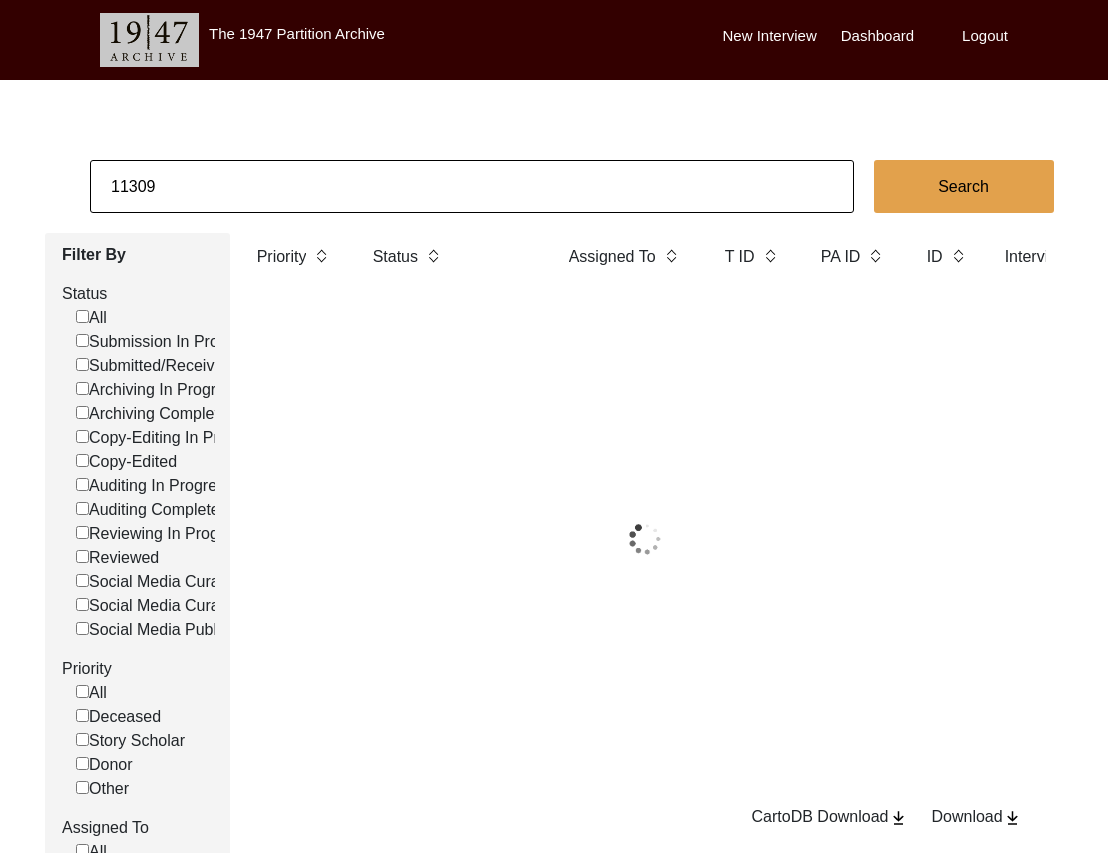 click on "11309" 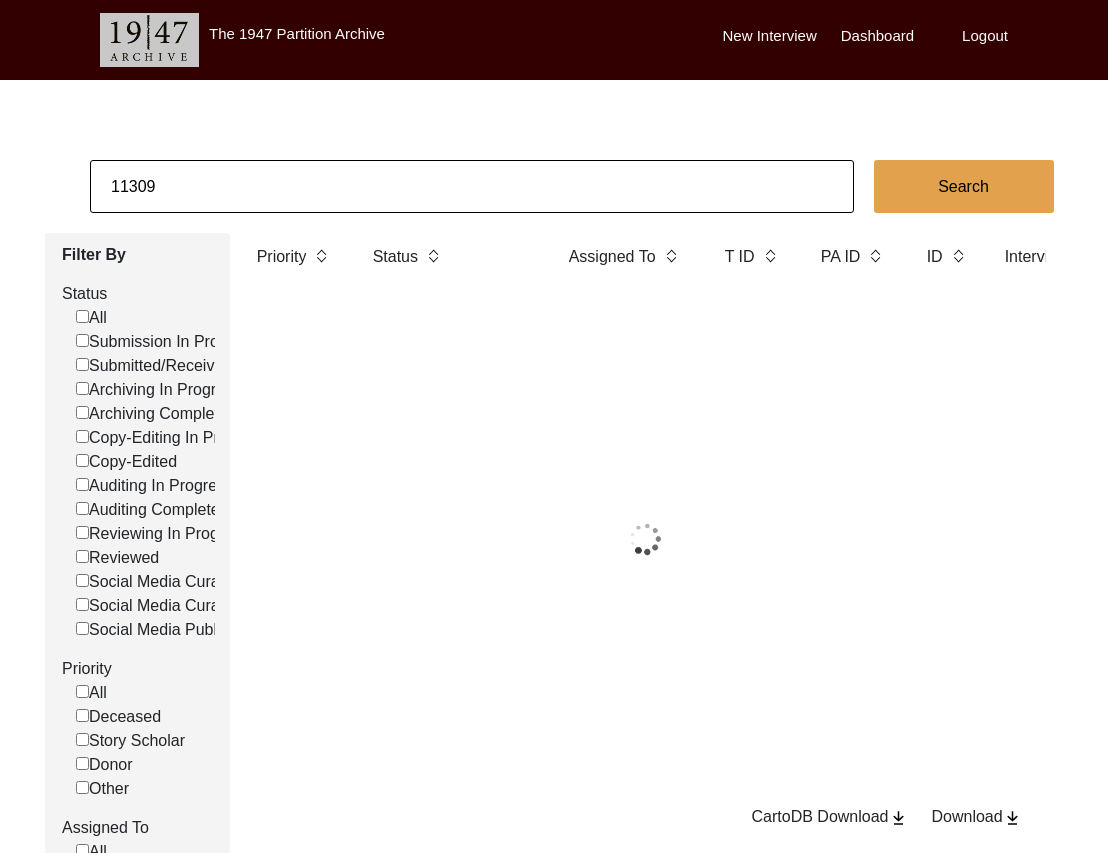 click on "11309" 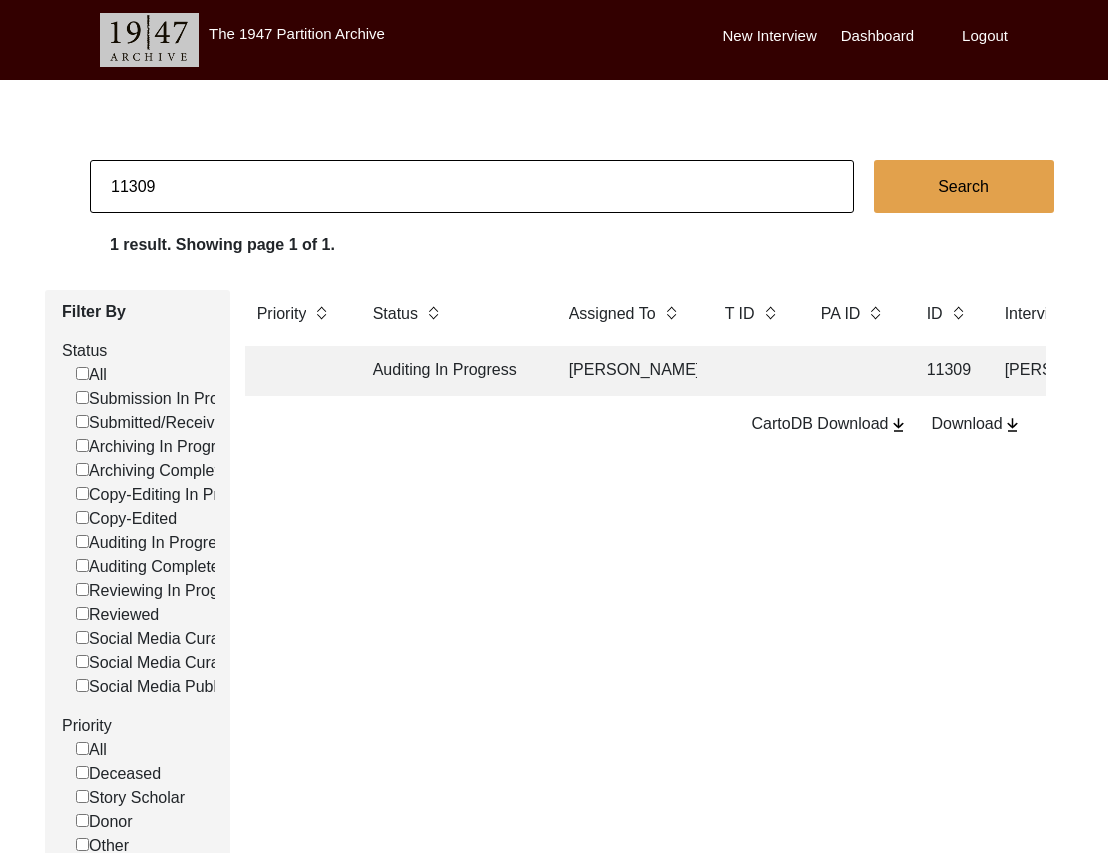 paste on "0680" 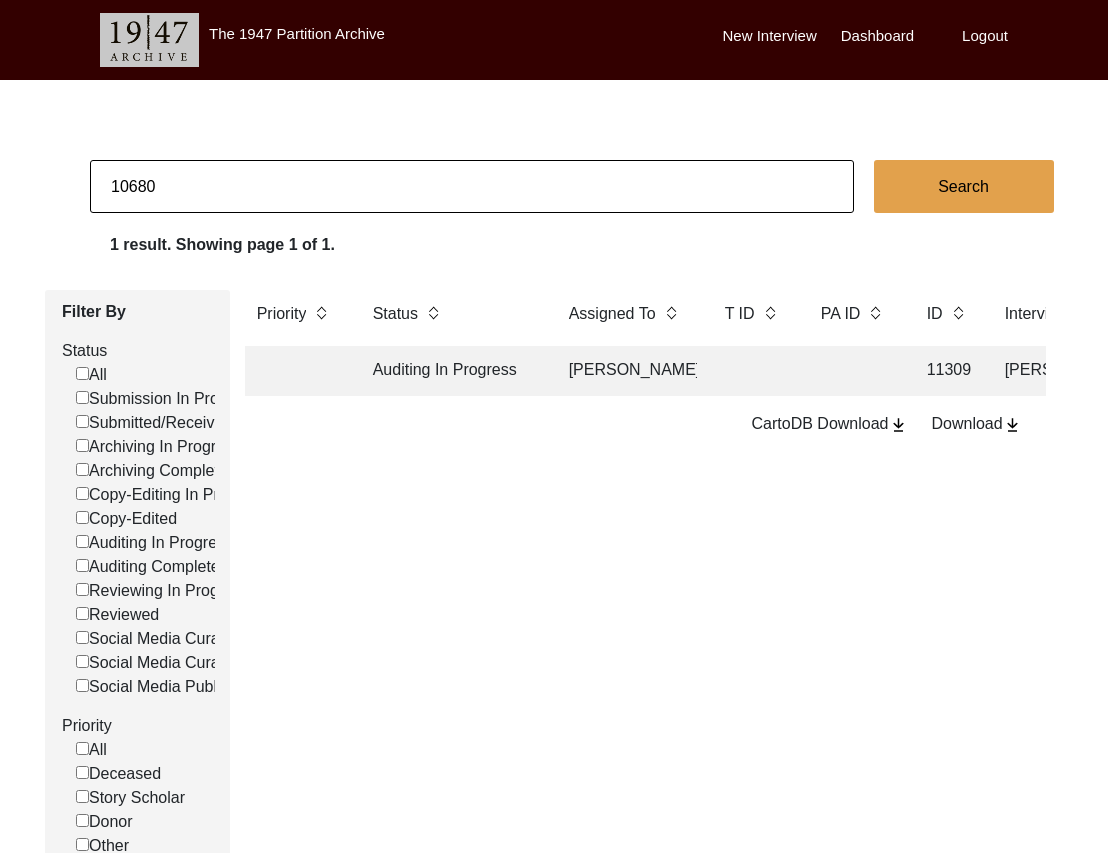 type on "10680" 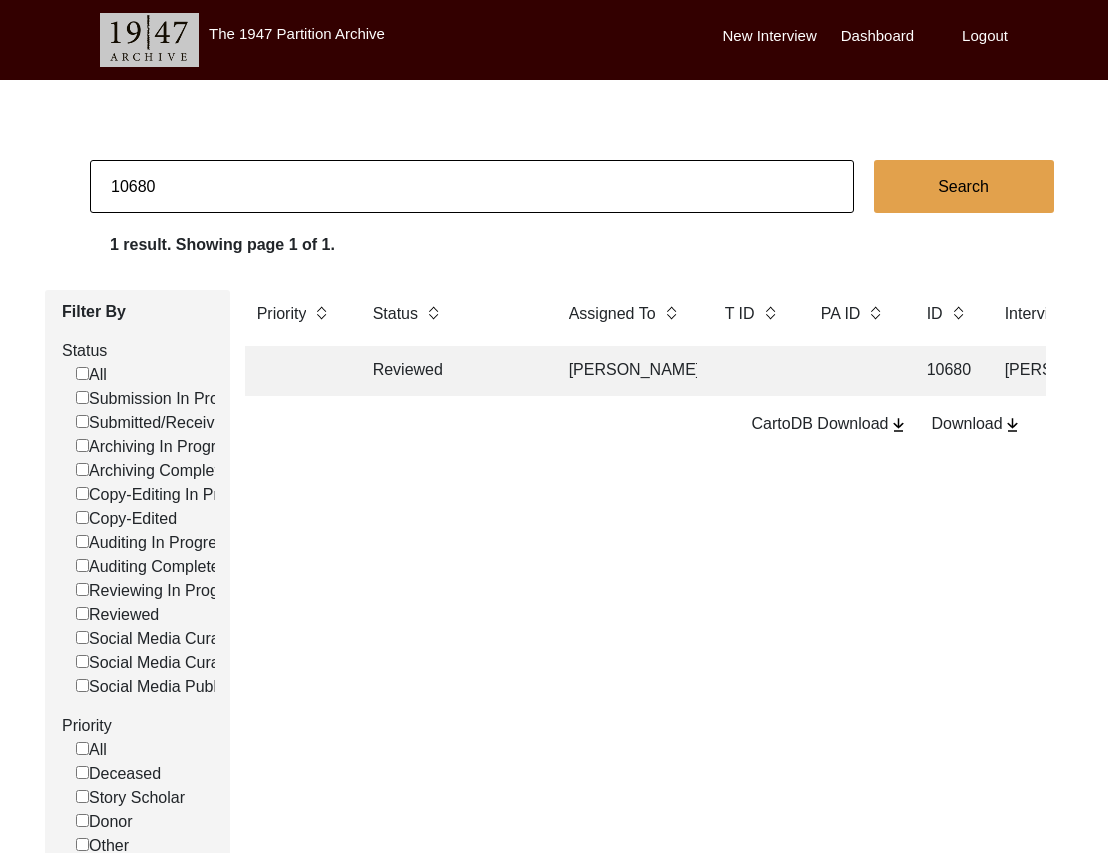 click on "[PERSON_NAME]" 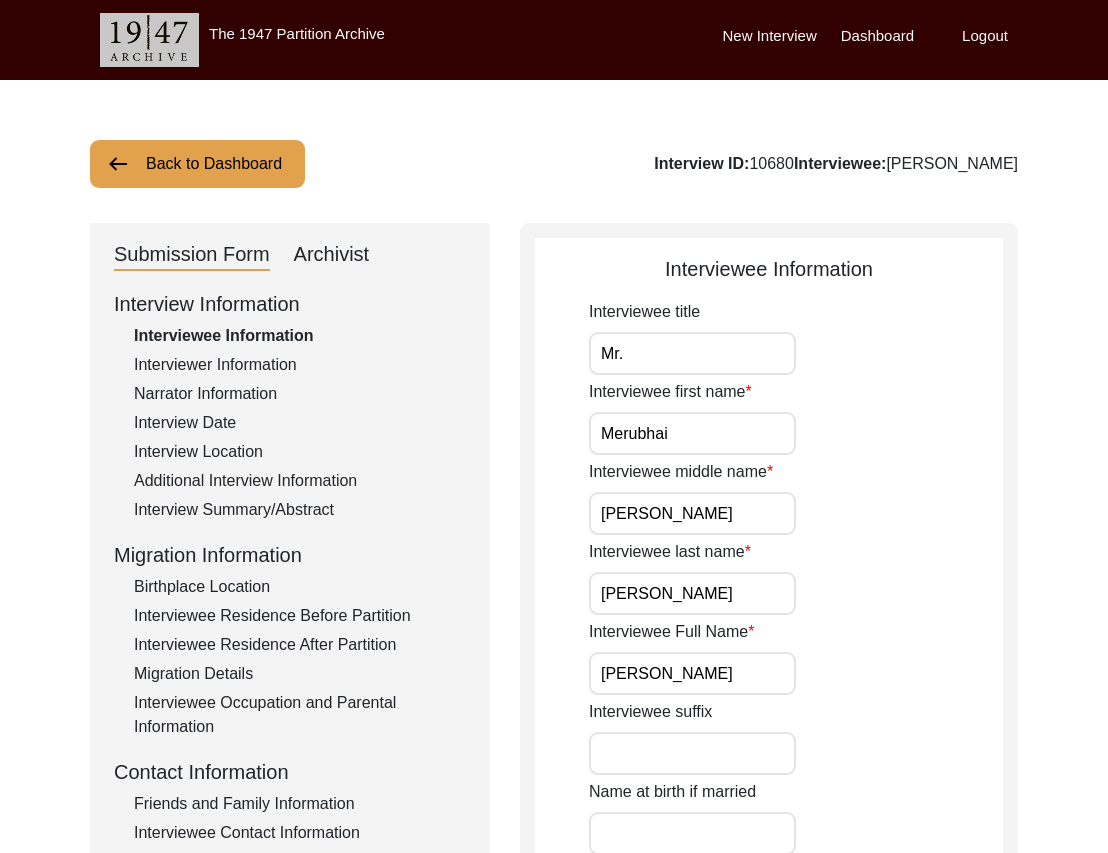 click on "Archivist" 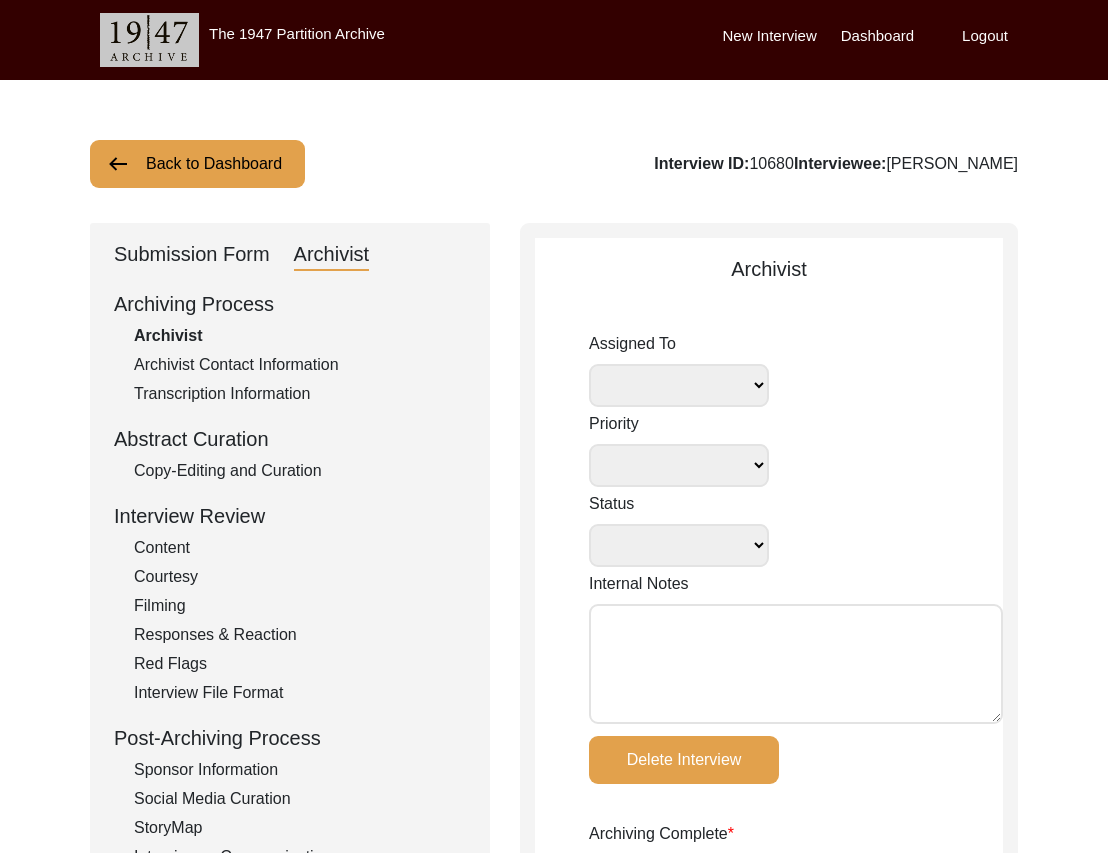 select 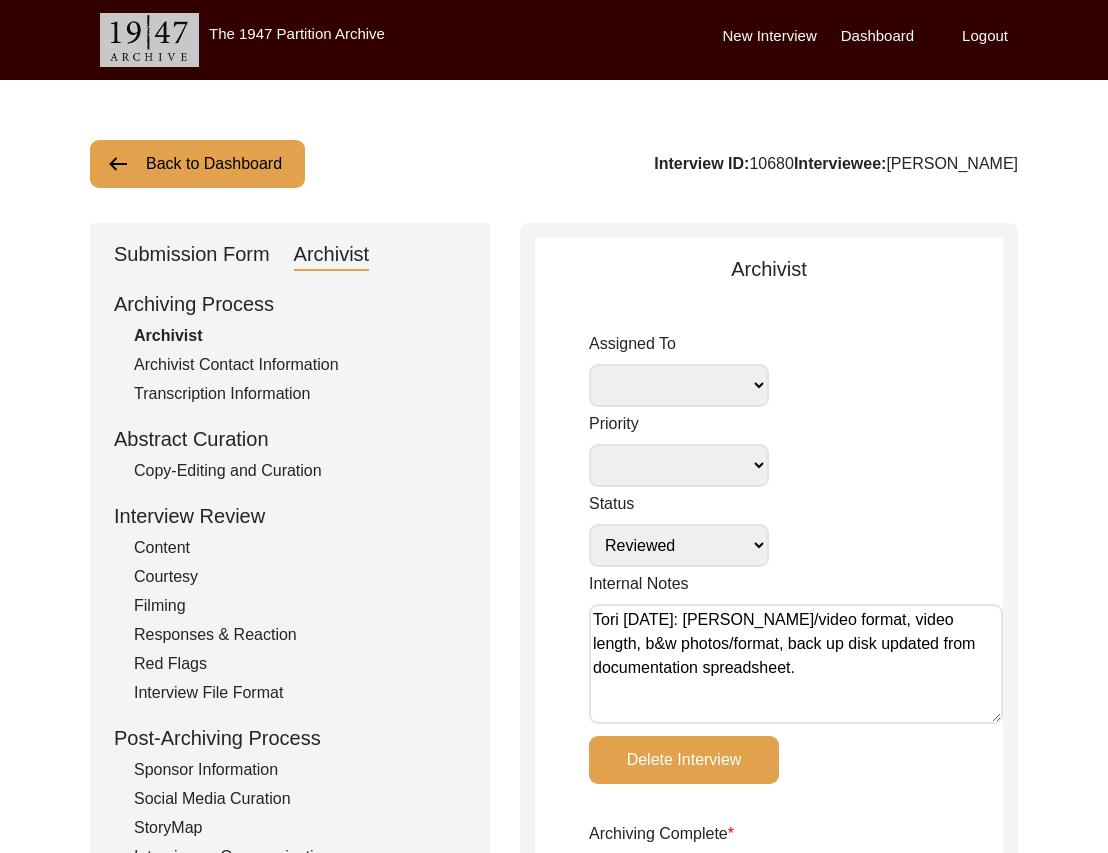 radio on "true" 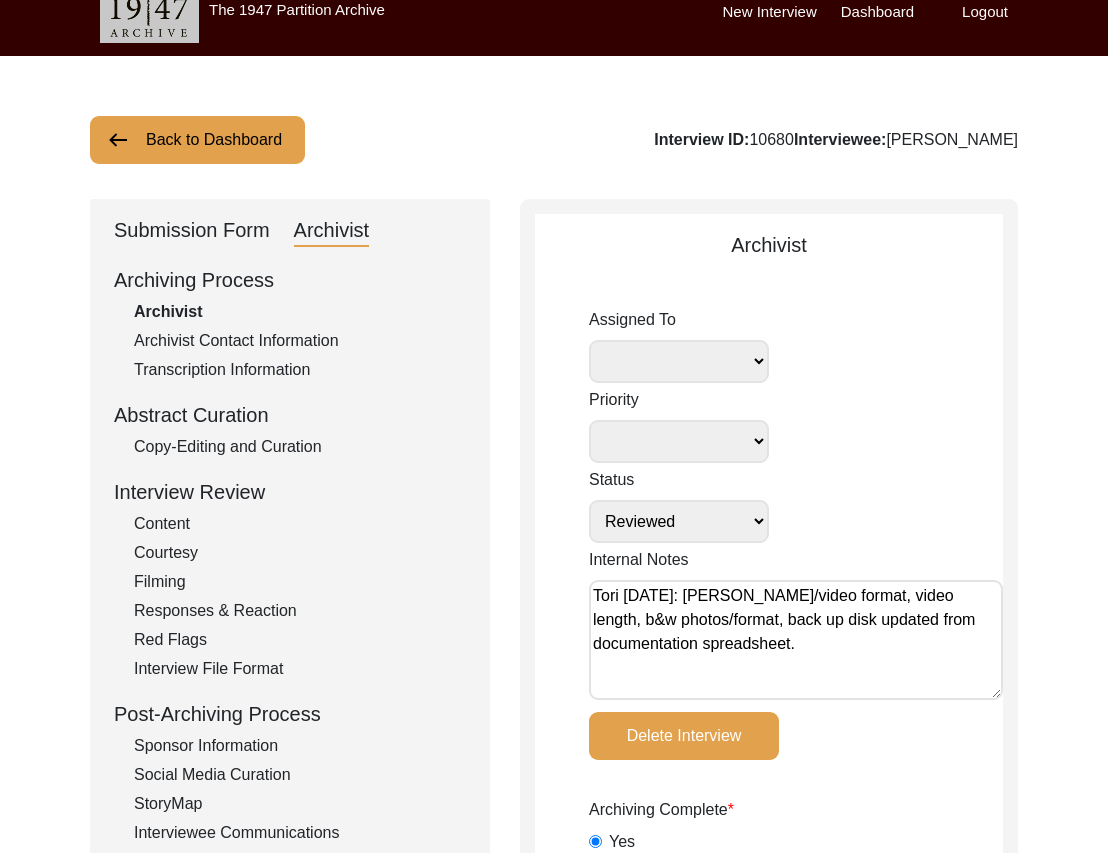 scroll, scrollTop: 0, scrollLeft: 0, axis: both 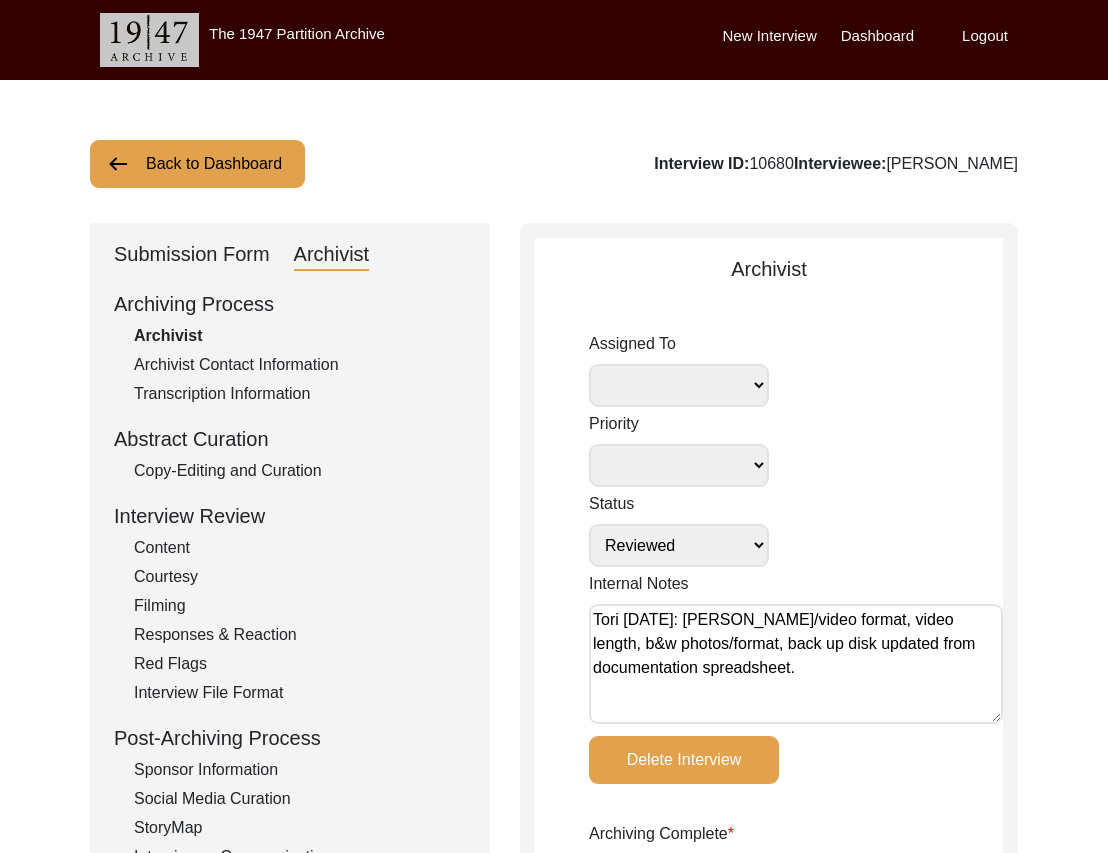 click on "Tori [DATE]: [PERSON_NAME]/video format, video length, b&w photos/format, back up disk updated from documentation spreadsheet." at bounding box center (796, 664) 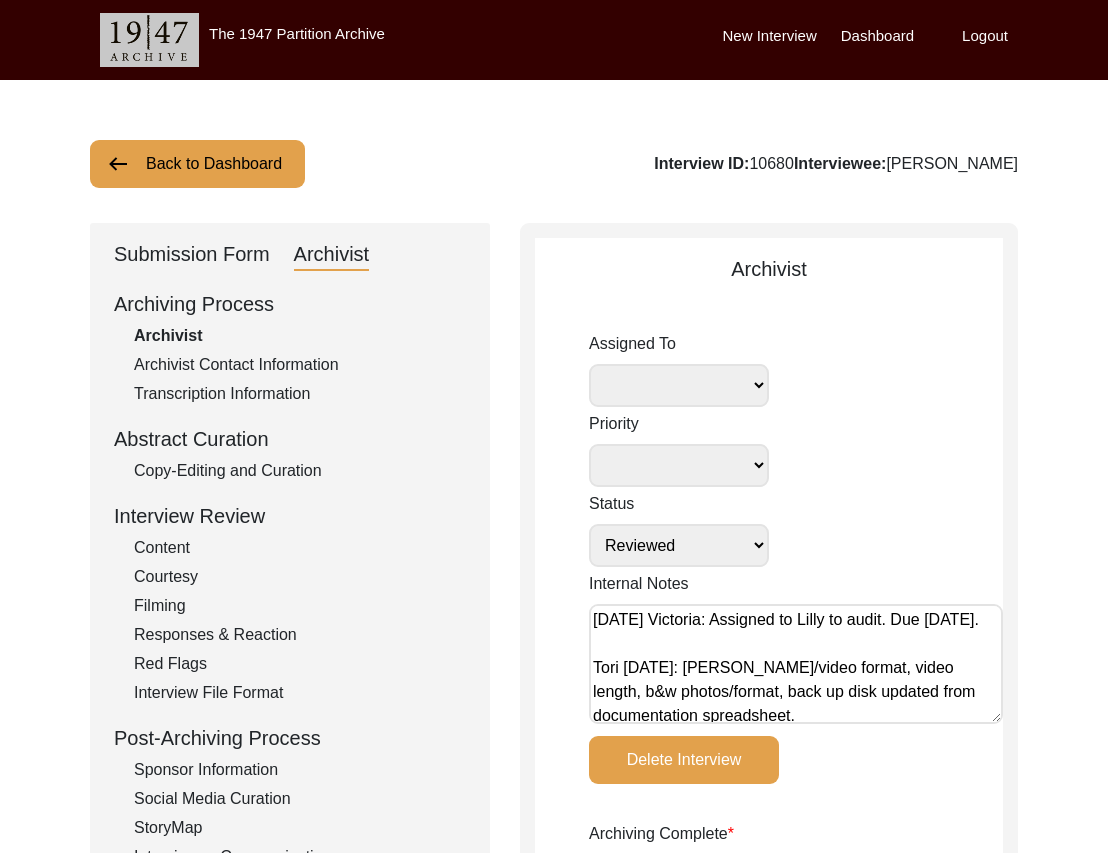 scroll, scrollTop: 47, scrollLeft: 0, axis: vertical 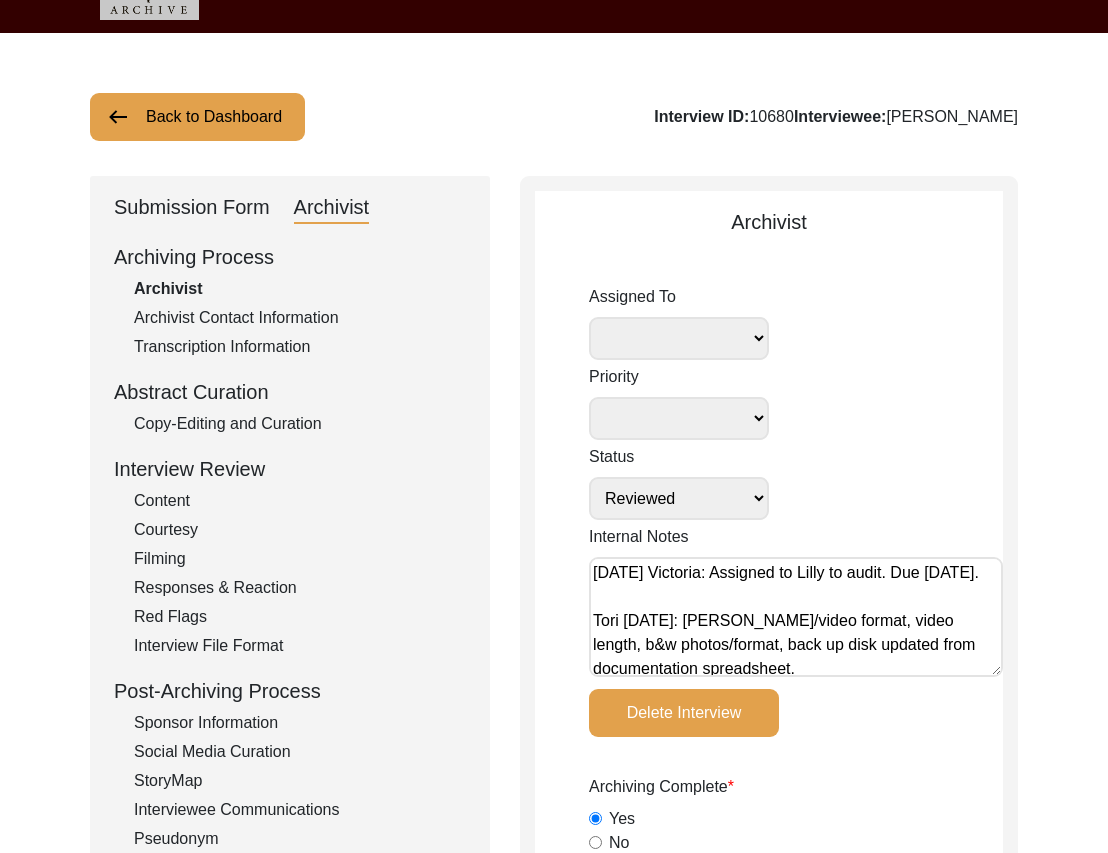type on "[DATE] Victoria: Assigned to Lilly to audit. Due [DATE].
Tori [DATE]: [PERSON_NAME]/video format, video length, b&w photos/format, back up disk updated from documentation spreadsheet." 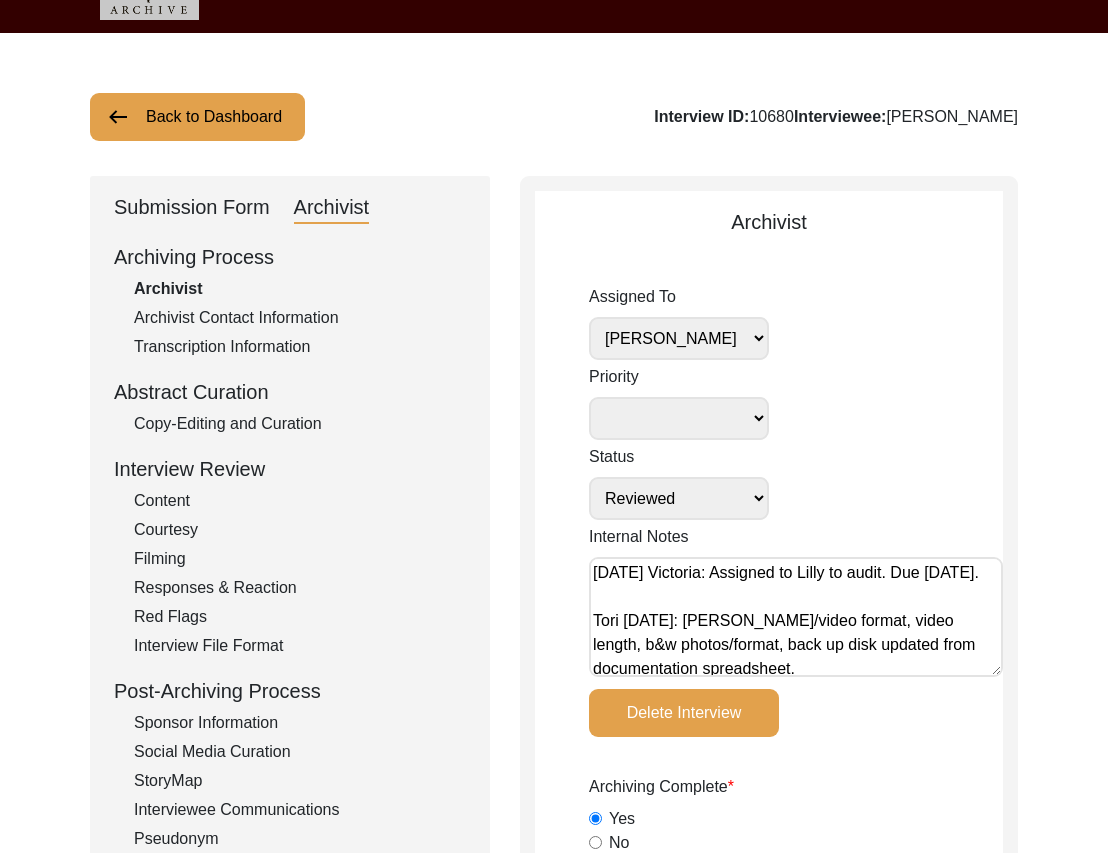click on "Submission In Progress Submitted/Received Archiving In Progress Archiving Completed Copy-Editing In Progress Copy-Edited Auditing In Progress Auditing Completed Reviewing In Progress Reviewed Social Media Curation In Progress Social Media Curated Social Media Published" at bounding box center [679, 498] 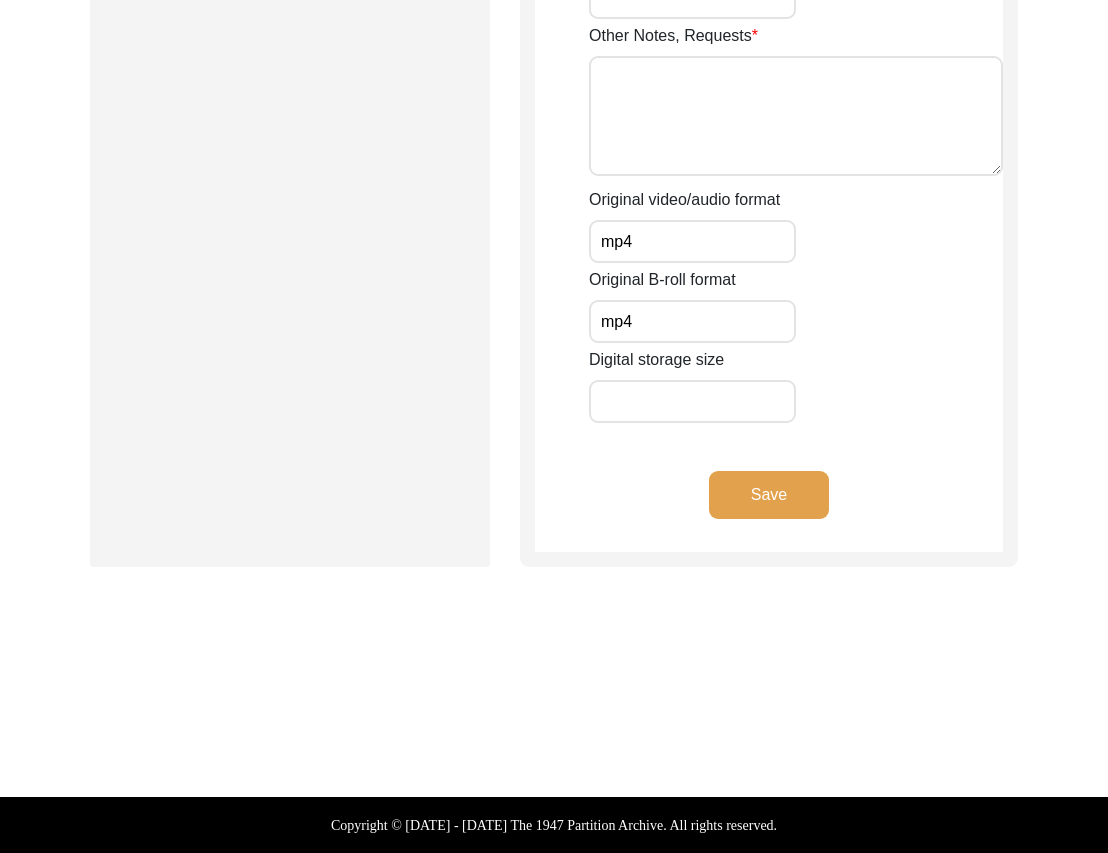 click on "Save" 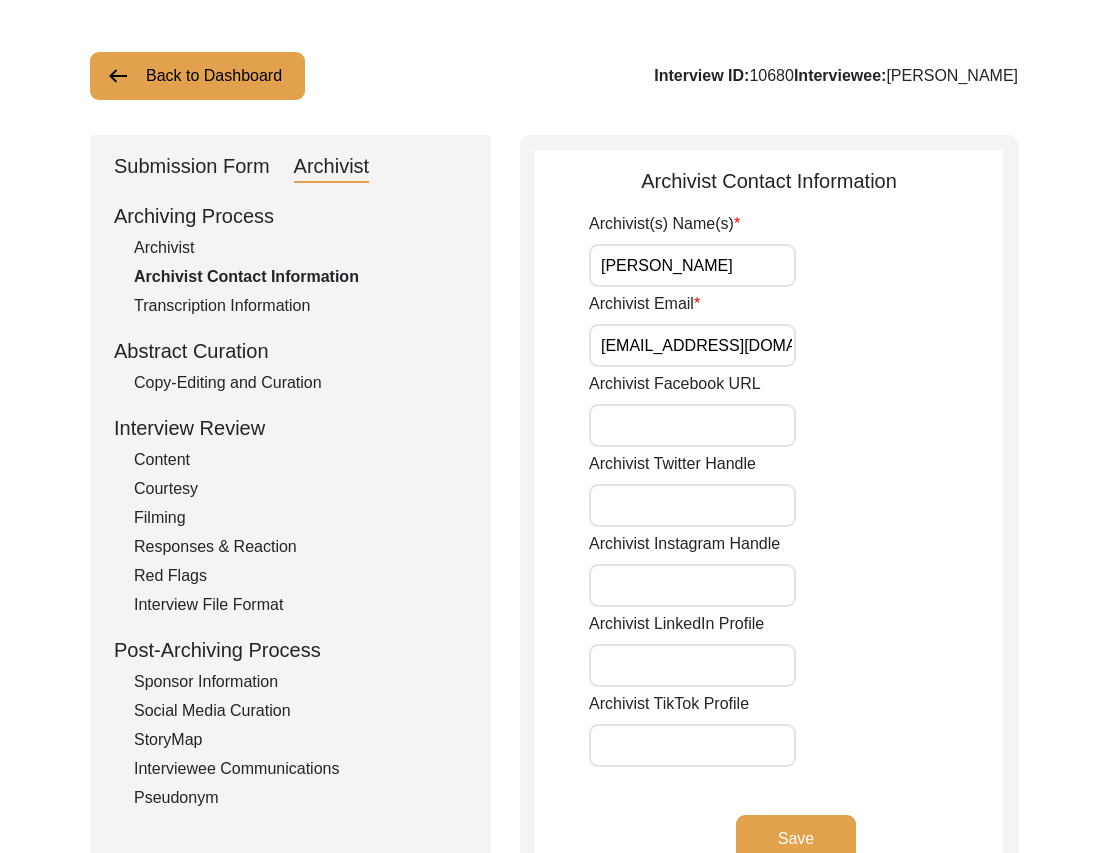 scroll, scrollTop: 0, scrollLeft: 0, axis: both 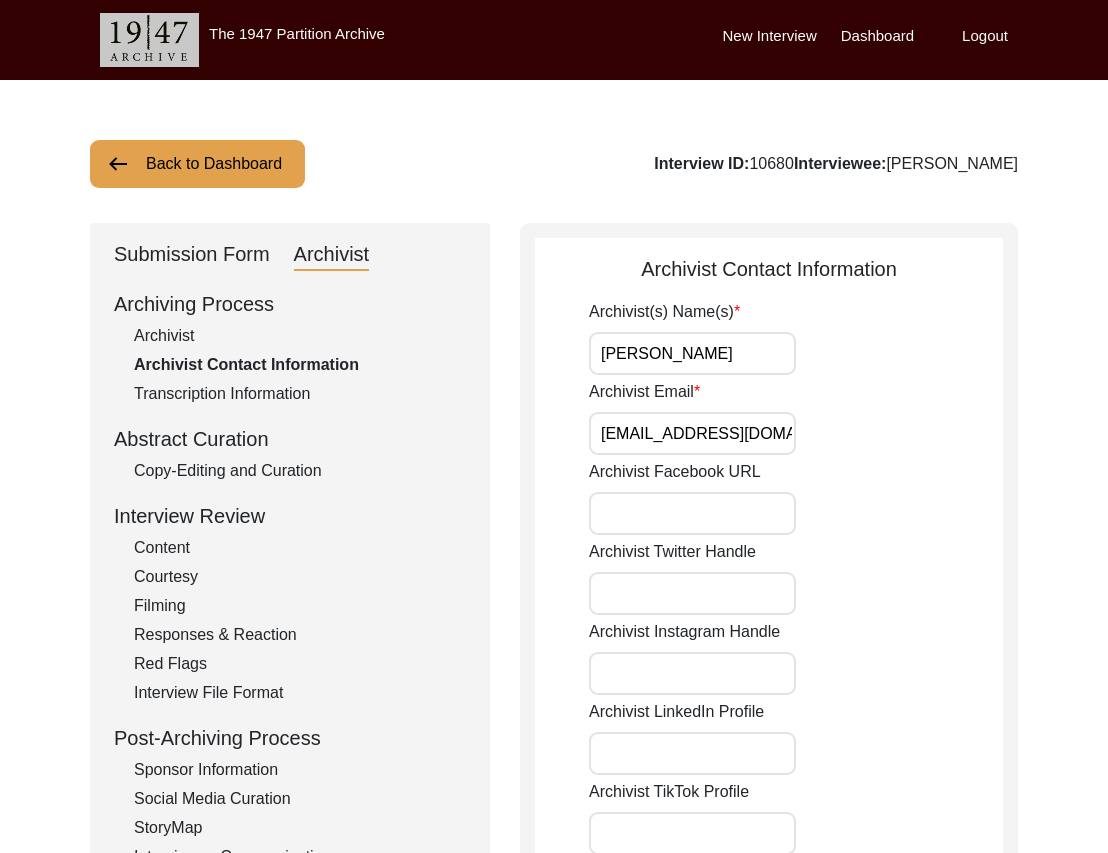 click on "Back to Dashboard" 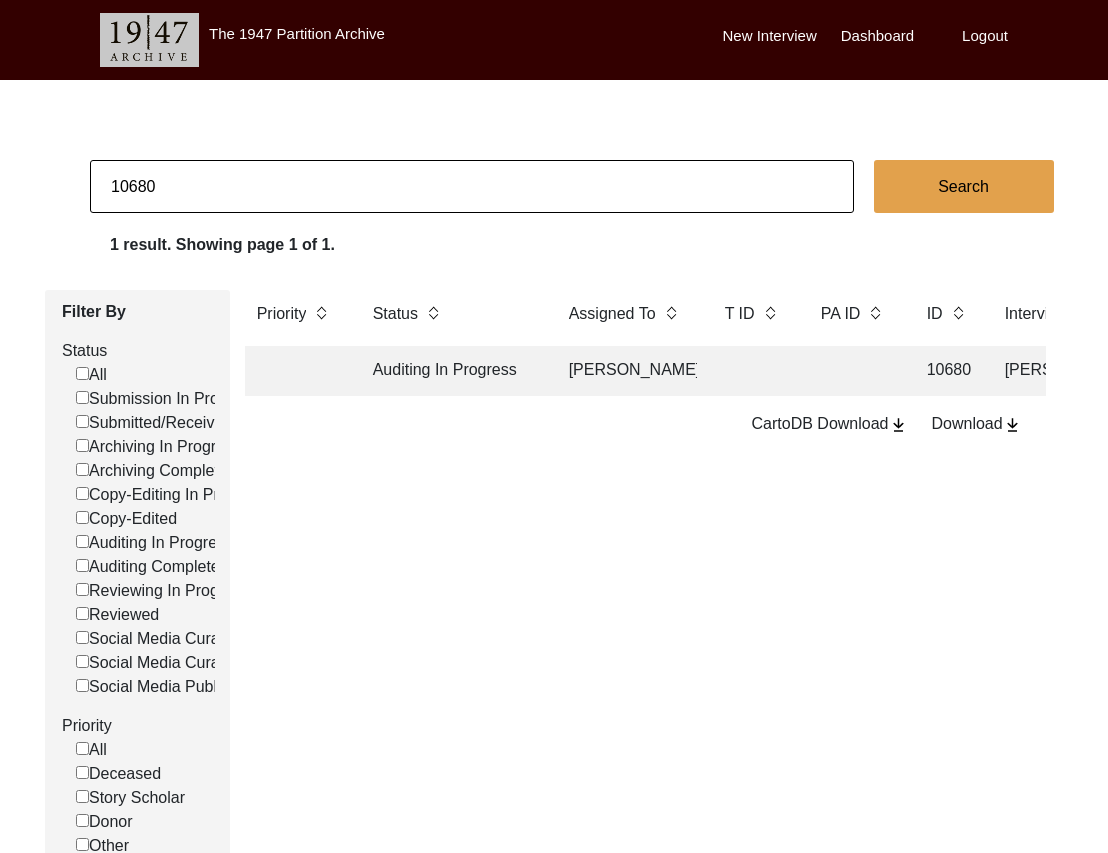 click on "10680" 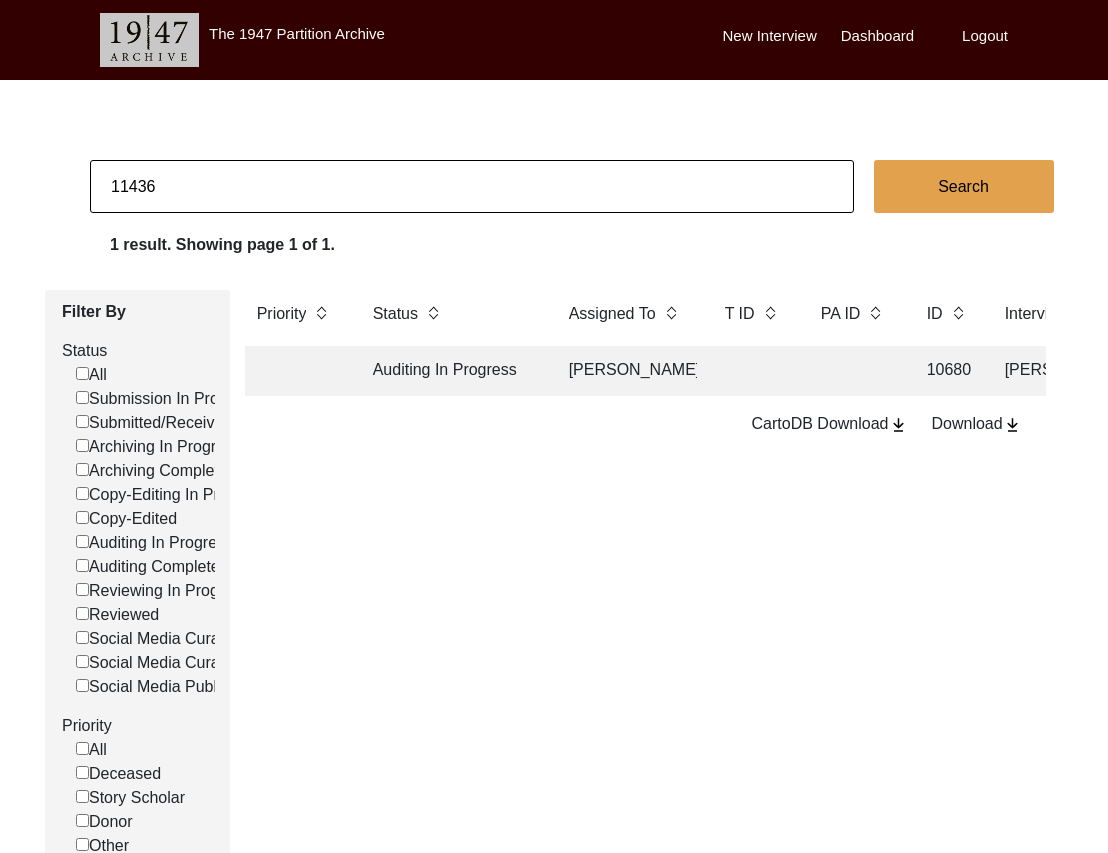 type on "11436" 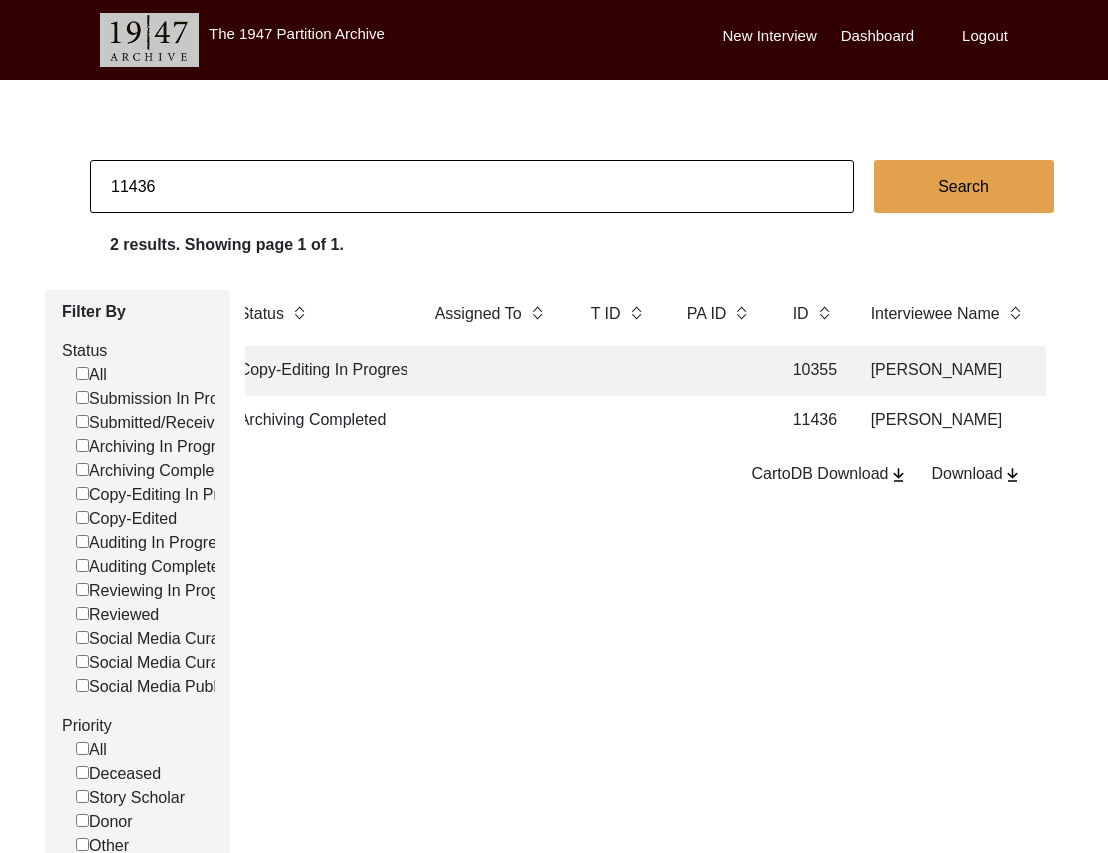 scroll, scrollTop: 0, scrollLeft: 136, axis: horizontal 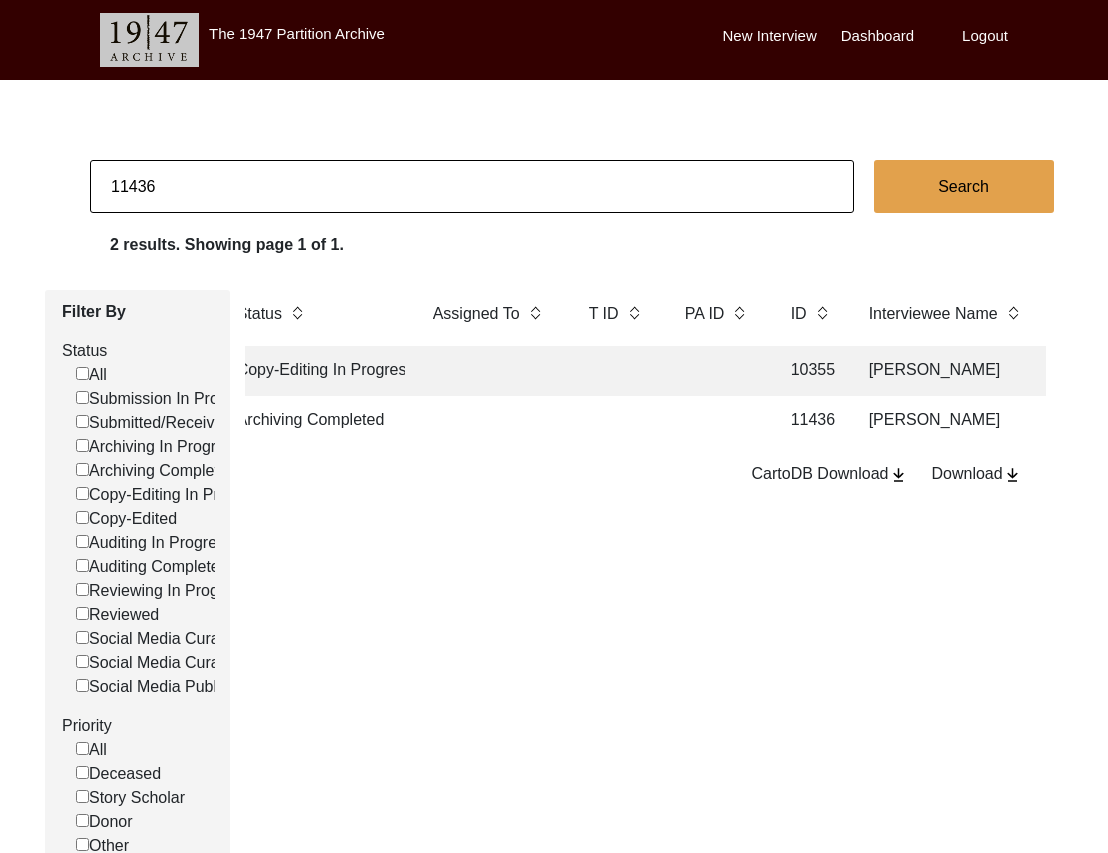 click 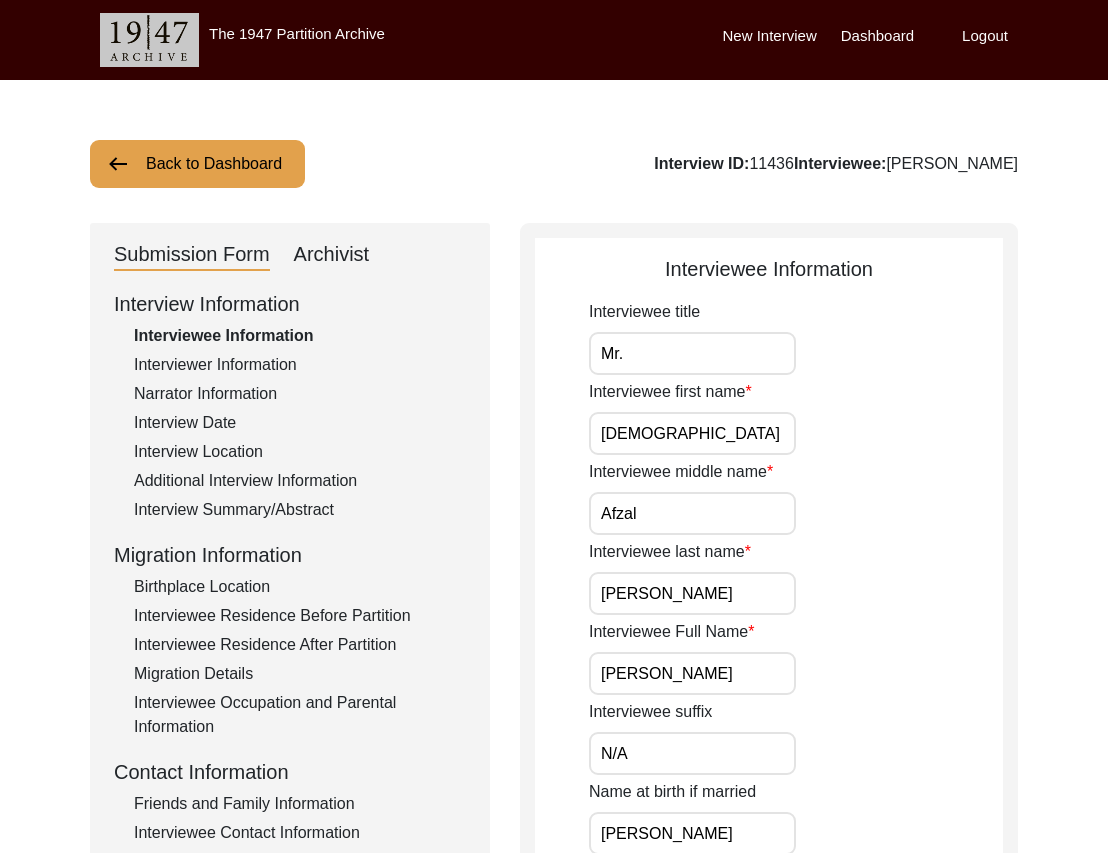 click on "Archivist" 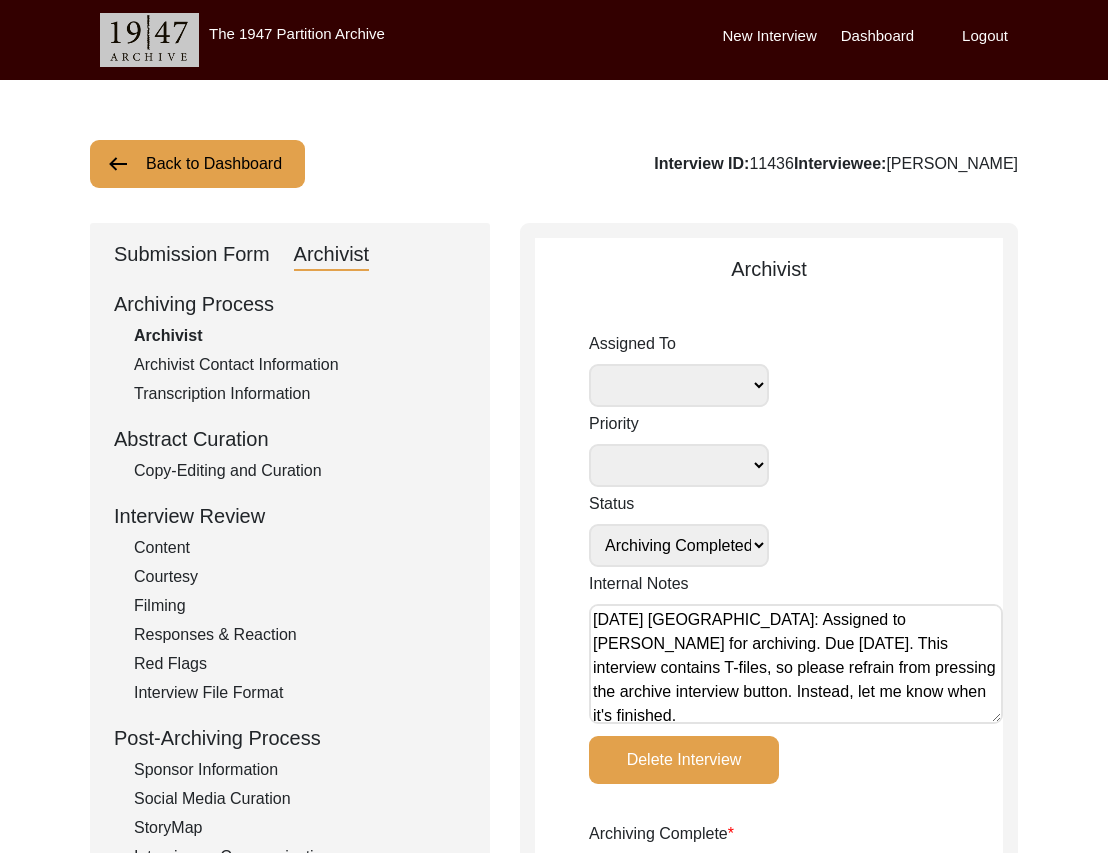 click on "[DATE] [GEOGRAPHIC_DATA]: Assigned to [PERSON_NAME] for archiving. Due [DATE]. This interview contains T-files, so please refrain from pressing the archive interview button. Instead, let me know when it's finished.
[DATE] [GEOGRAPHIC_DATA]: Contains t-files" at bounding box center [796, 664] 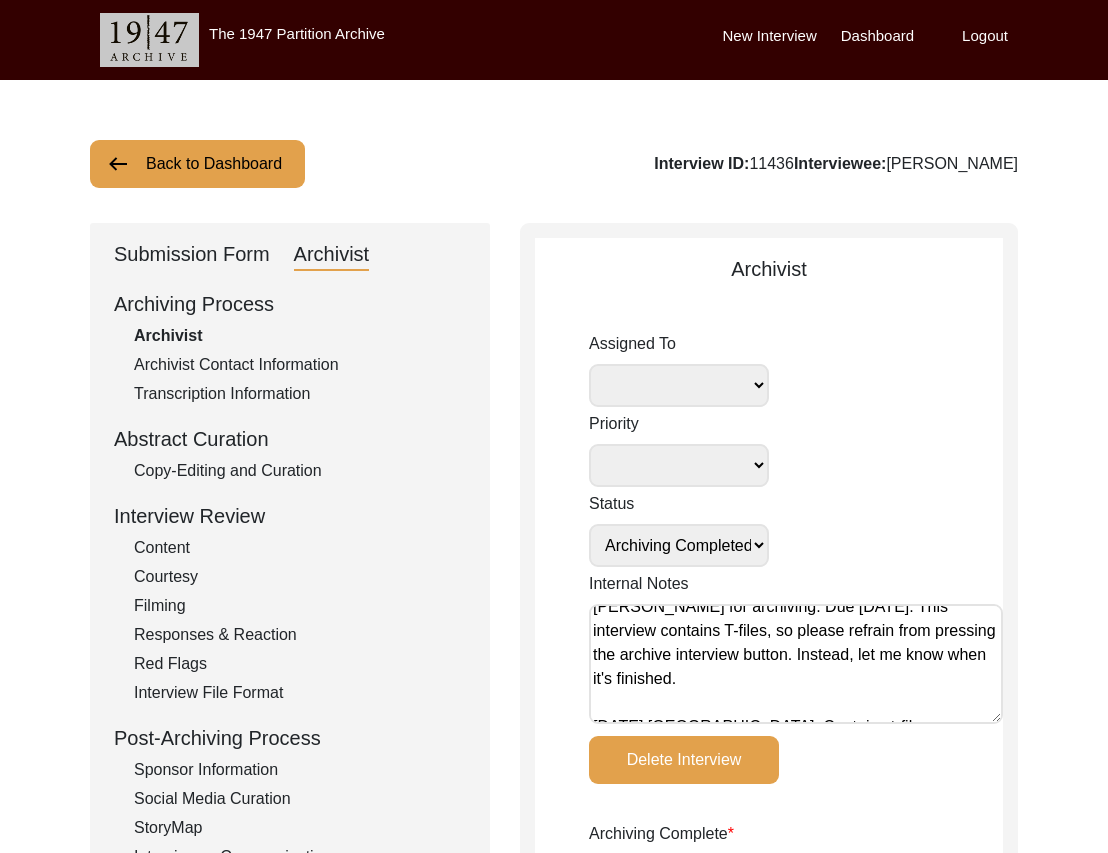 scroll, scrollTop: 88, scrollLeft: 0, axis: vertical 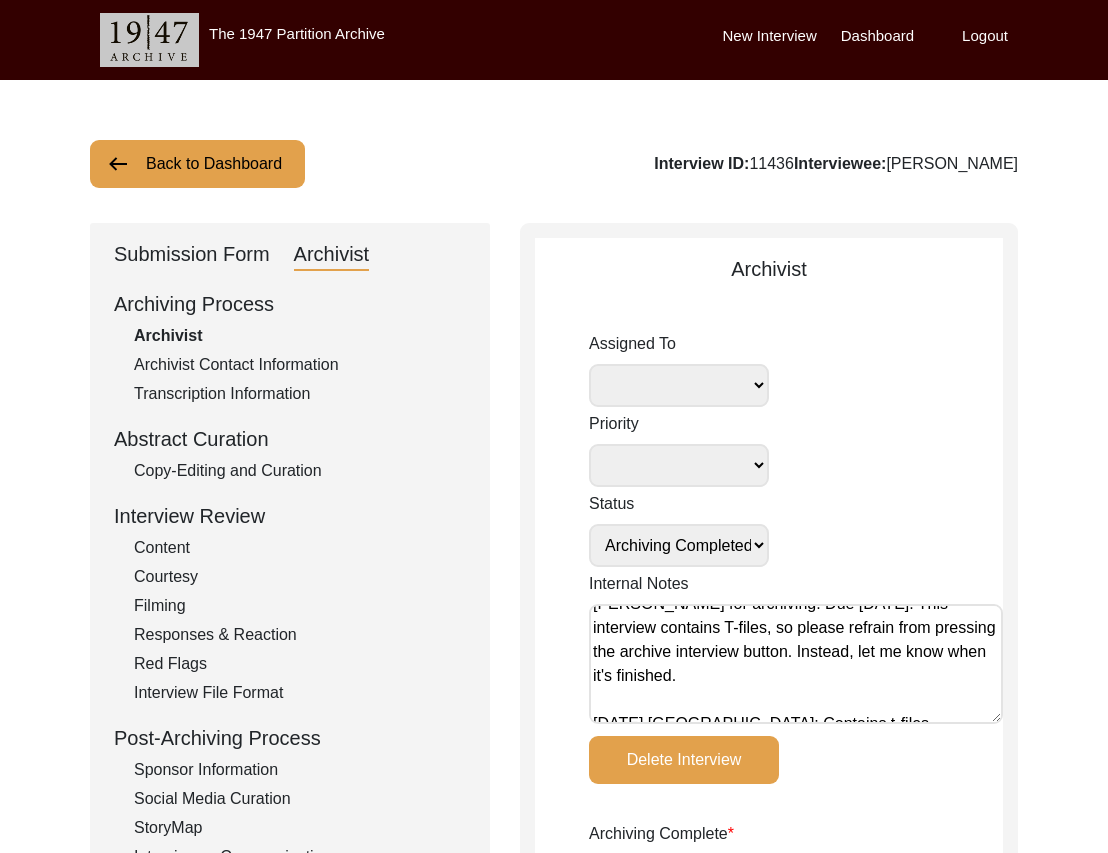 type on "[DATE] Victoria: Assigned to Lilly to audit. Due [DATE].
[DATE] [GEOGRAPHIC_DATA]: Assigned to [PERSON_NAME] for archiving. Due [DATE]. This interview contains T-files, so please refrain from pressing the archive interview button. Instead, let me know when it's finished.
[DATE] [GEOGRAPHIC_DATA]: Contains t-files" 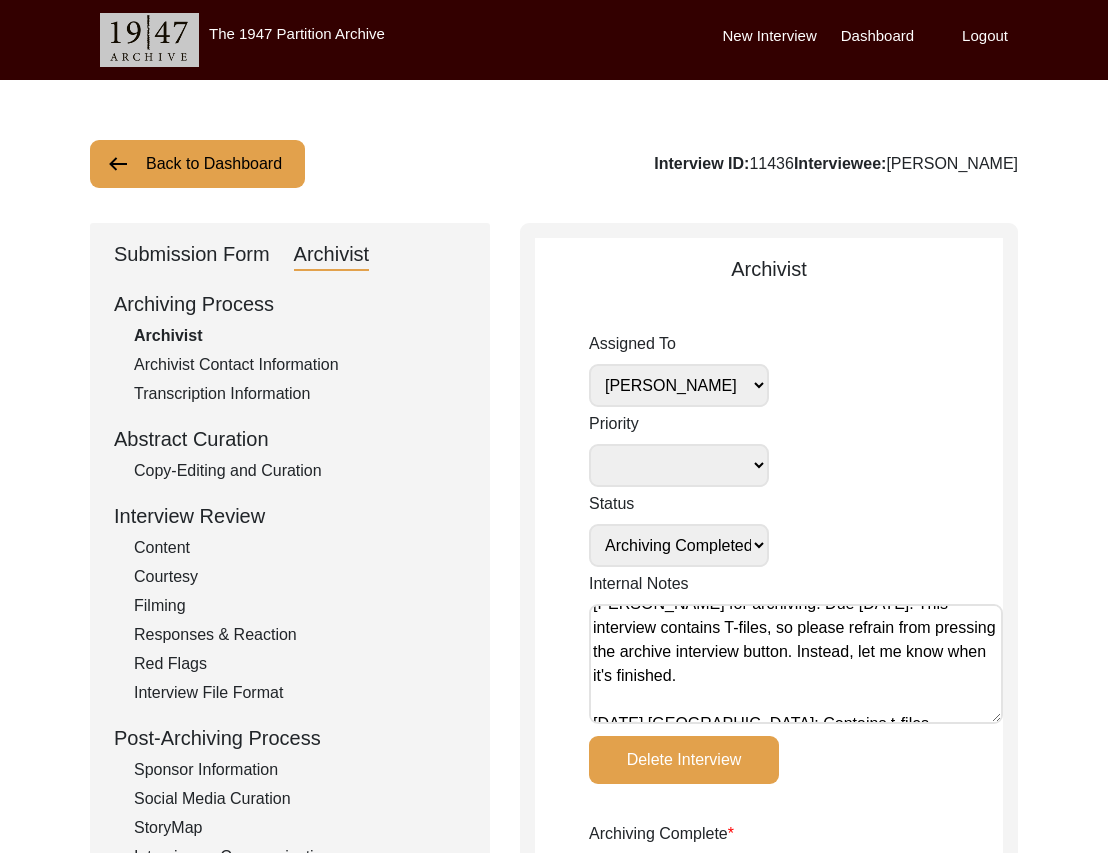 click on "Submission In Progress Submitted/Received Archiving In Progress Archiving Completed Copy-Editing In Progress Copy-Edited Auditing In Progress Auditing Completed Reviewing In Progress Reviewed Social Media Curation In Progress Social Media Curated Social Media Published" at bounding box center (679, 545) 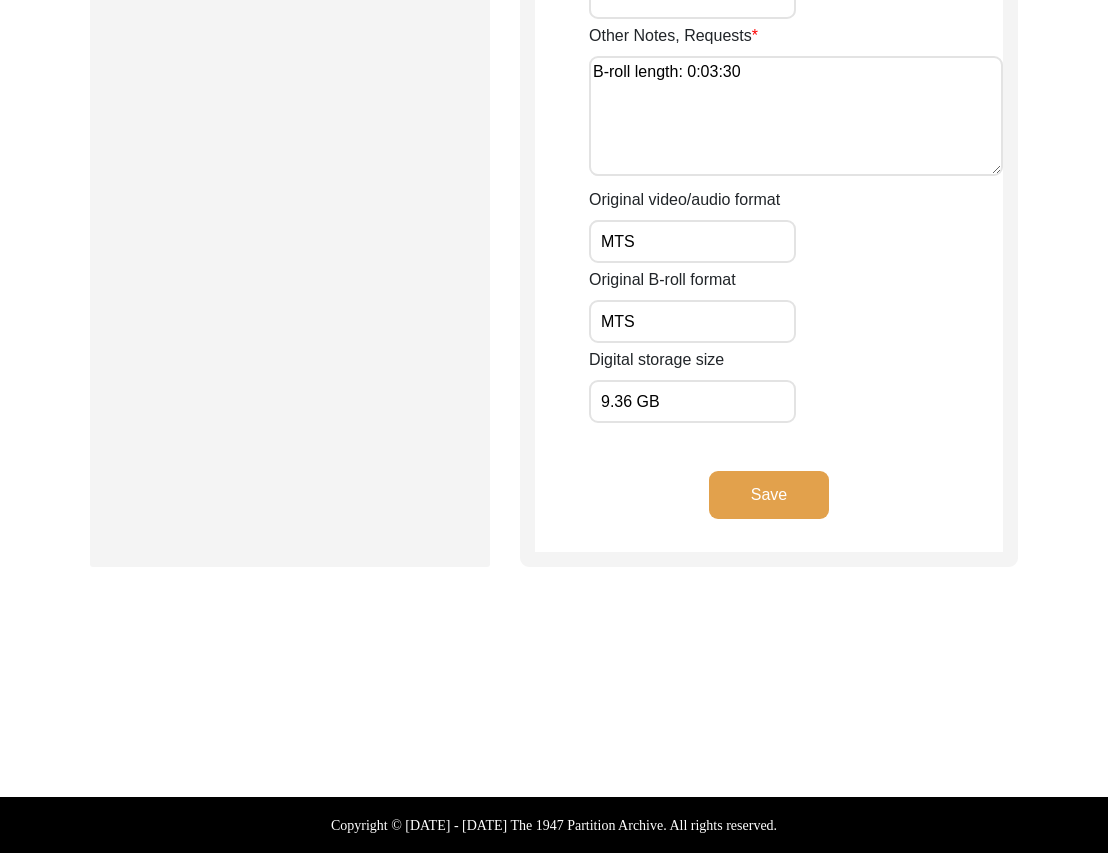 click on "Save" 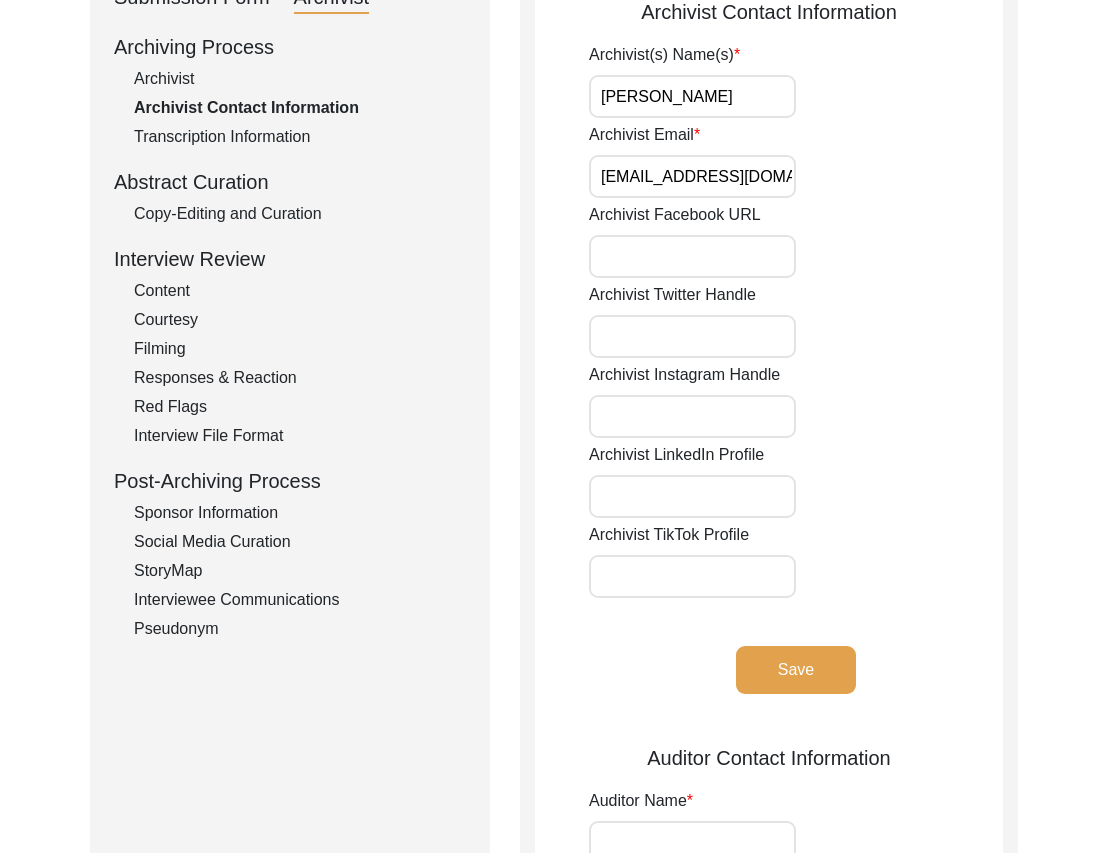 scroll, scrollTop: 0, scrollLeft: 0, axis: both 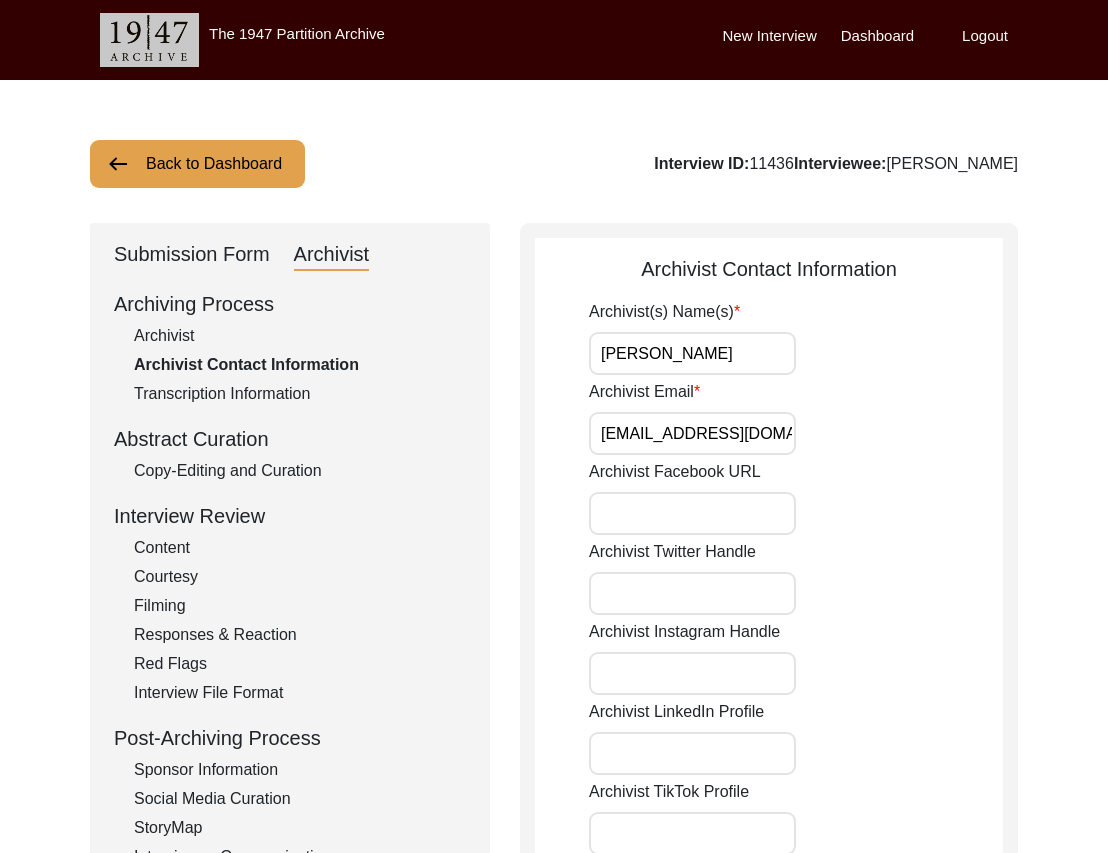 click on "Back to Dashboard" 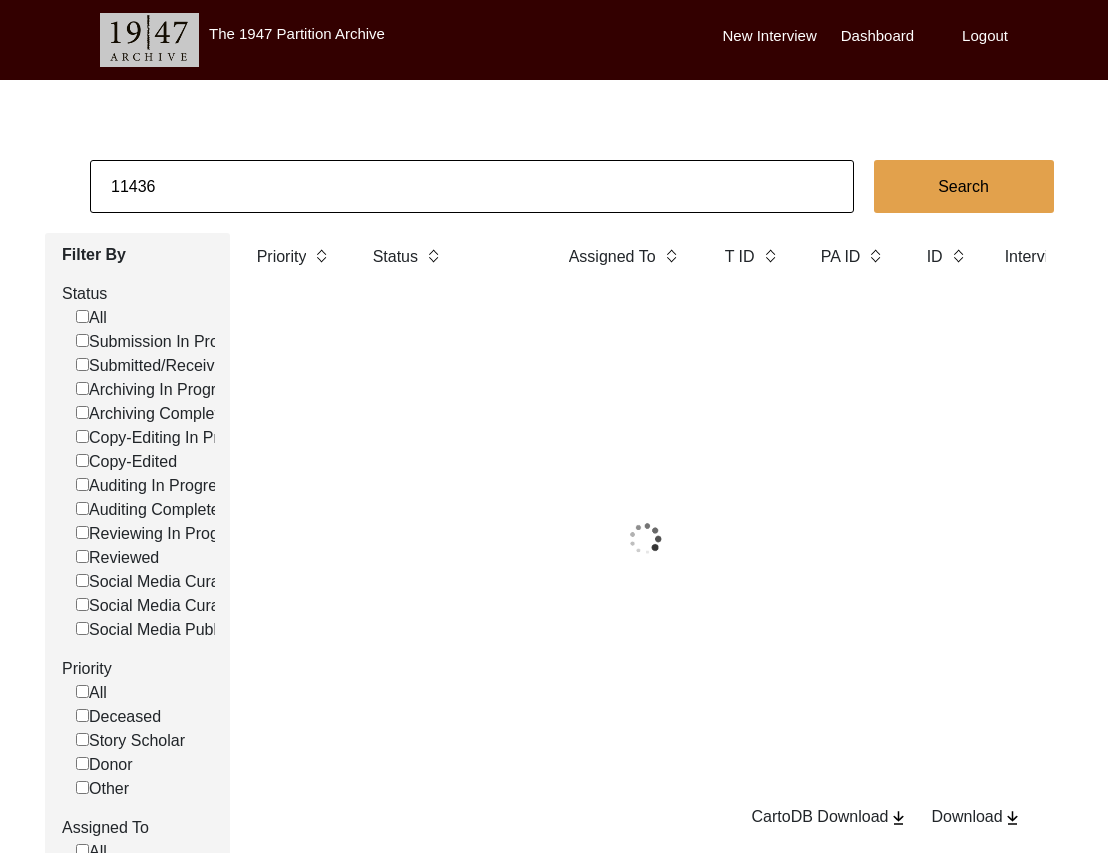 click on "11436" 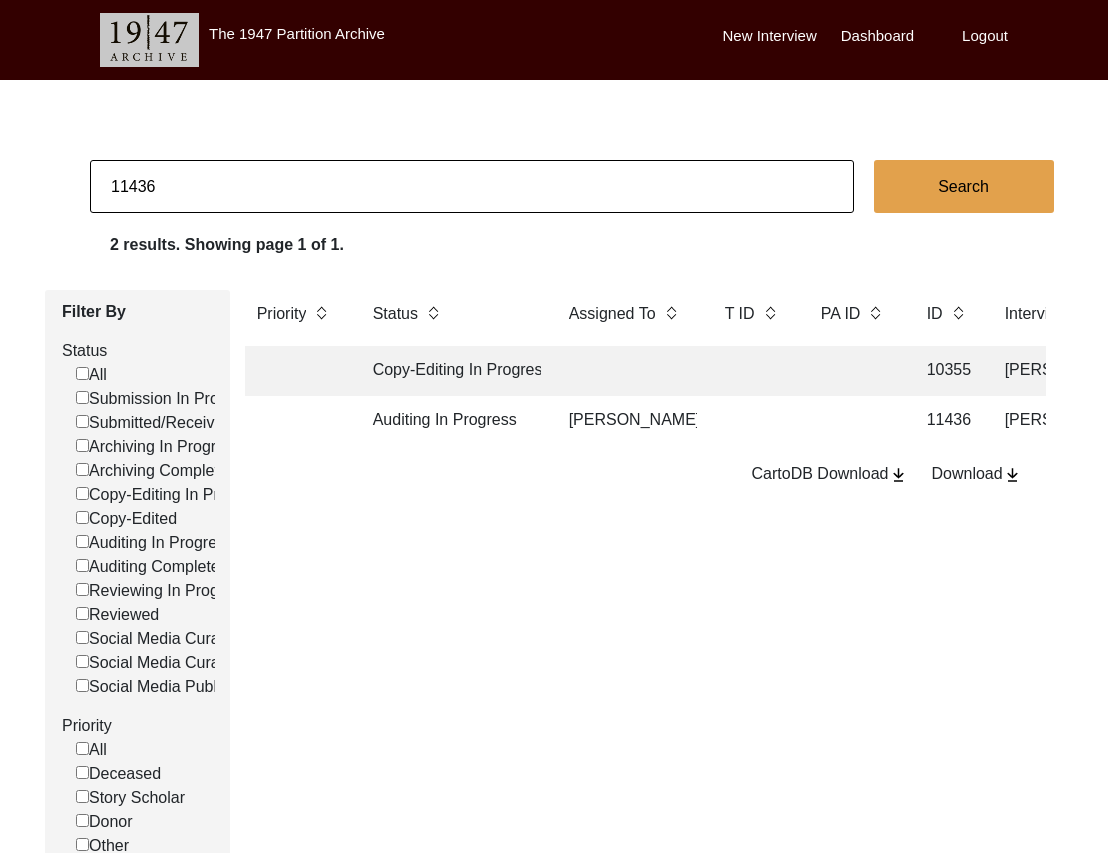 click on "11436" 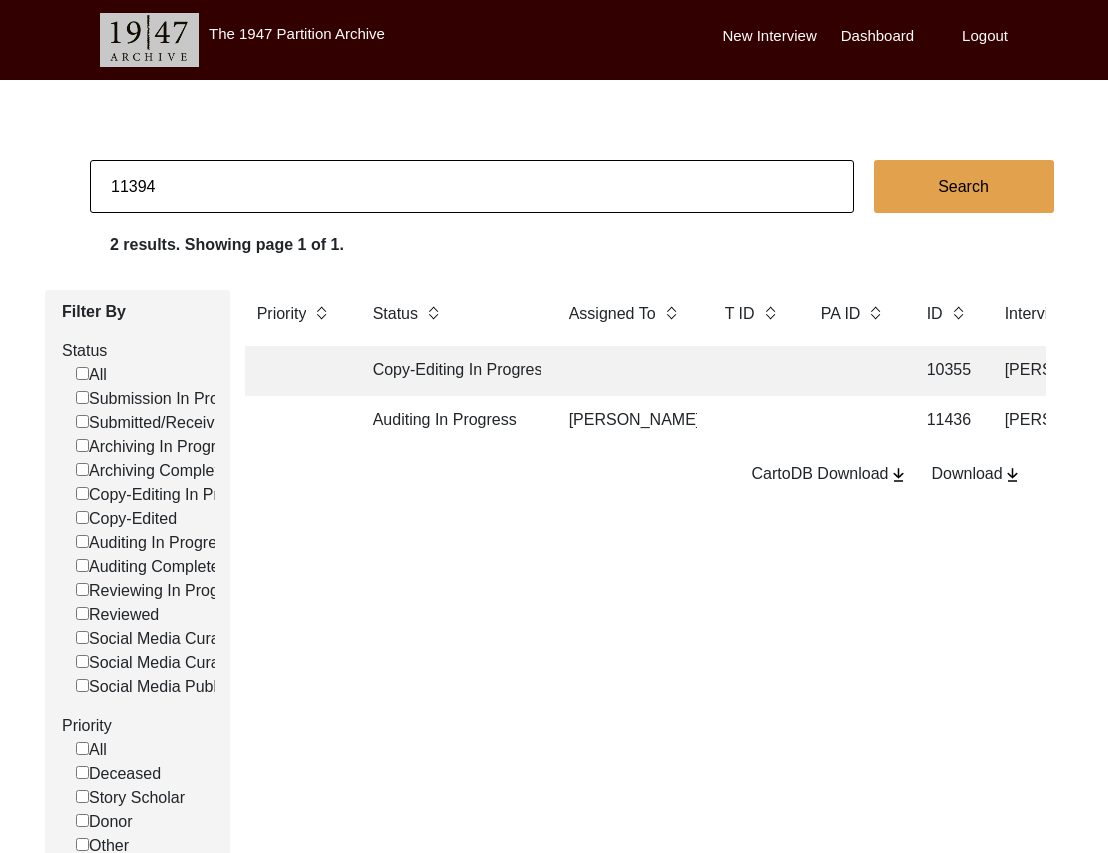 type on "11394" 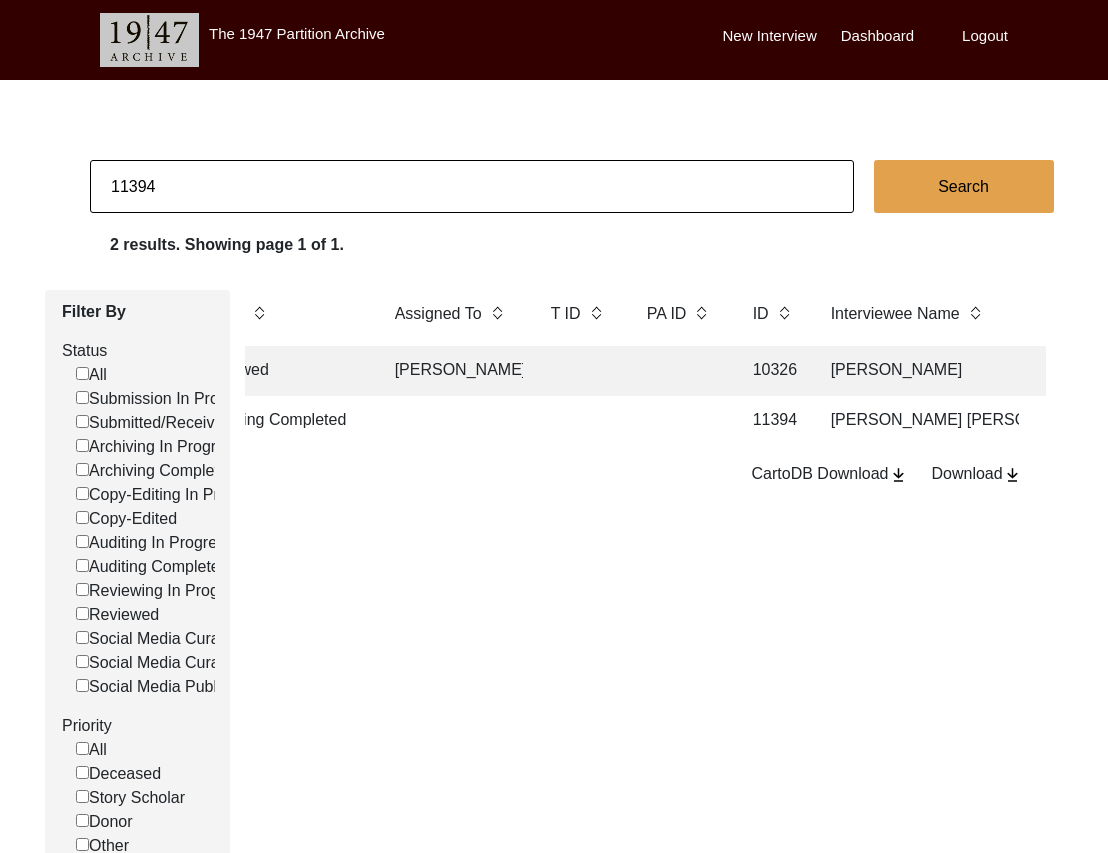 scroll, scrollTop: 0, scrollLeft: 192, axis: horizontal 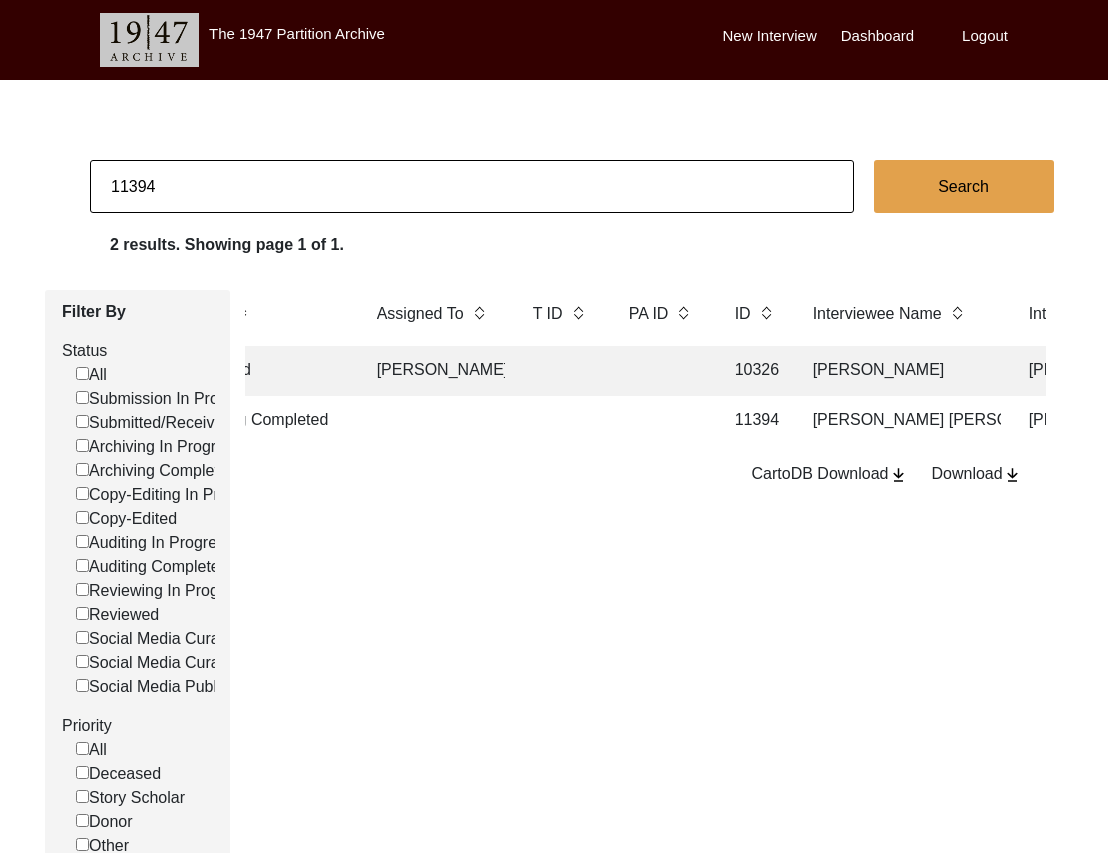 click 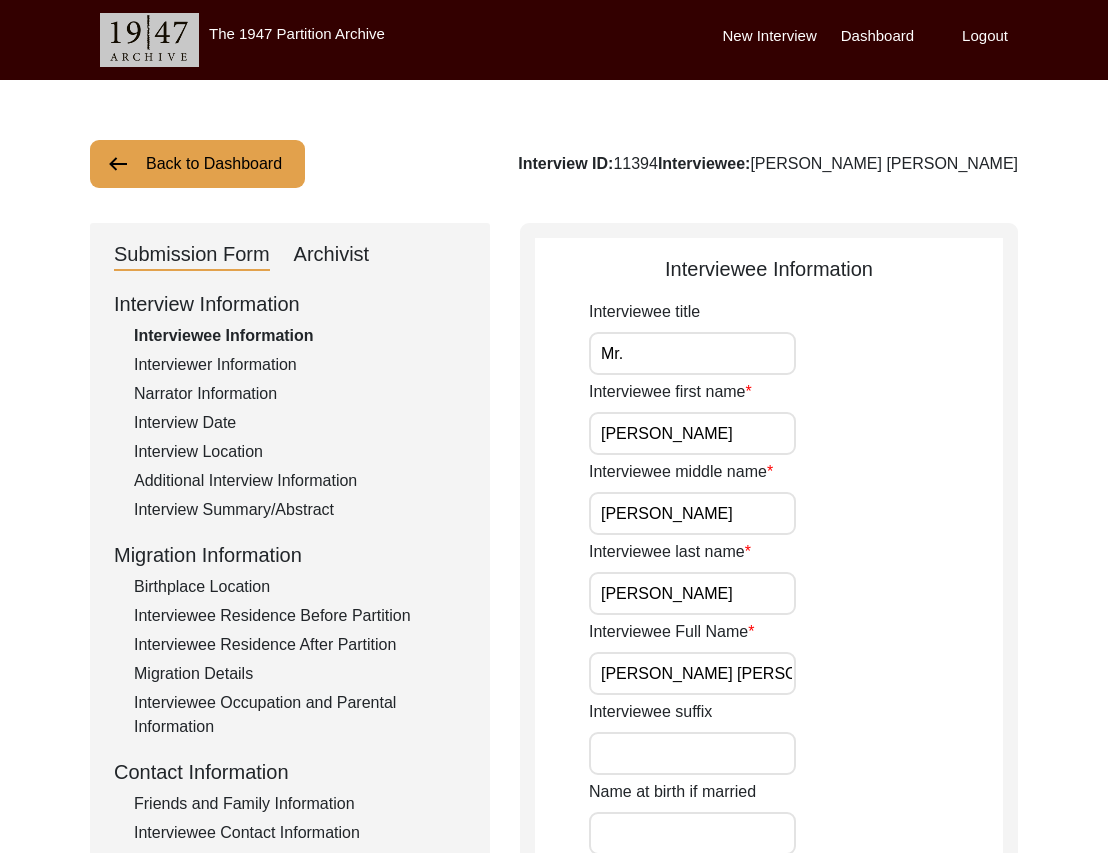 drag, startPoint x: 323, startPoint y: 244, endPoint x: 692, endPoint y: 15, distance: 434.28333 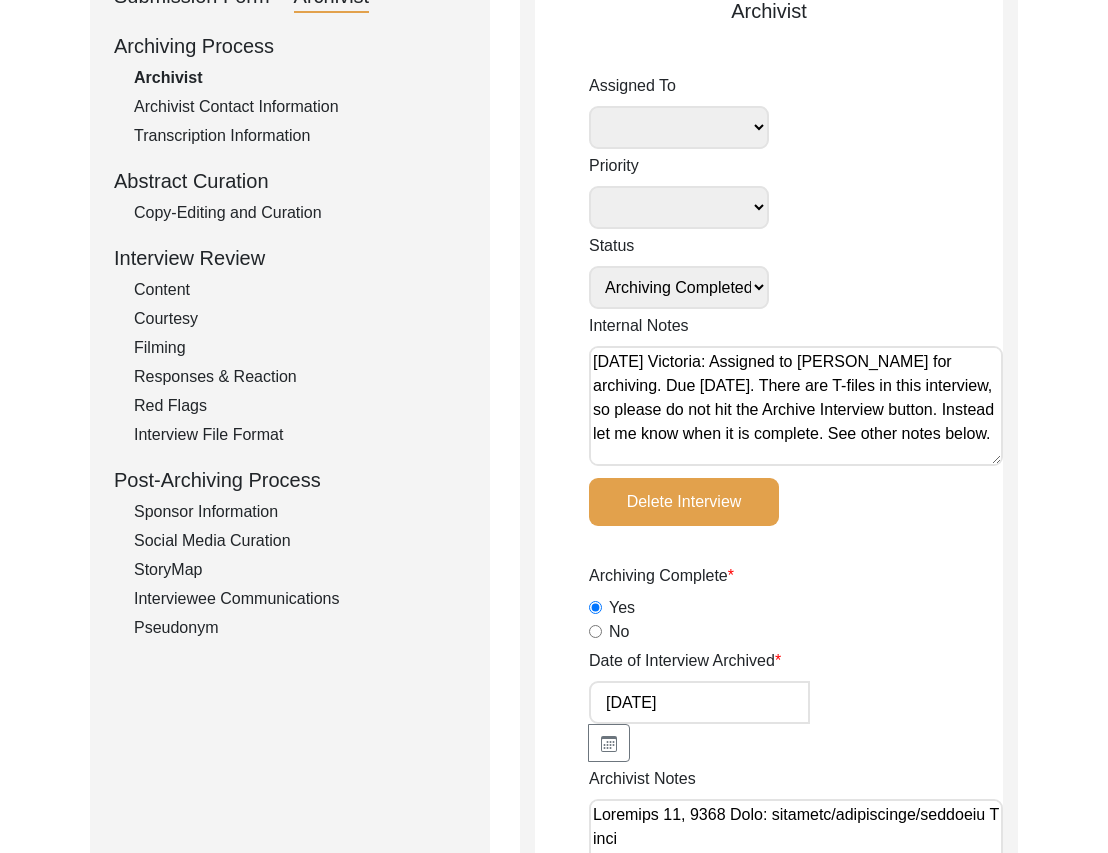 scroll, scrollTop: 264, scrollLeft: 0, axis: vertical 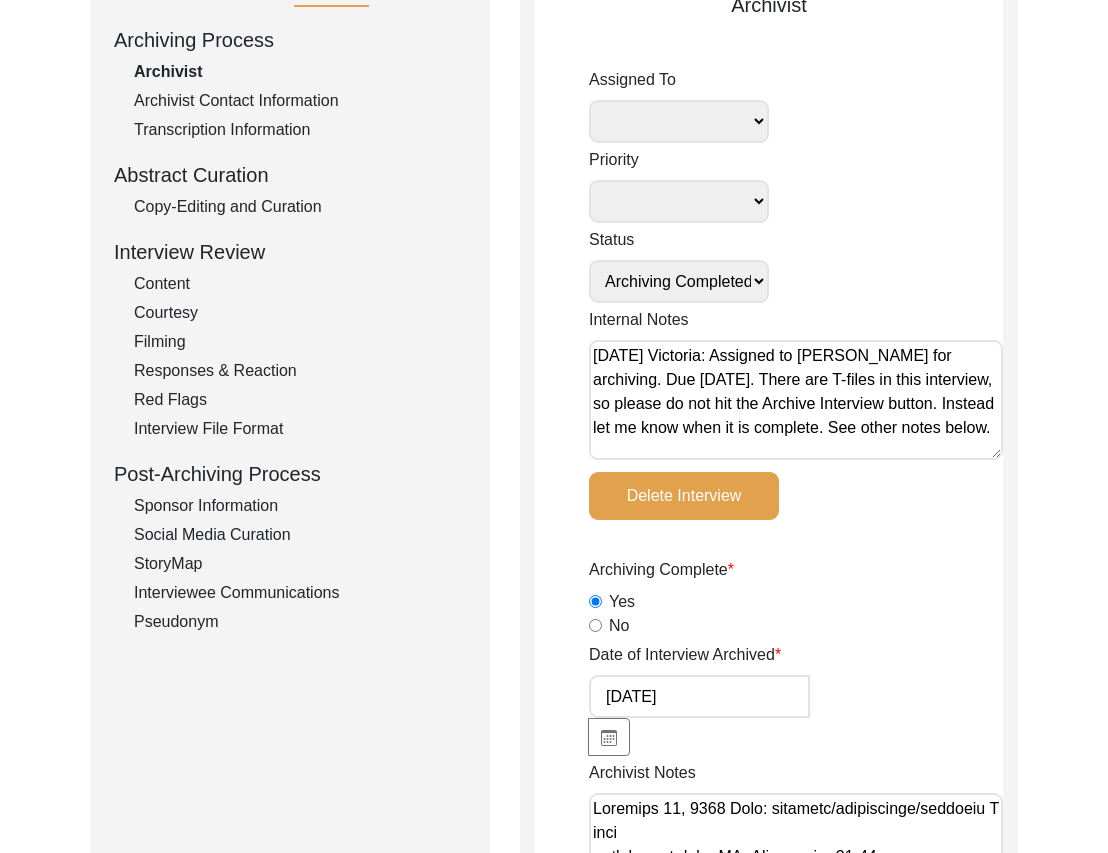 click on "[DATE] Victoria: Assigned to [PERSON_NAME] for archiving. Due [DATE]. There are T-files in this interview, so please do not hit the Archive Interview button. Instead let me know when it is complete. See other notes below.
[DATE] [PERSON_NAME]: file names need to be renamed by archivists to the full name of the interviewee. T file will need to be changed as well. T files removed/changed" at bounding box center [796, 400] 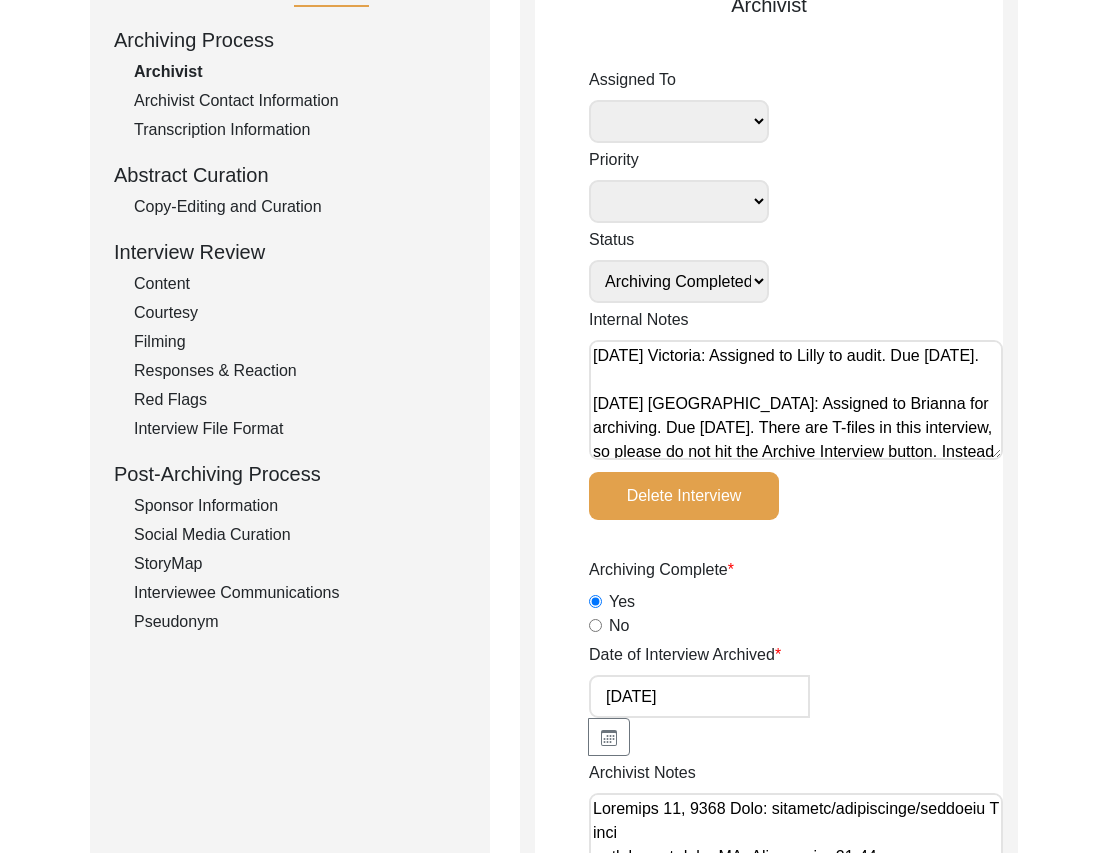 type on "[DATE] Victoria: Assigned to Lilly to audit. Due [DATE].
[DATE] [GEOGRAPHIC_DATA]: Assigned to Brianna for archiving. Due [DATE]. There are T-files in this interview, so please do not hit the Archive Interview button. Instead let me know when it is complete. See other notes below.
[DATE] [PERSON_NAME]: file names need to be renamed by archivists to the full name of the interviewee. T file will need to be changed as well. T files removed/changed" 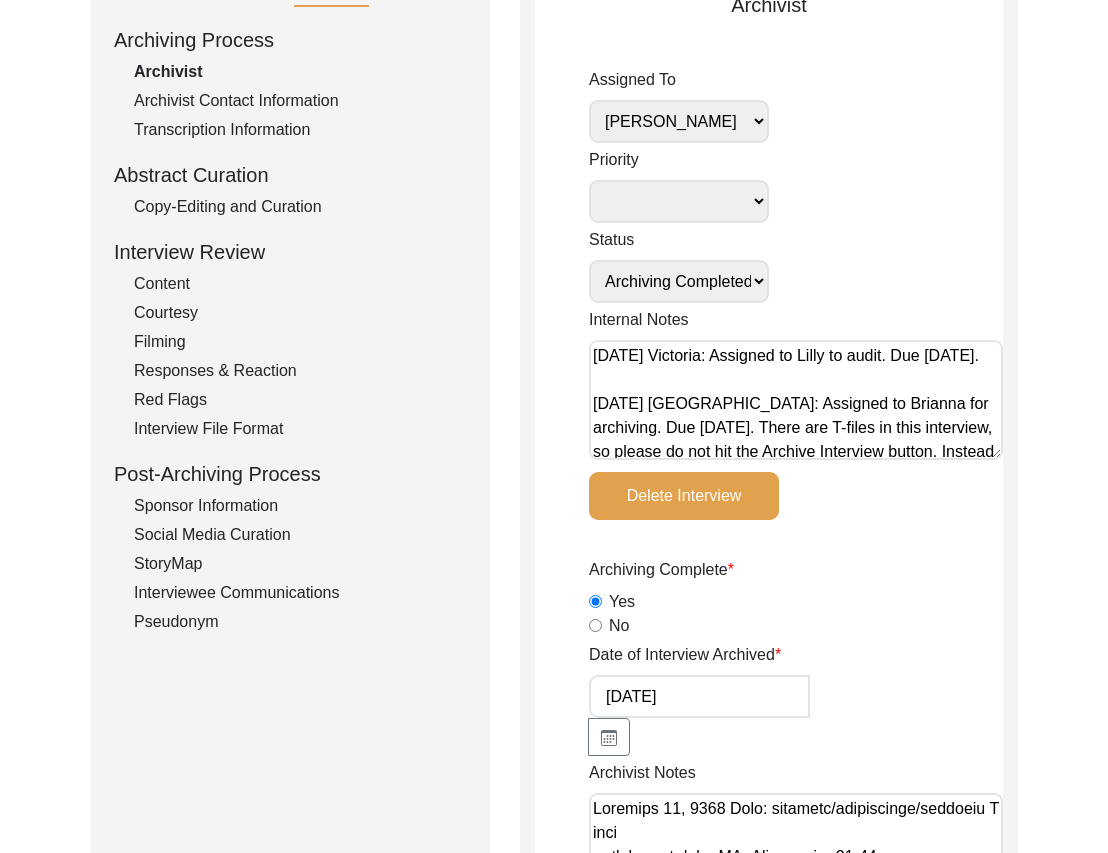click on "Submission In Progress Submitted/Received Archiving In Progress Archiving Completed Copy-Editing In Progress Copy-Edited Auditing In Progress Auditing Completed Reviewing In Progress Reviewed Social Media Curation In Progress Social Media Curated Social Media Published" at bounding box center [679, 281] 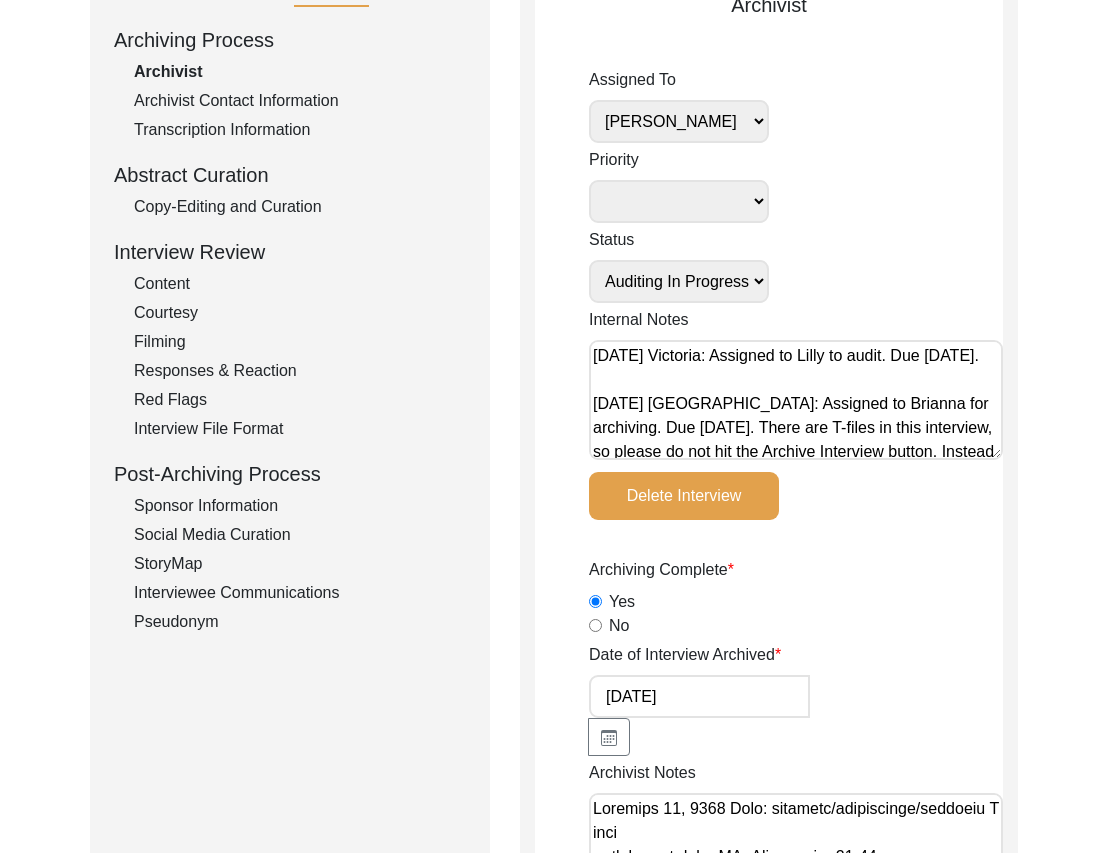 scroll, scrollTop: 200, scrollLeft: 0, axis: vertical 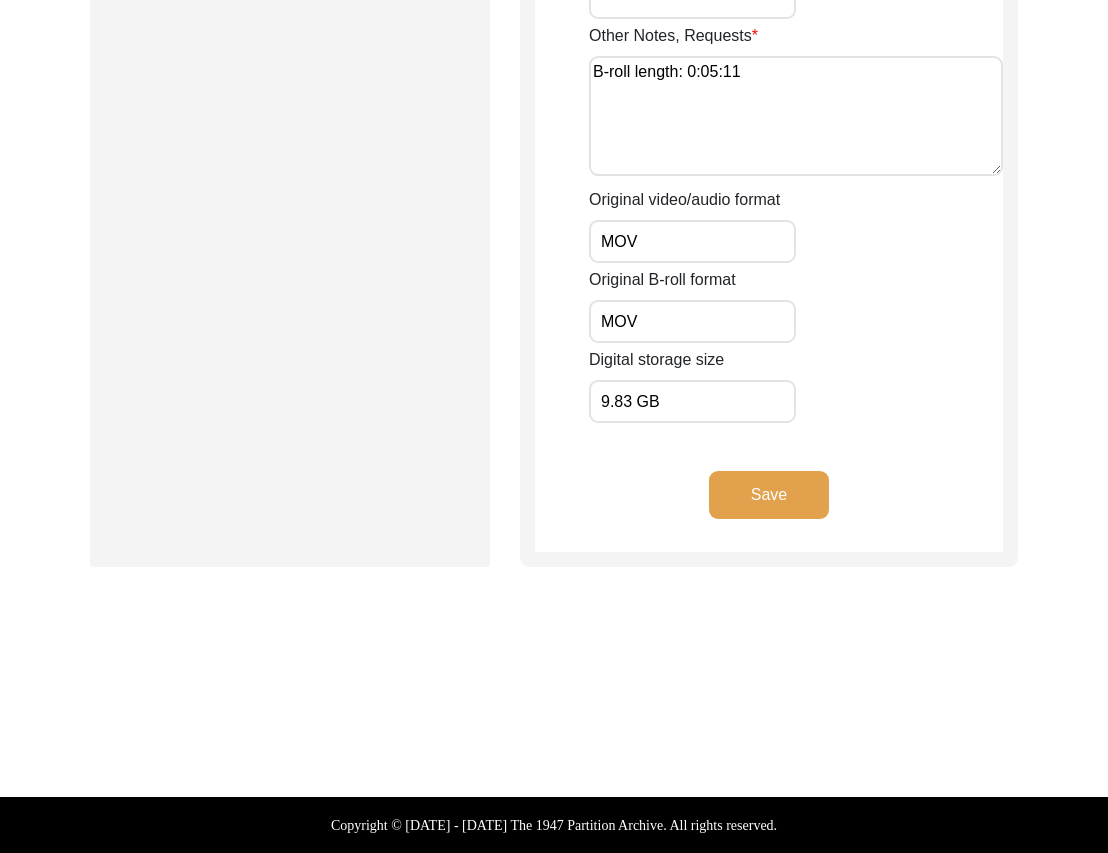click on "Save" 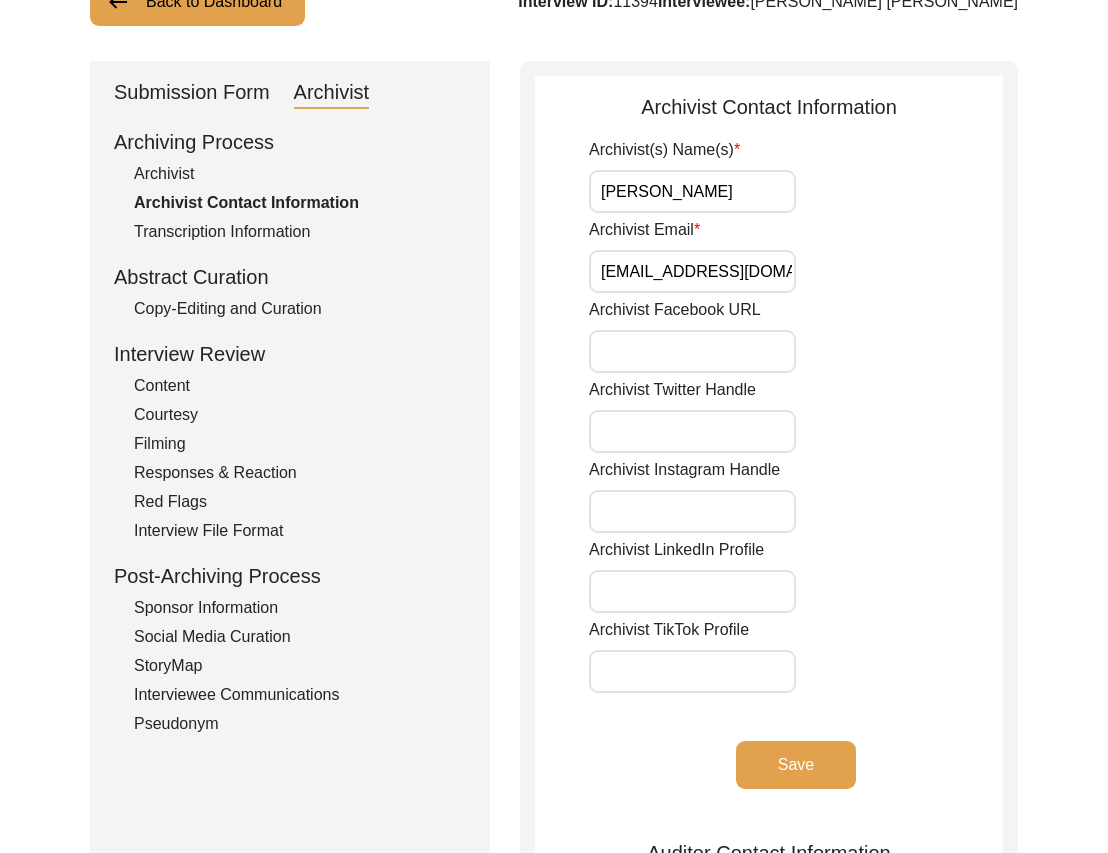 scroll, scrollTop: 0, scrollLeft: 0, axis: both 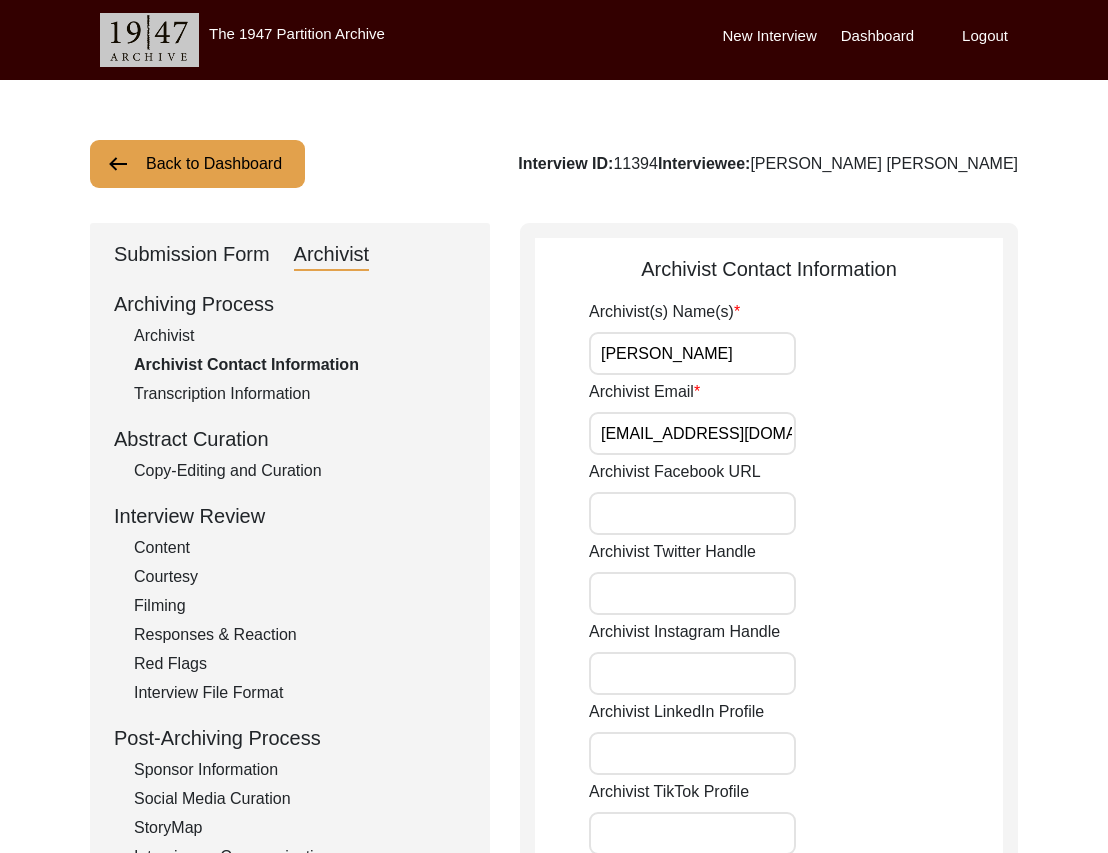 click on "Back to Dashboard  Interview ID:  11394  Interviewee:  [PERSON_NAME] [PERSON_NAME]   Submission Form   Archivist   Archiving Process   Archivist   Archivist Contact Information   Transcription Information   Abstract Curation   Copy-Editing and Curation   Interview Review   Content   Courtesy   Filming   Responses & Reaction   Red Flags   Interview File Format   Post-Archiving Process   Sponsor Information   Social Media Curation   StoryMap   Interviewee Communications   Pseudonym   Archivist Contact Information
Archivist(s) Name(s) [PERSON_NAME] Archivist Email Archivist Facebook URL Archivist Twitter Handle Archivist Instagram Handle Archivist LinkedIn Profile Archivist TikTok Profile Save  Auditor Contact Information
Auditor Name Auditor Email(s) Save" 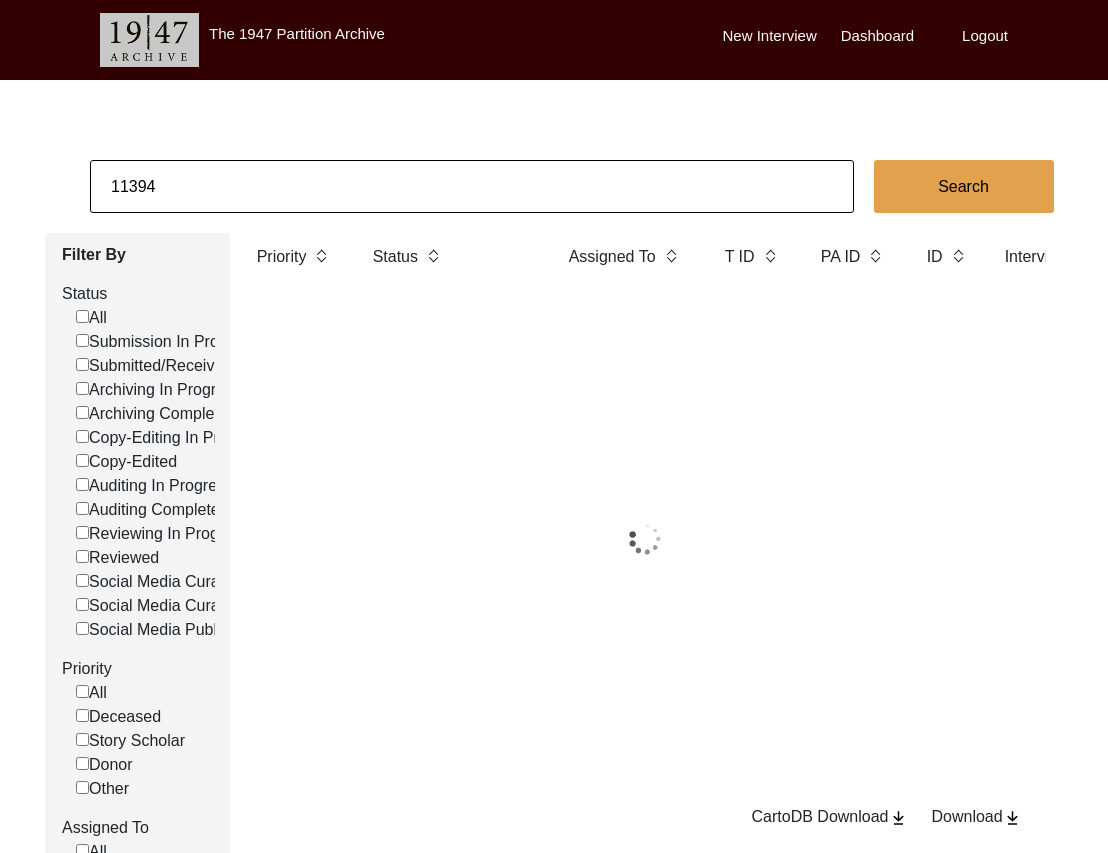click on "11394" 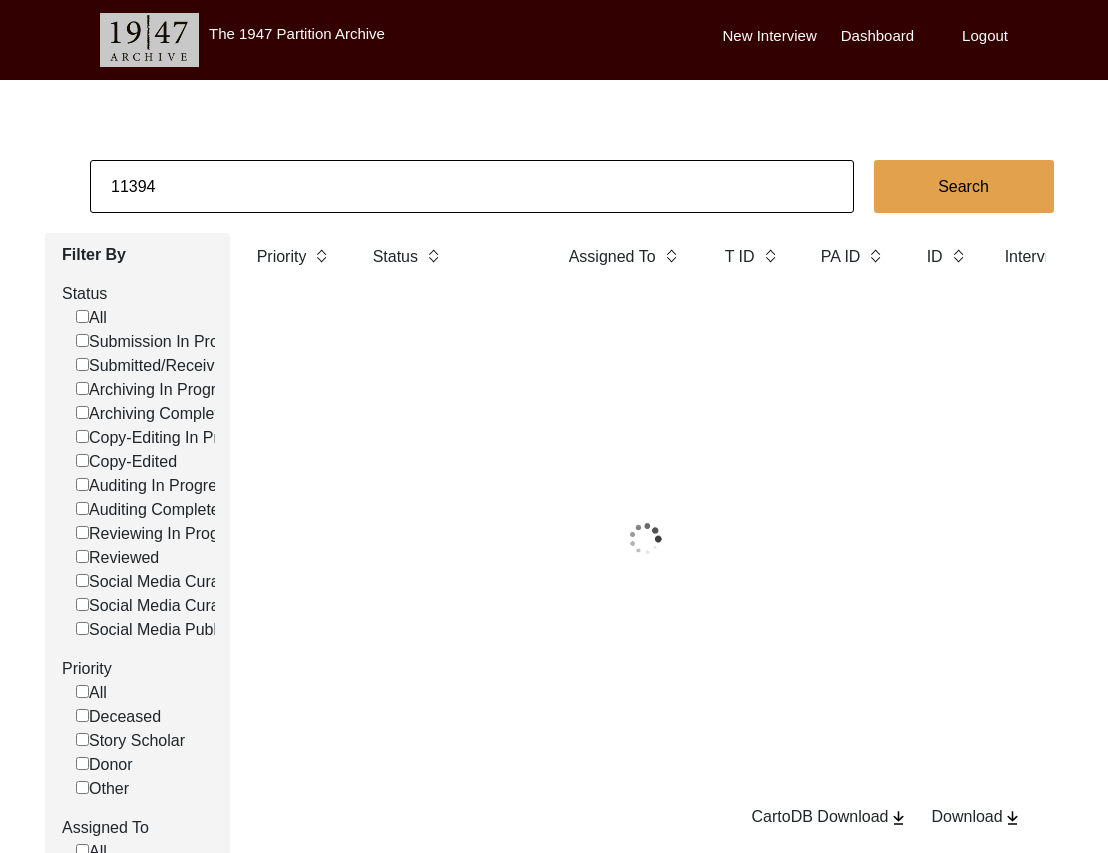 click on "11394" 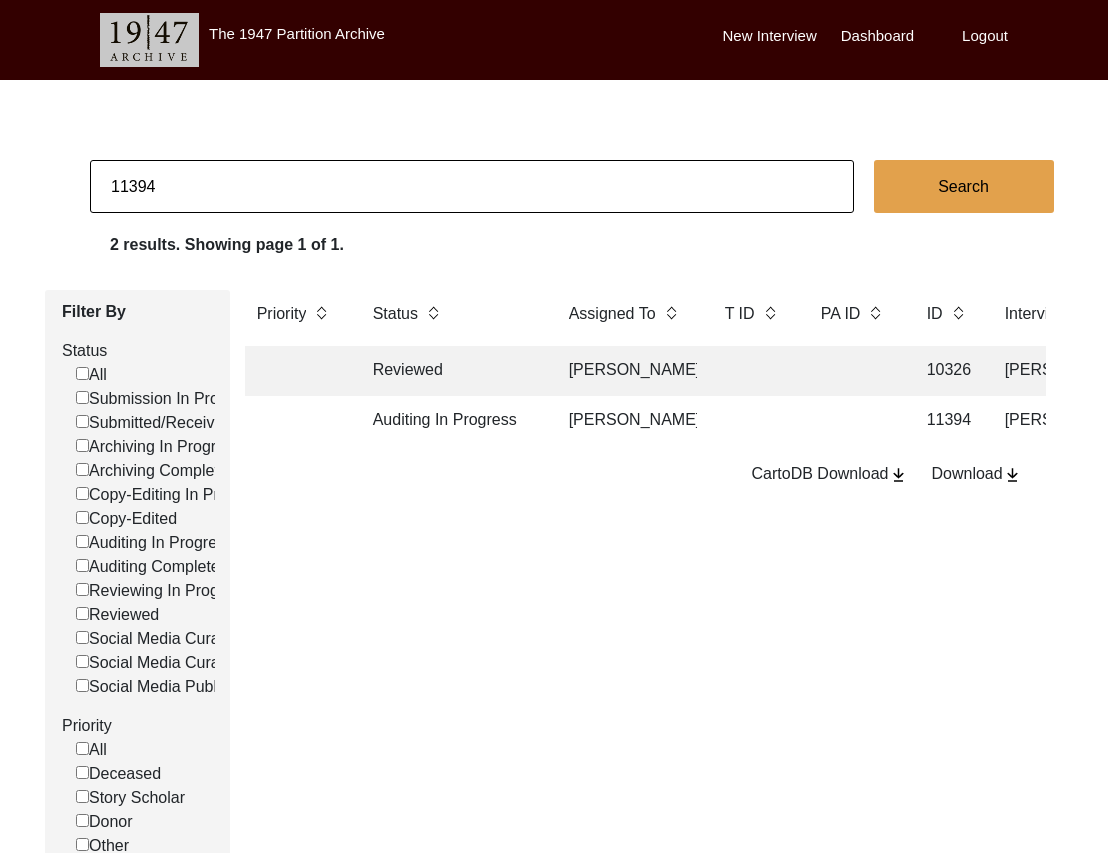 paste on "62" 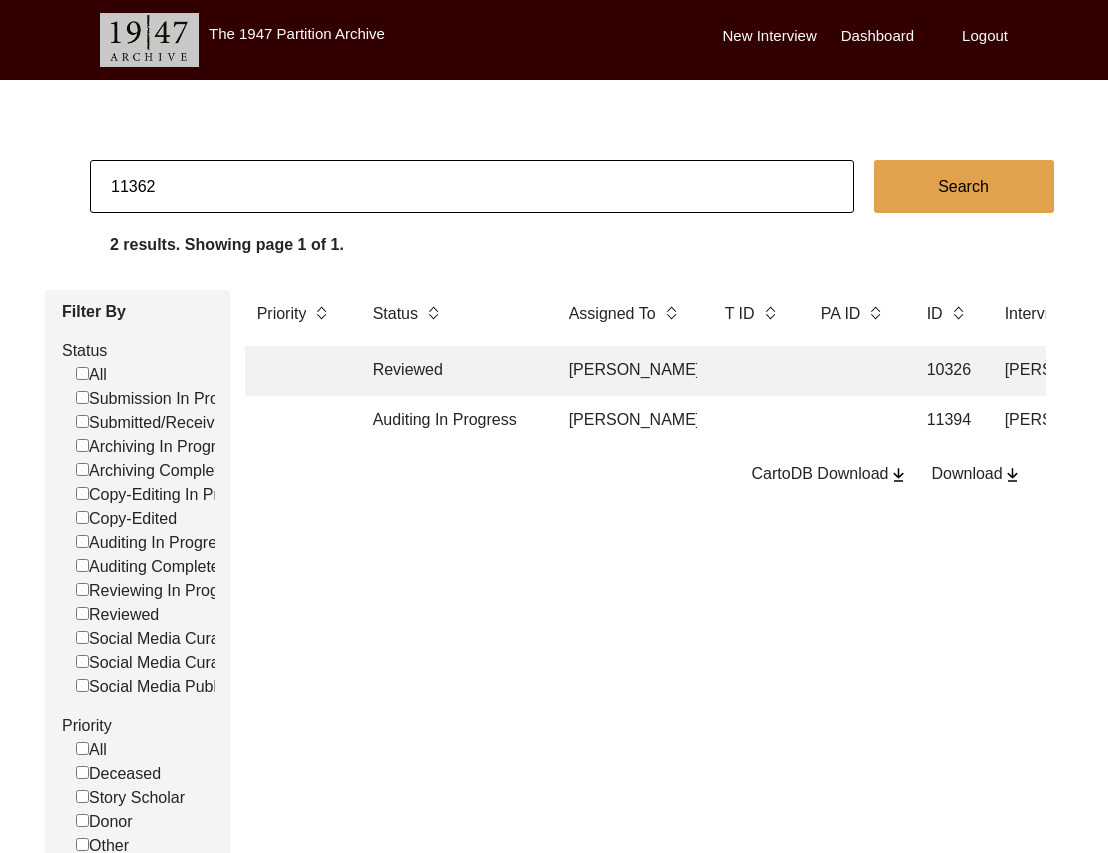 type on "11362" 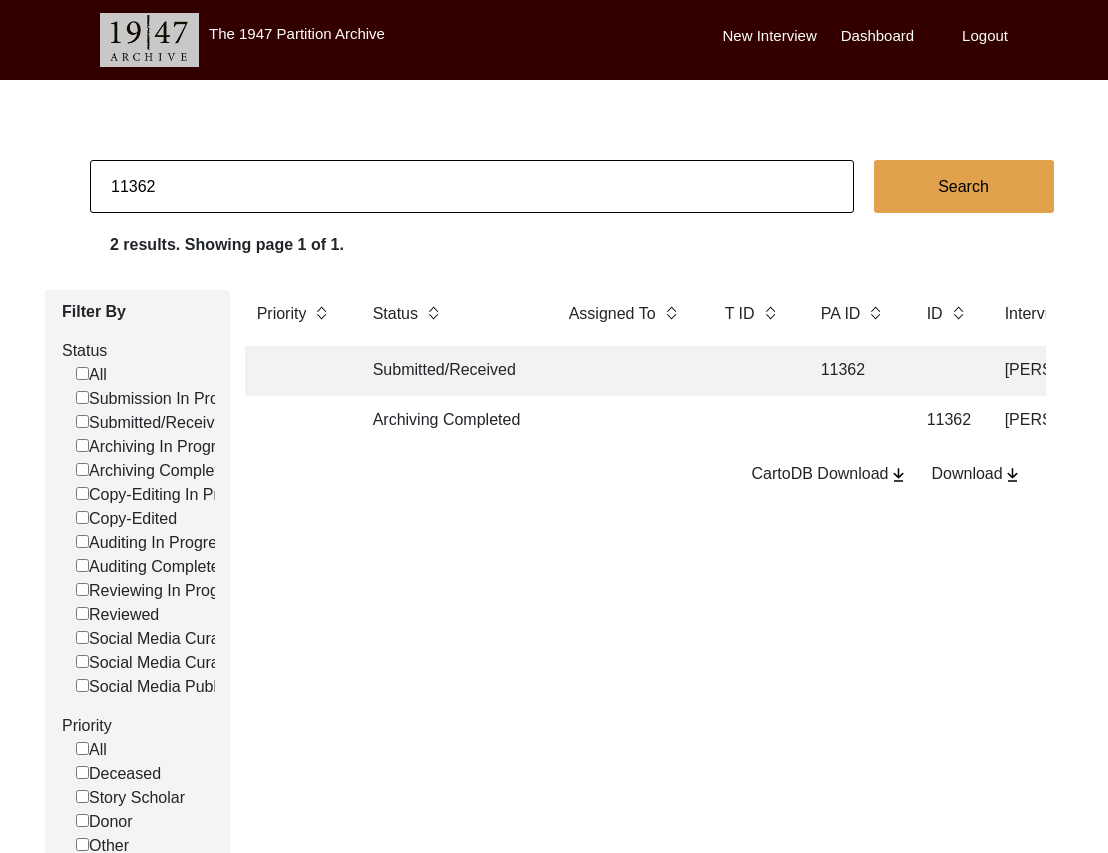 click on "Submitted/Received 11362 Nar [PERSON_NAME] [PERSON_NAME] [GEOGRAPHIC_DATA], [GEOGRAPHIC_DATA], [GEOGRAPHIC_DATA] [DATE] [DEMOGRAPHIC_DATA] [DATE] sikh Panjabi Na Na" 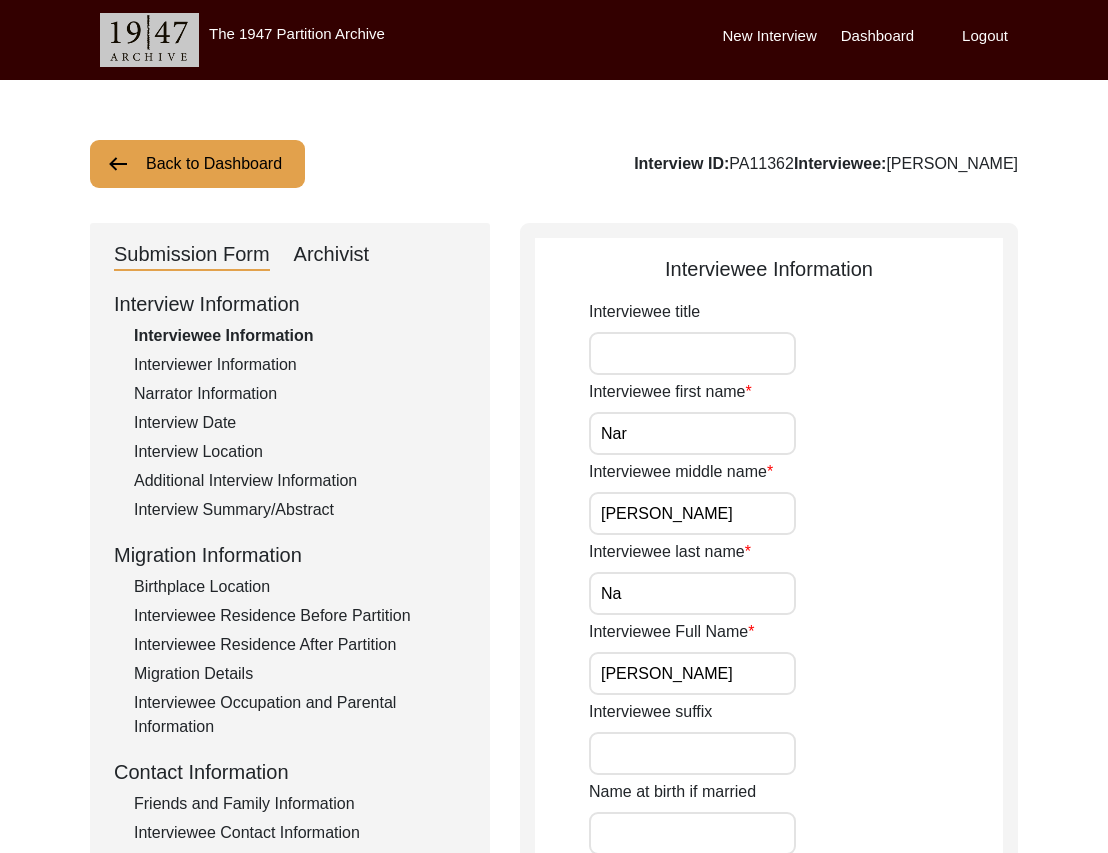 drag, startPoint x: 343, startPoint y: 252, endPoint x: 411, endPoint y: 255, distance: 68.06615 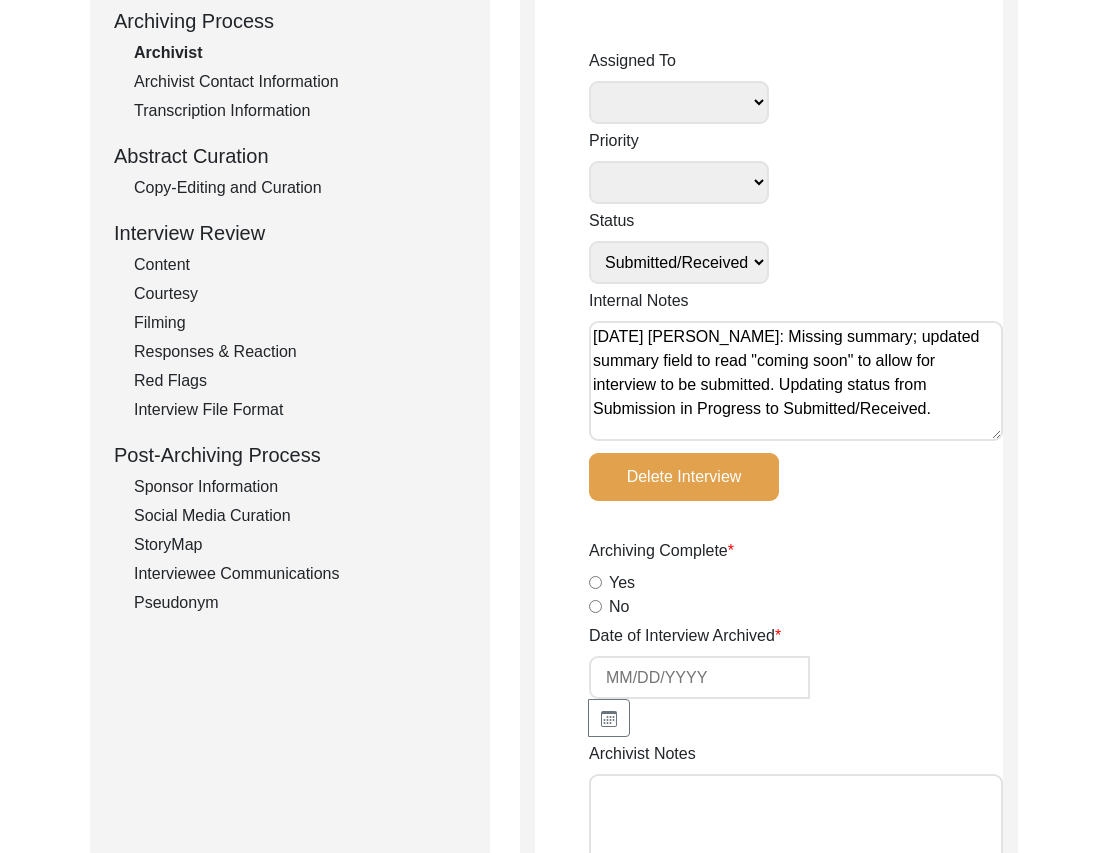 scroll, scrollTop: 292, scrollLeft: 0, axis: vertical 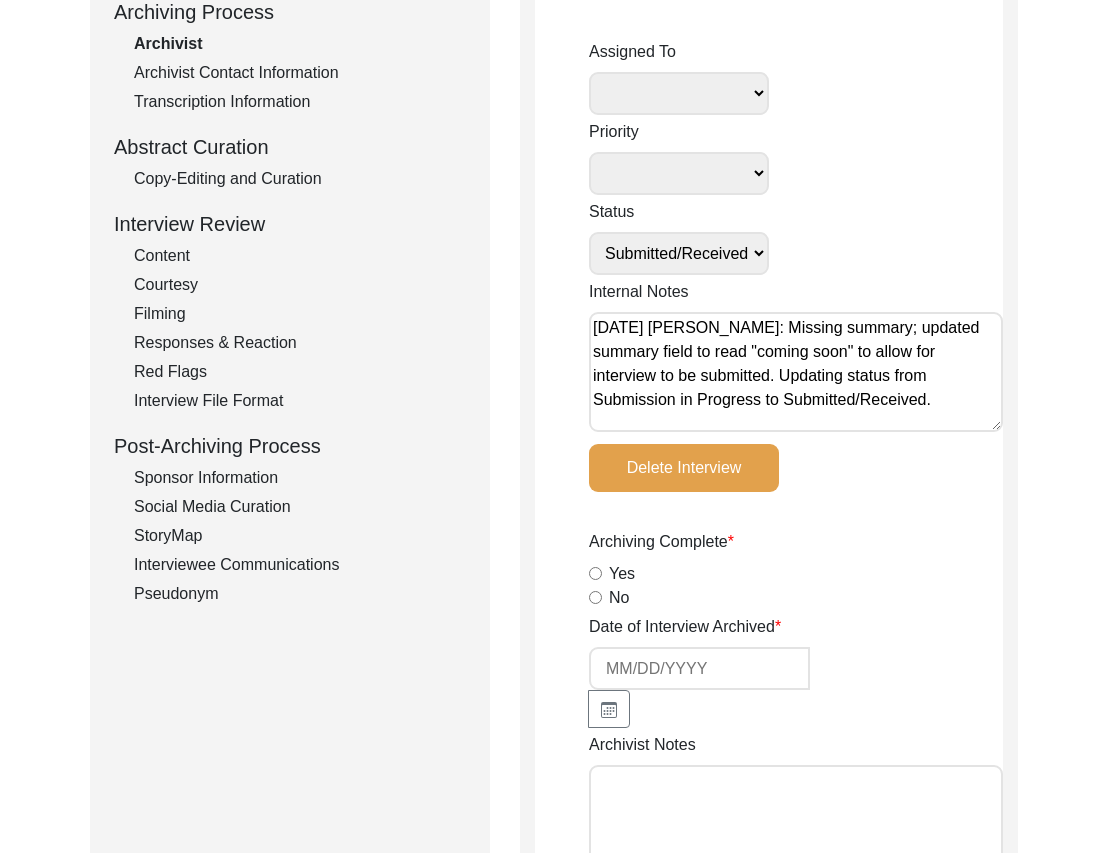 click on "[DATE] [PERSON_NAME]: Missing summary; updated summary field to read "coming soon" to allow for interview to be submitted. Updating status from Submission in Progress to Submitted/Received." at bounding box center [796, 372] 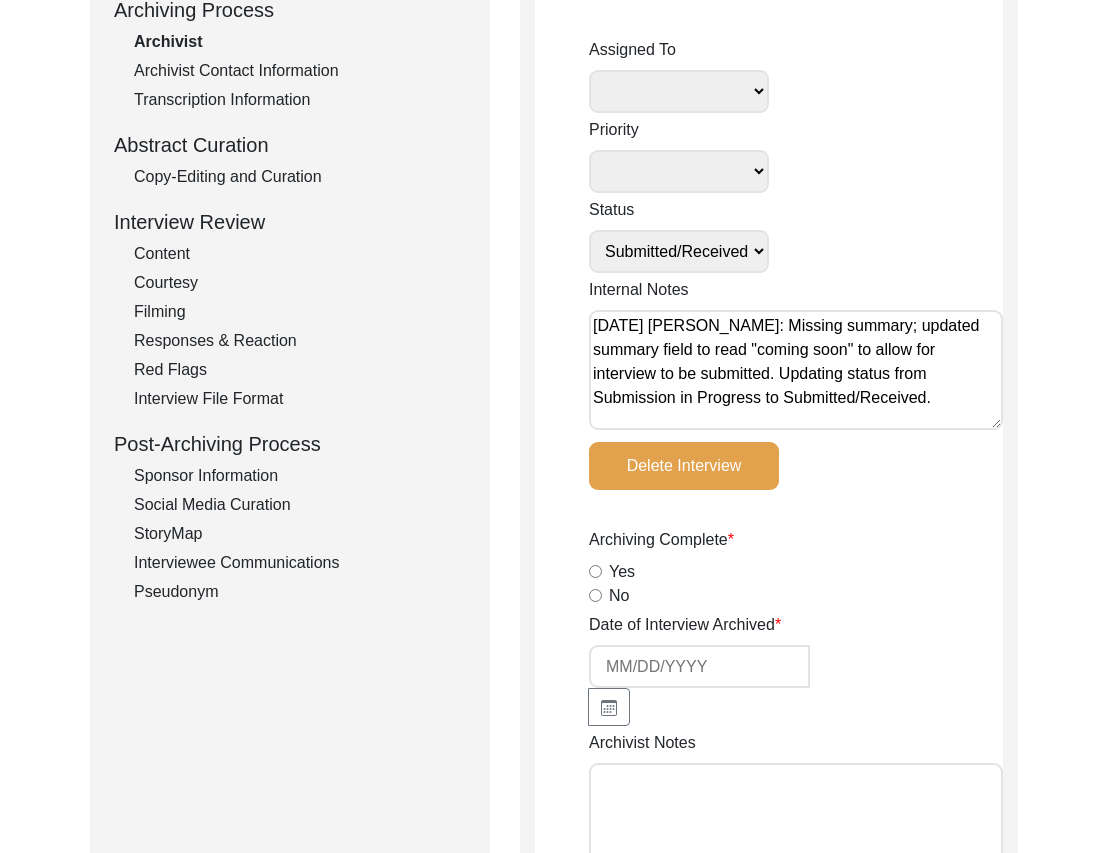 drag, startPoint x: 594, startPoint y: 325, endPoint x: 631, endPoint y: 339, distance: 39.56008 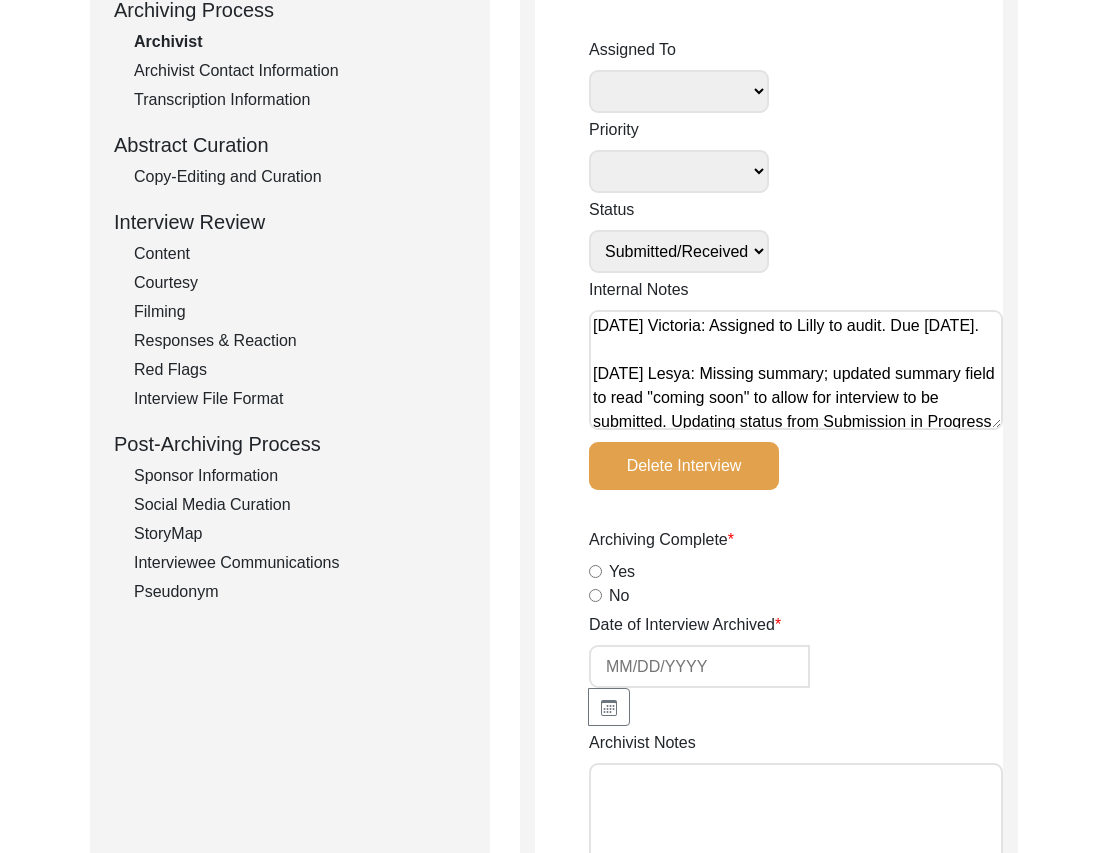 type on "[DATE] Victoria: Assigned to Lilly to audit. Due [DATE].
[DATE] Lesya: Missing summary; updated summary field to read "coming soon" to allow for interview to be submitted. Updating status from Submission in Progress to Submitted/Received." 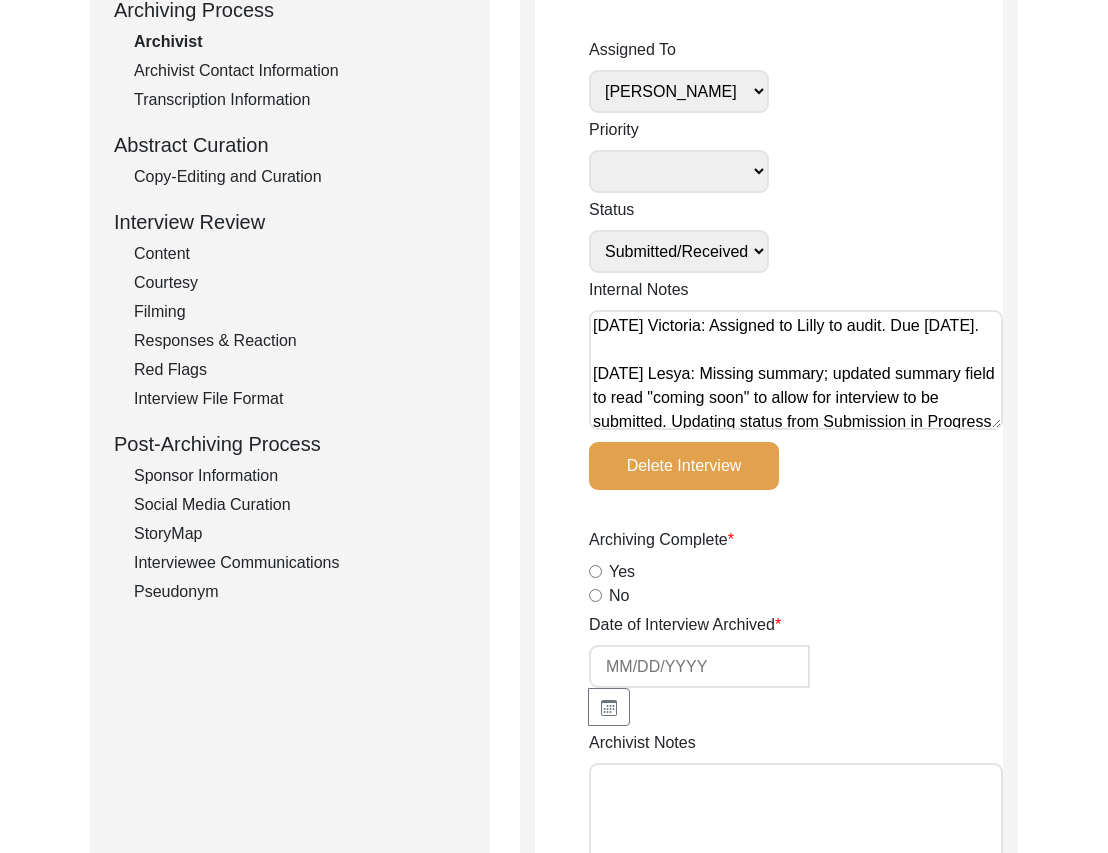 click on "Submission In Progress Submitted/Received Archiving In Progress Archiving Completed Copy-Editing In Progress Copy-Edited Auditing In Progress Auditing Completed Reviewing In Progress Reviewed Social Media Curation In Progress Social Media Curated Social Media Published" at bounding box center [679, 251] 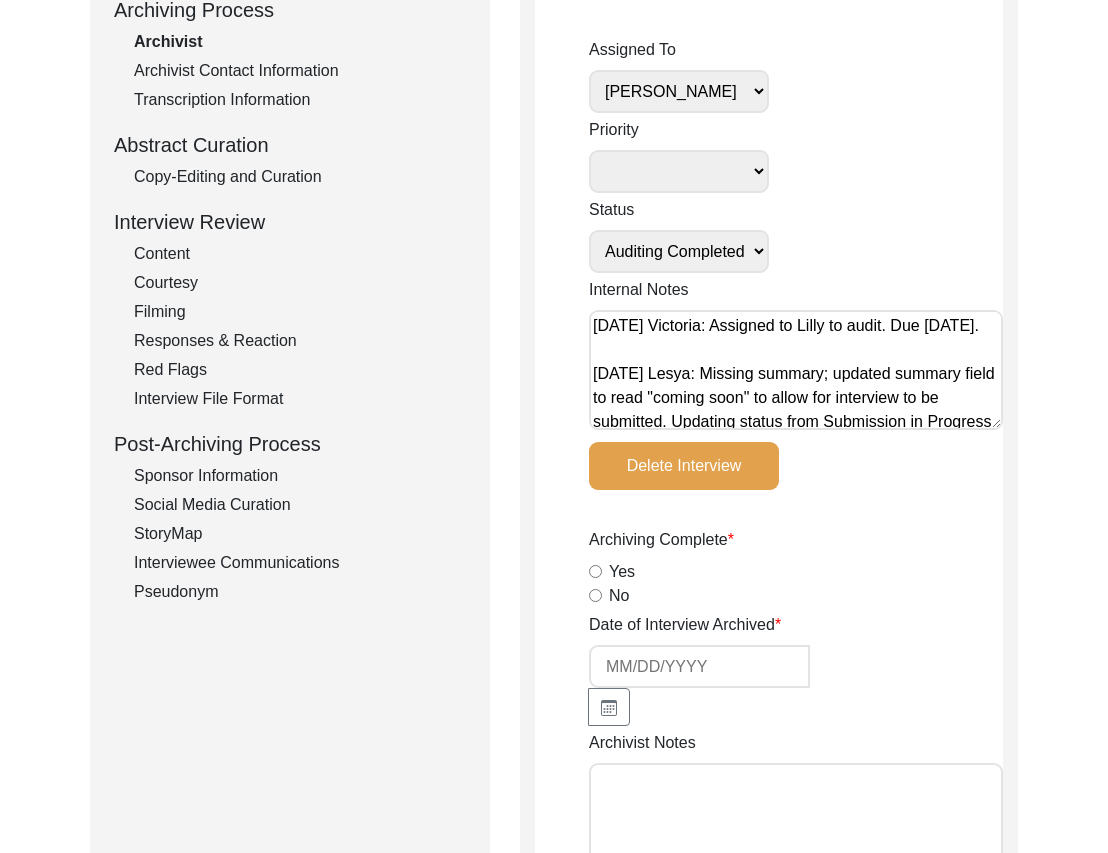 drag, startPoint x: 769, startPoint y: 236, endPoint x: 733, endPoint y: 259, distance: 42.72002 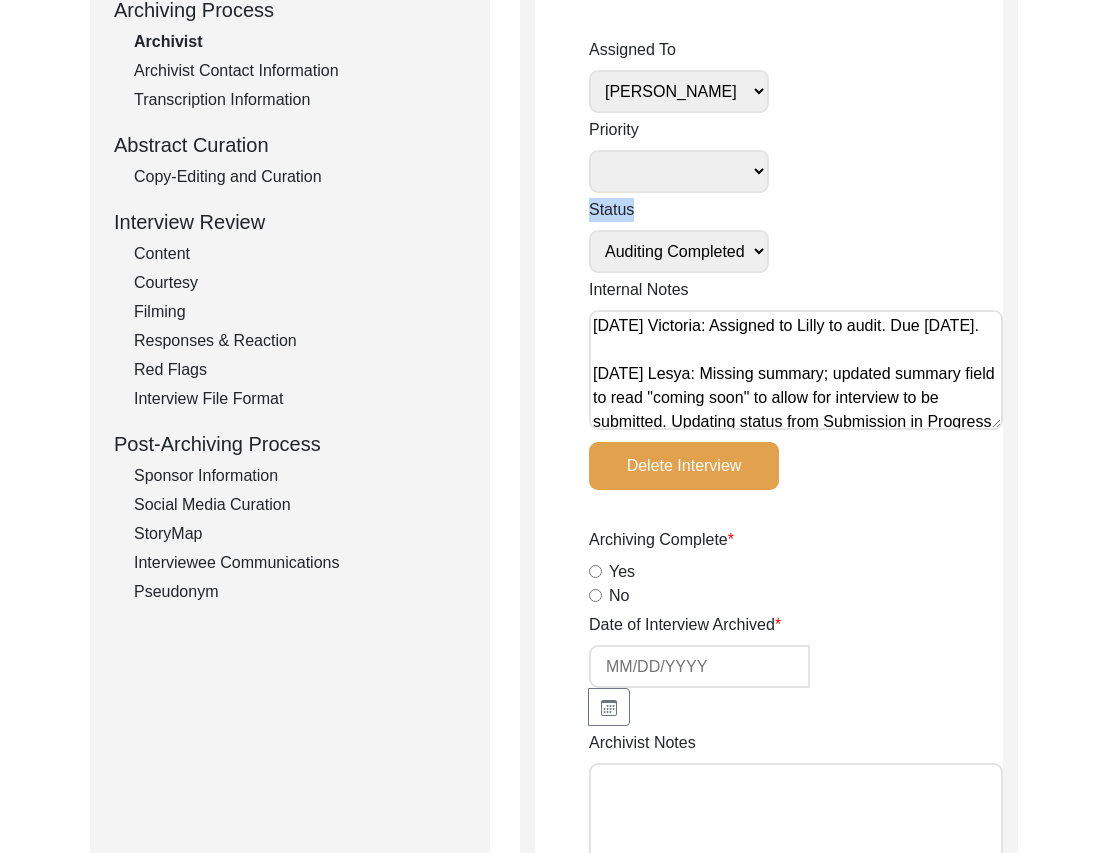 click on "Submission In Progress Submitted/Received Archiving In Progress Archiving Completed Copy-Editing In Progress Copy-Edited Auditing In Progress Auditing Completed Reviewing In Progress Reviewed Social Media Curation In Progress Social Media Curated Social Media Published" at bounding box center [679, 251] 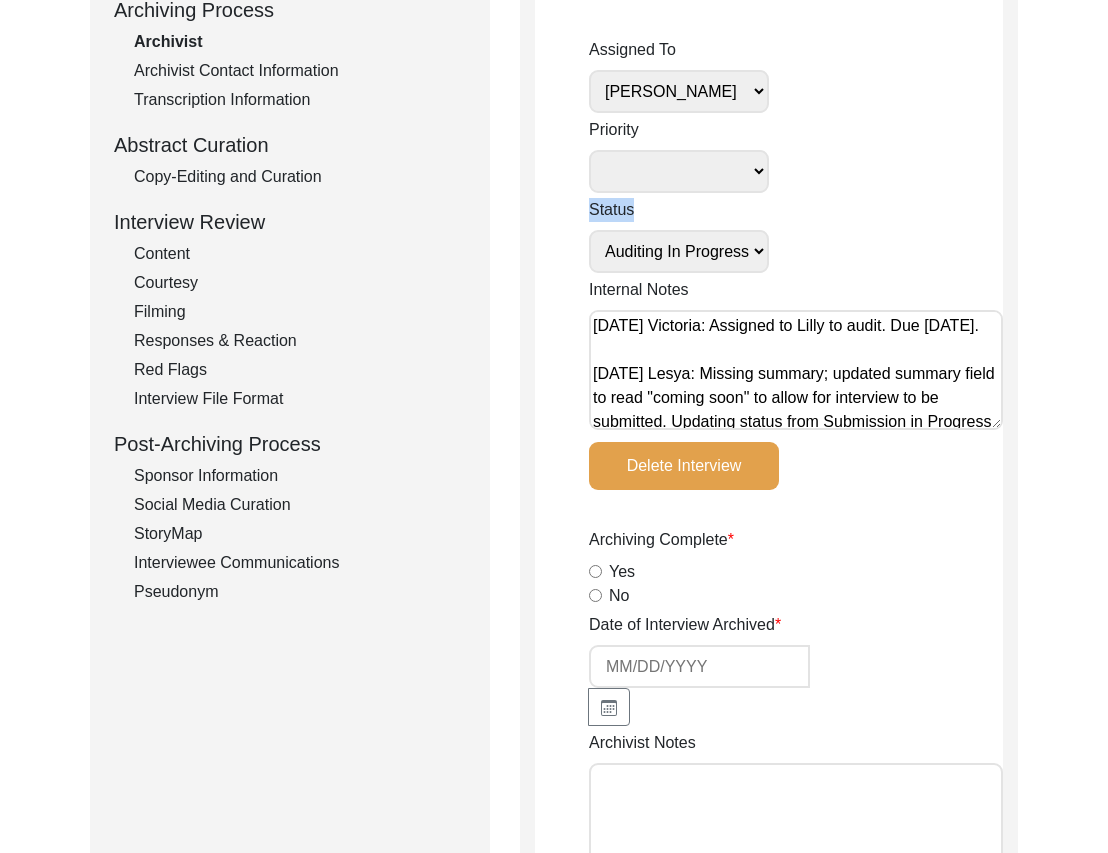 scroll, scrollTop: 56, scrollLeft: 0, axis: vertical 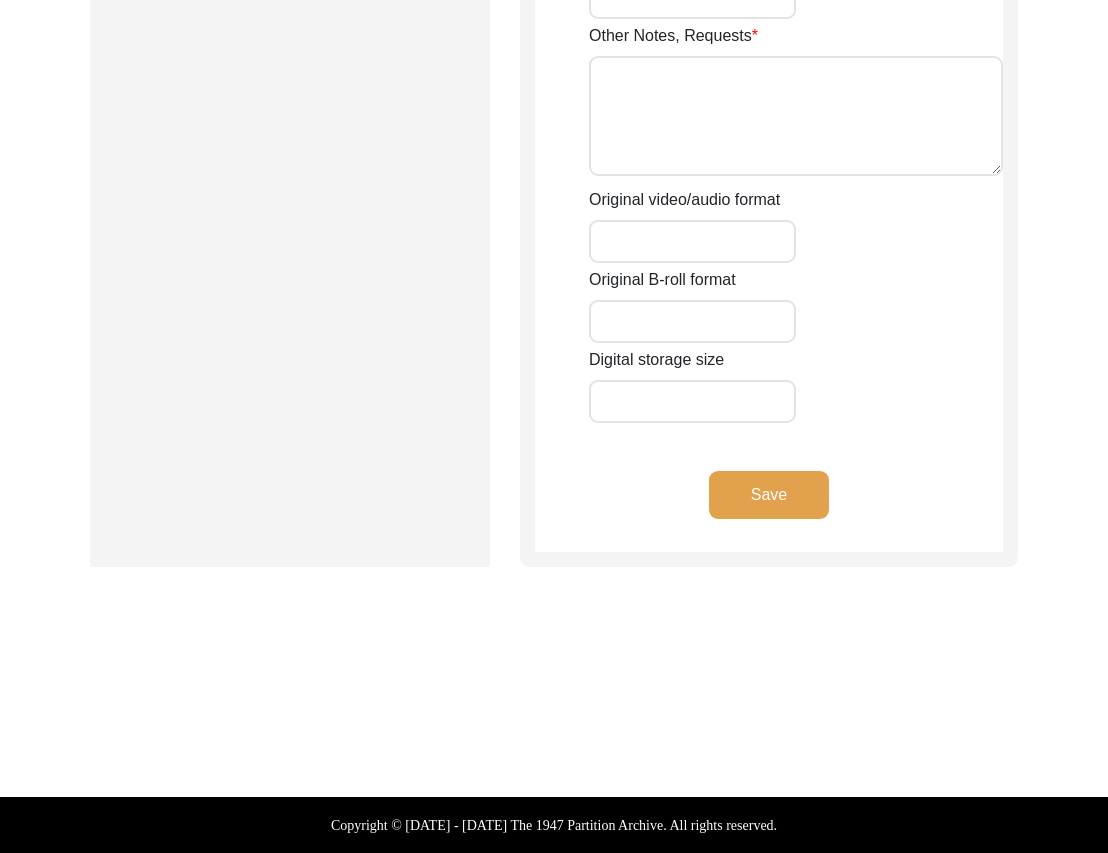 click on "Save" 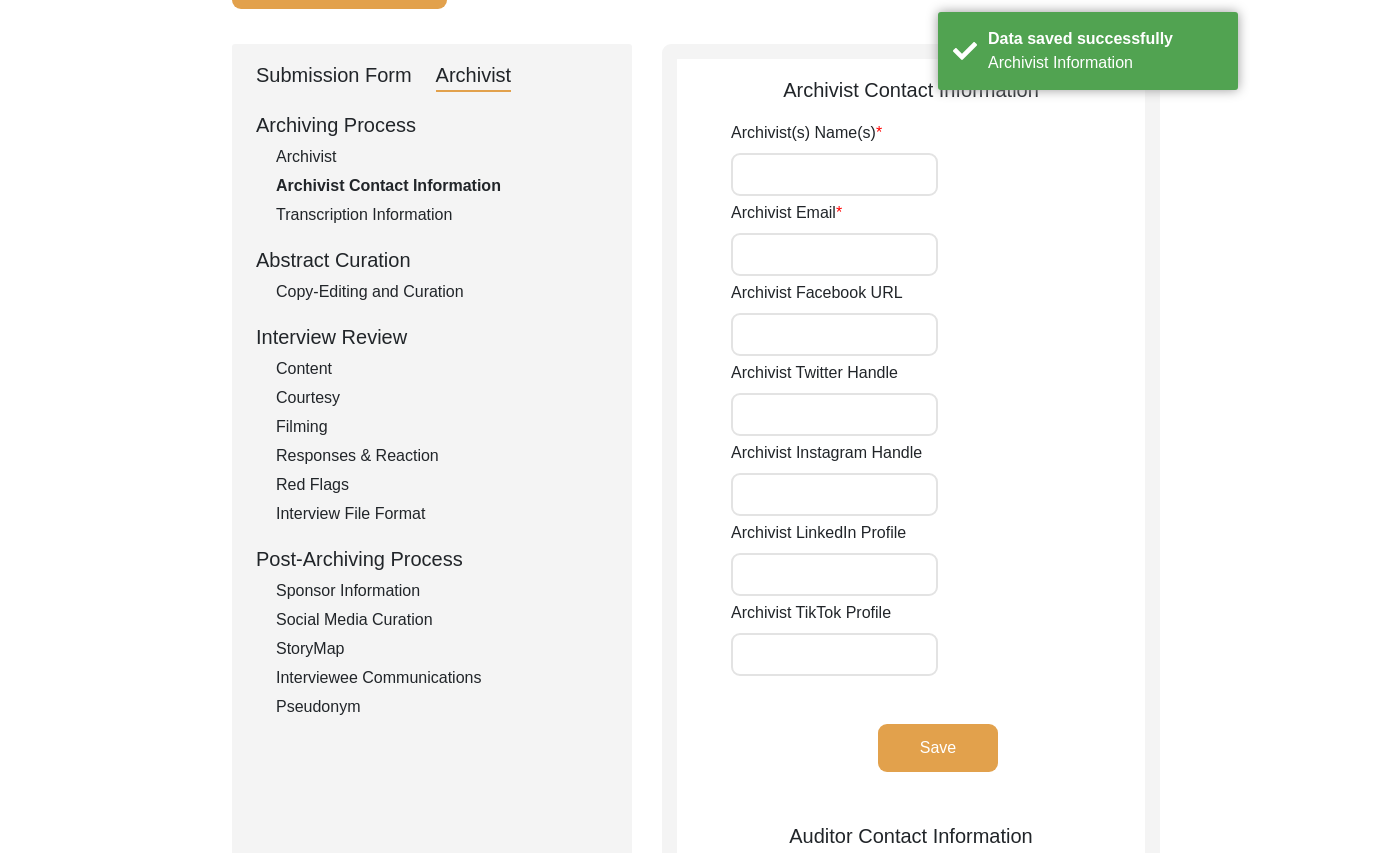 scroll, scrollTop: 0, scrollLeft: 0, axis: both 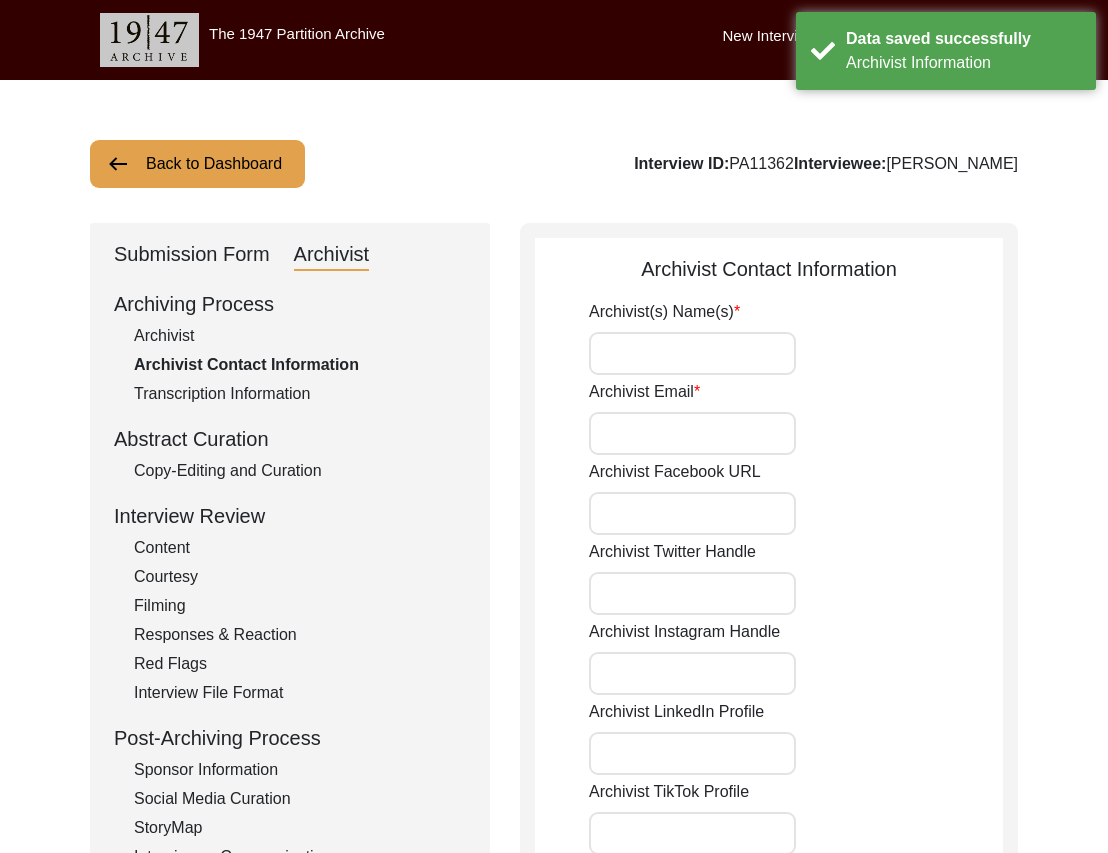 click on "Back to Dashboard" 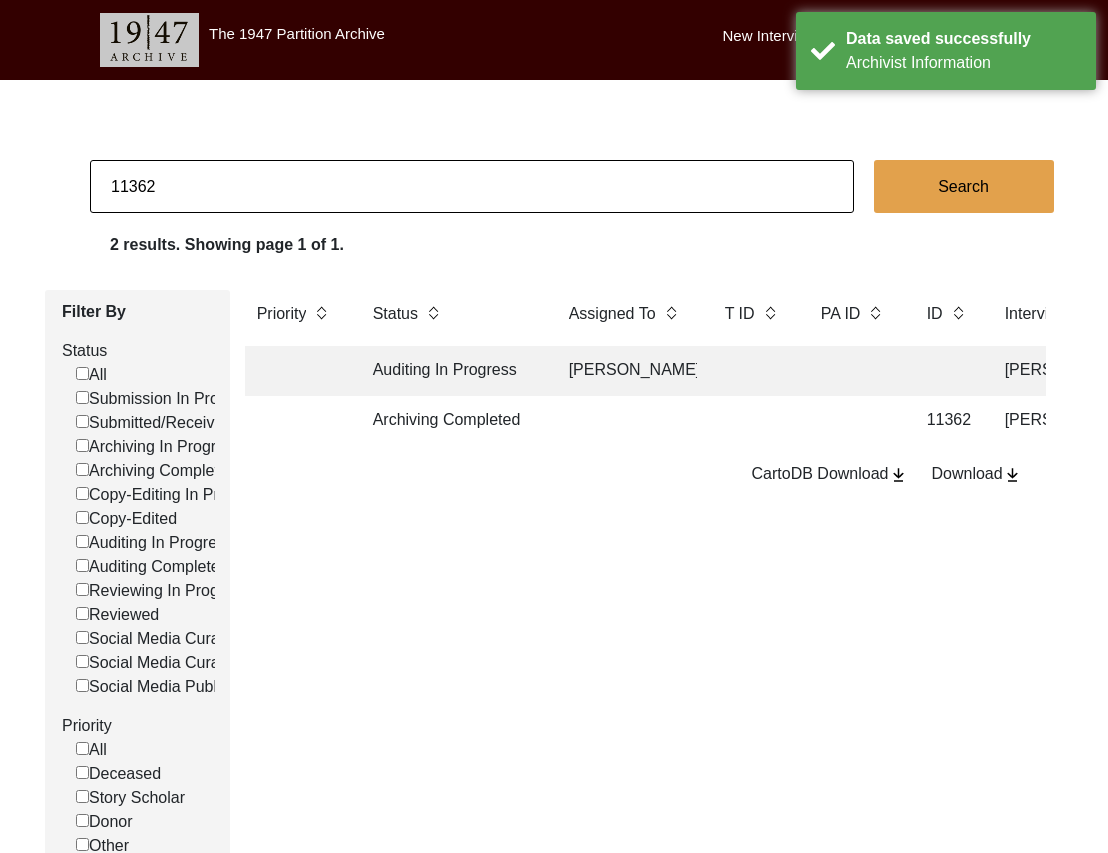 click on "11362" 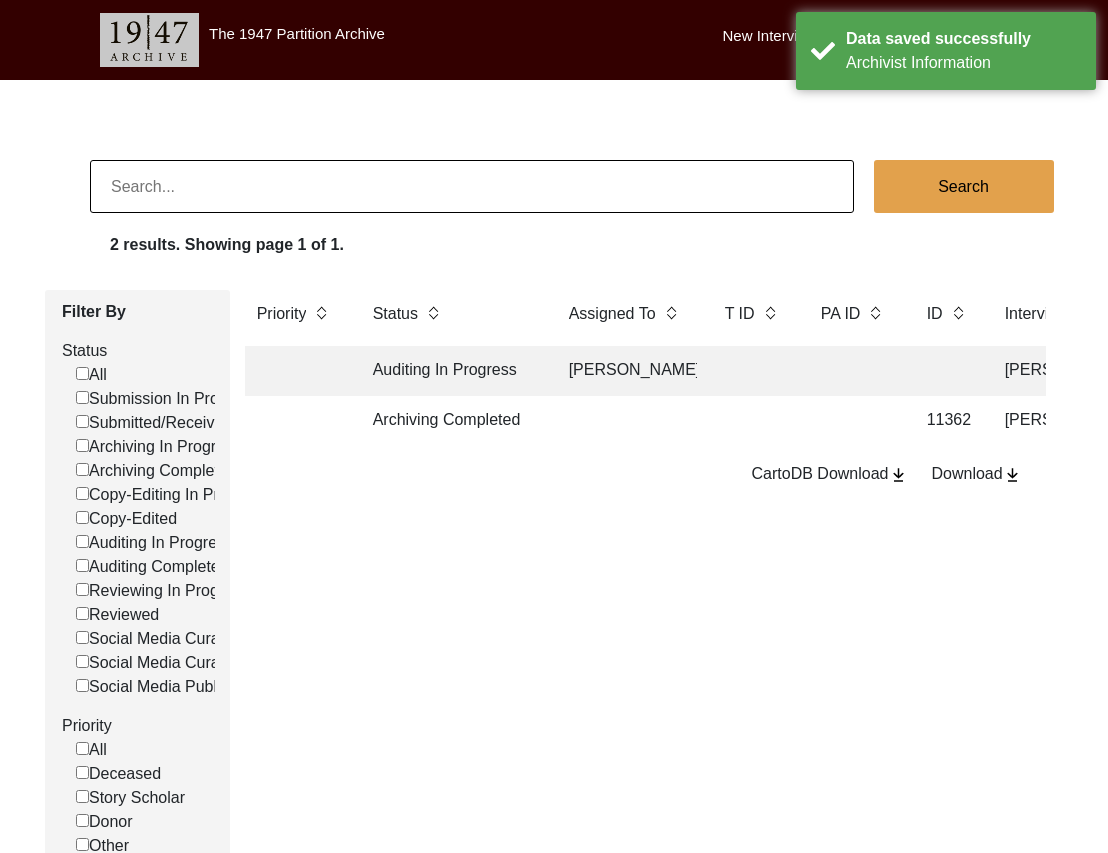 type 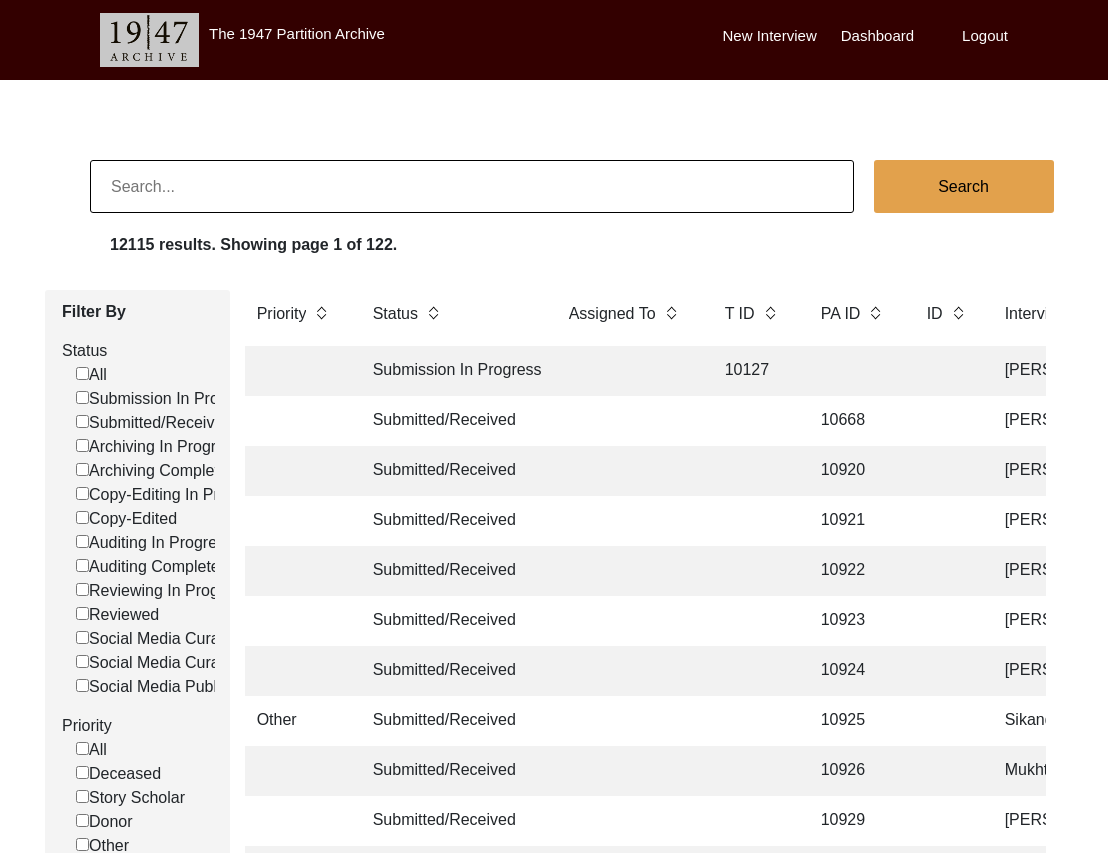 click on "The 1947 Partition Archive New Interview Dashboard Logout Search 12115 results. Showing page 1 of 122. Filter By Status  All   Submission In Progress   Submitted/Received   Archiving In Progress   Archiving Completed   Copy-Editing In Progress   Copy-Edited   Auditing In Progress   Auditing Completed   Reviewing In Progress   Reviewed   Social Media Curation In Progress   Social Media Curated   Social Media Published  Priority  All   Deceased   Story Scholar   Donor   Other  Assigned To  All   [PERSON_NAME]   [PERSON_NAME]   archivist   [PERSON_NAME]   [PERSON_NAME]  Priority Status Assigned To T ID PA ID ID Interviewee Name Interviewer Interview location (City, State/Province, Country) Interview Date Gender of interviewee Interviewee Date of Birth Interviewee Religion Interview Languages "Migrated From (Village/City, State, Country)" "Migrated To (Village/City, State, Country)" POST Form Summary RELEASE Form # Photos of interview Video/Audio Received B-Roll Received Submission In Progress 1939" at bounding box center [554, 2791] 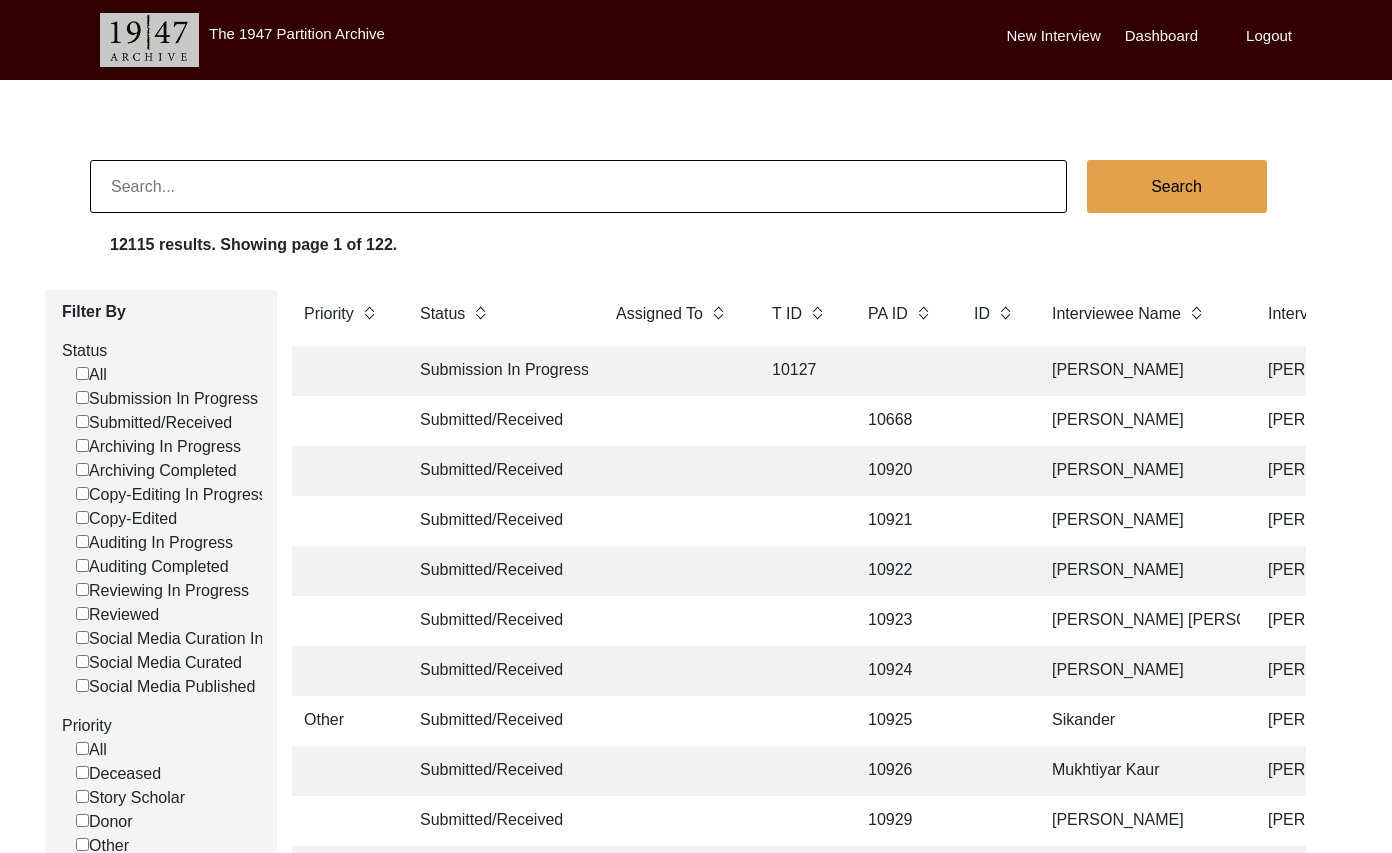 click on "Submitted/Received" 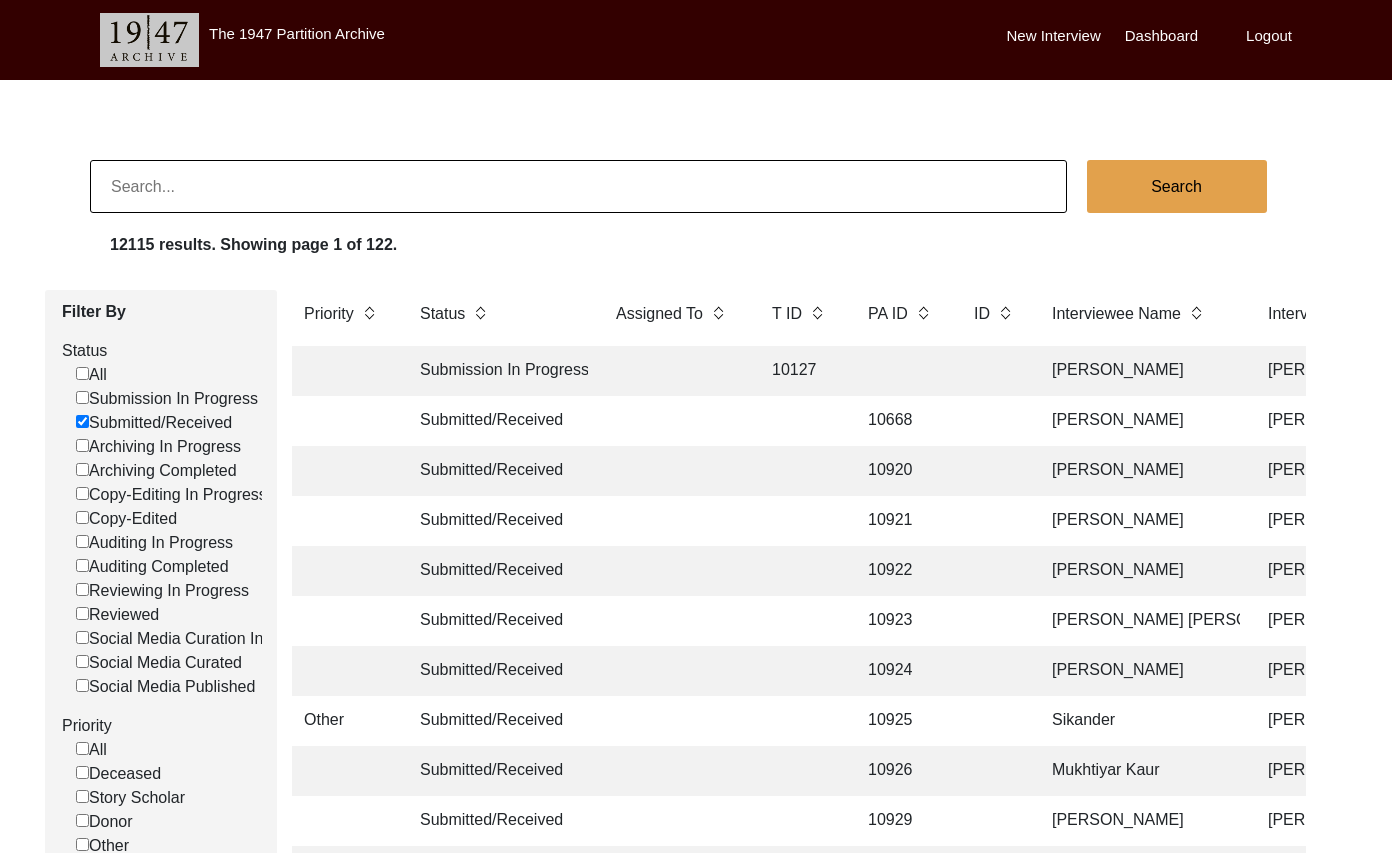 checkbox on "false" 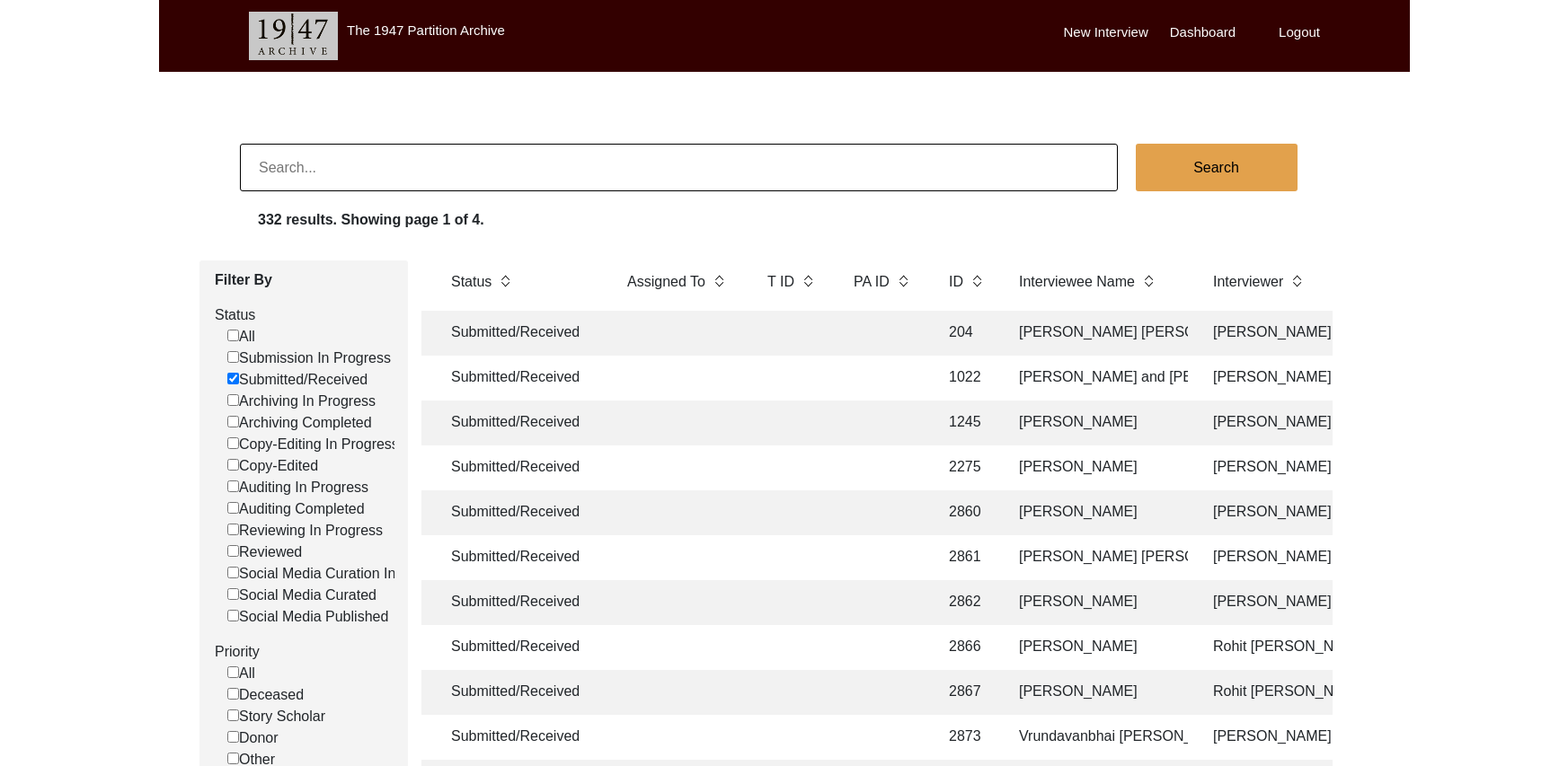 scroll, scrollTop: 0, scrollLeft: 0, axis: both 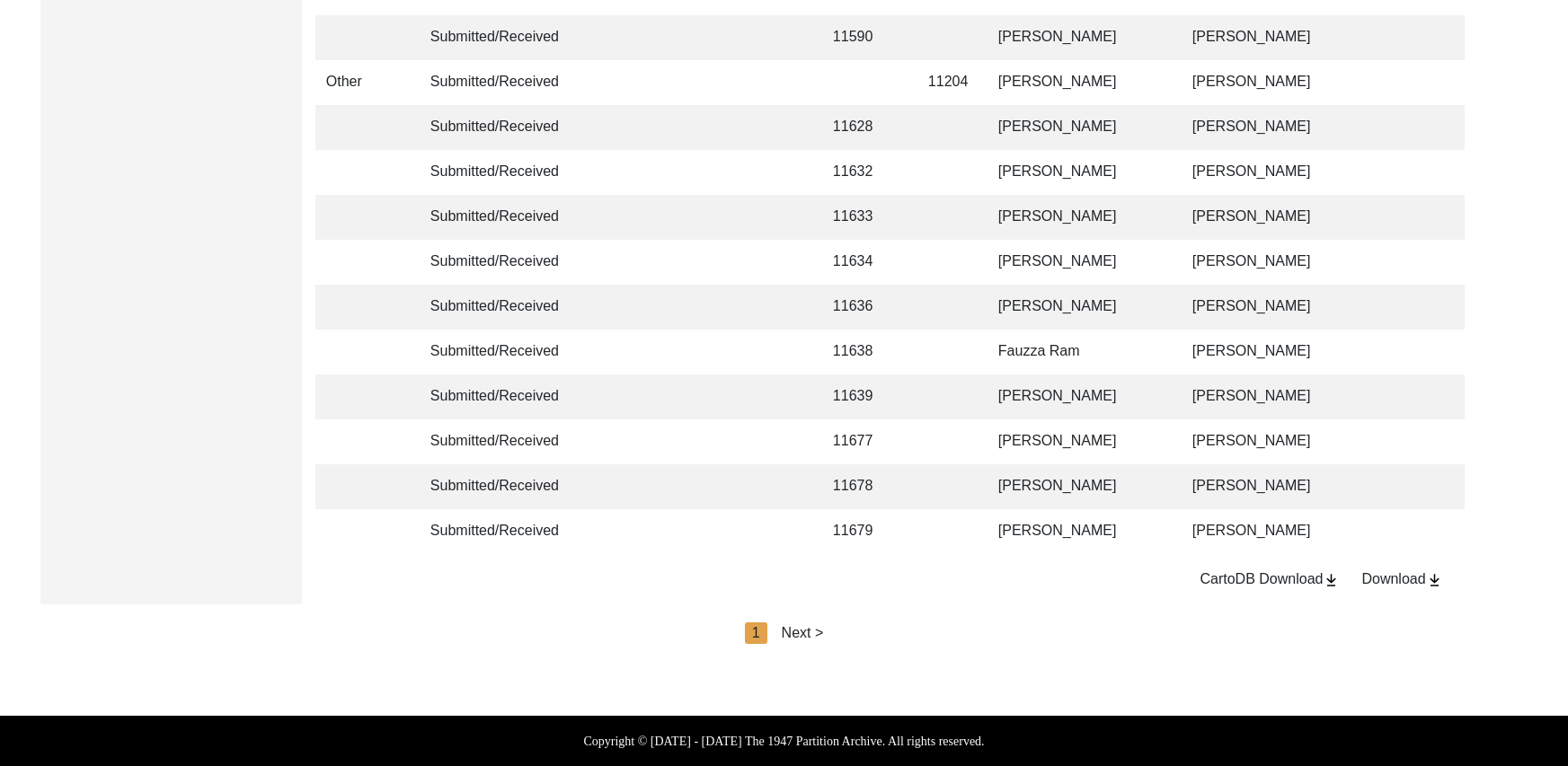 drag, startPoint x: 814, startPoint y: 633, endPoint x: 829, endPoint y: 646, distance: 19.849433 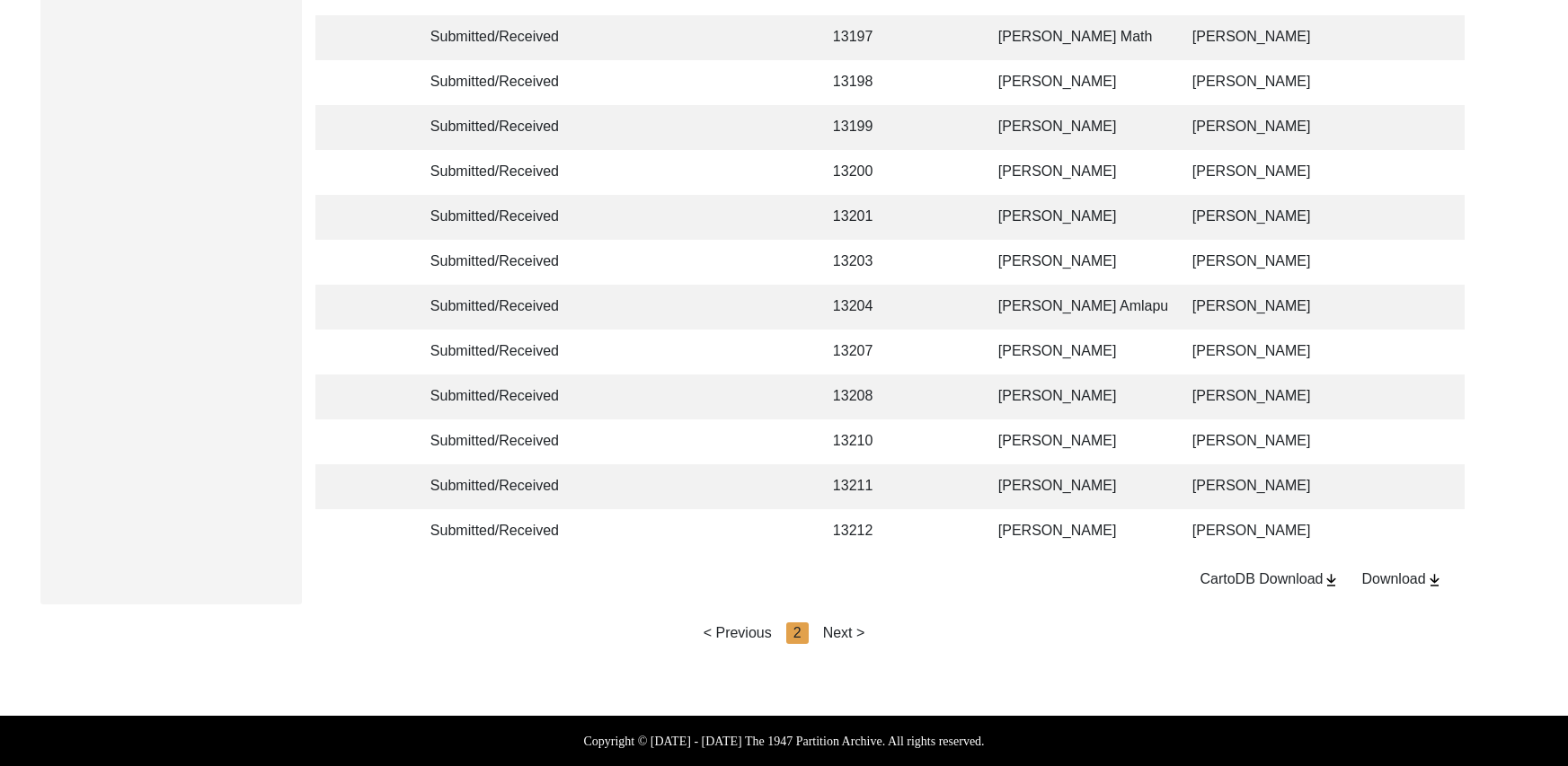 click on "Next >" 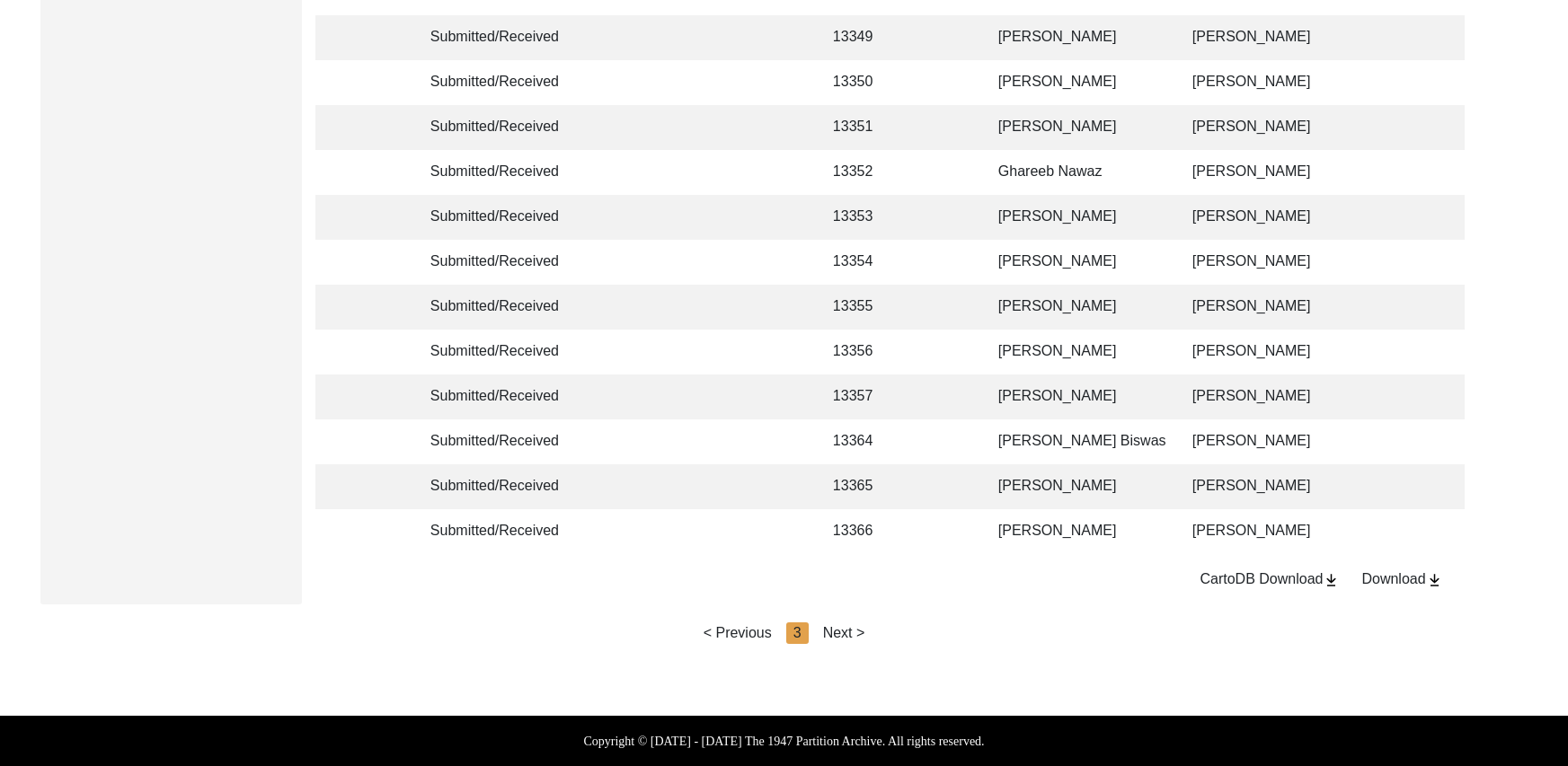 click on "Next >" 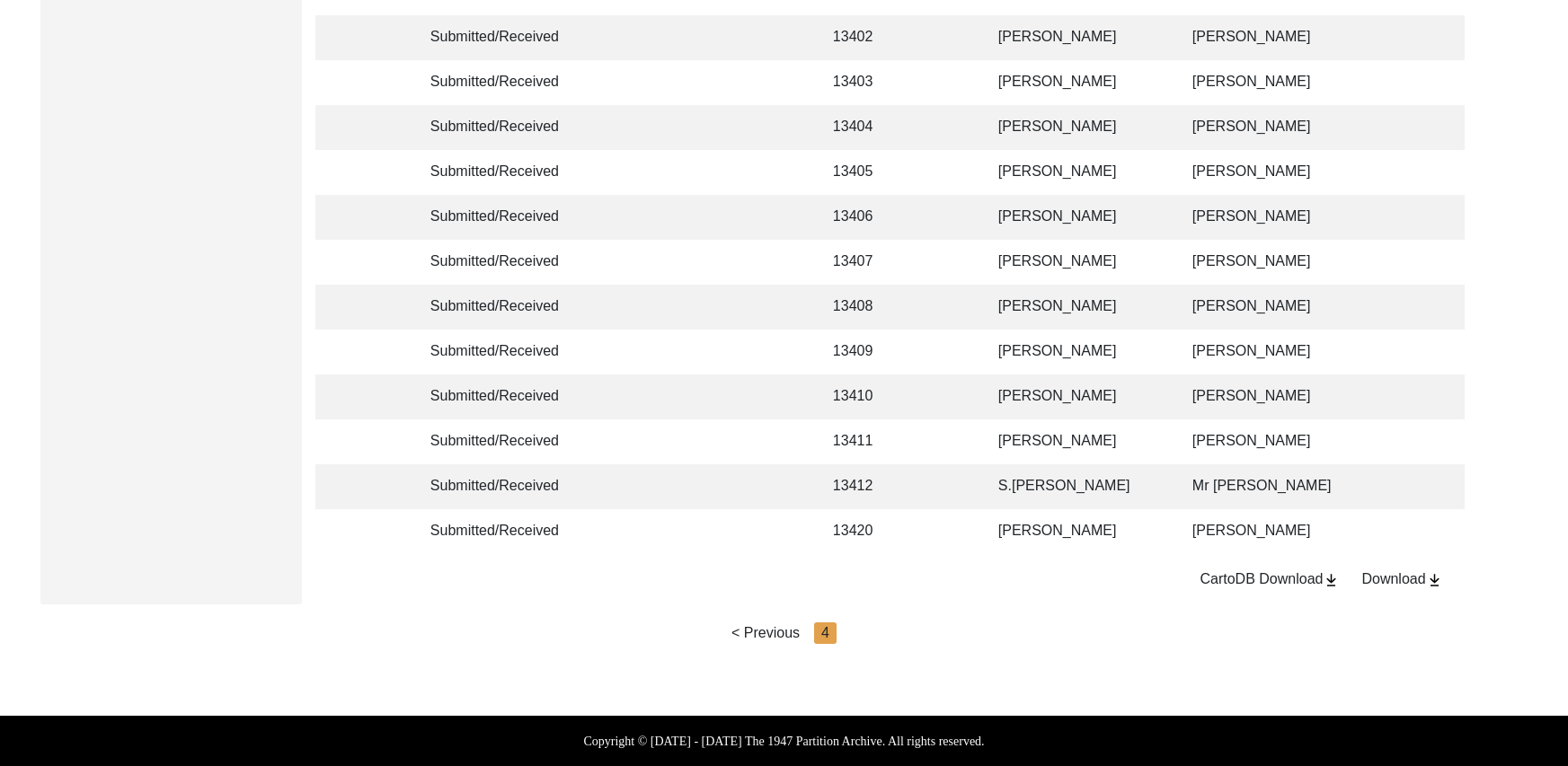 scroll, scrollTop: 1193, scrollLeft: 0, axis: vertical 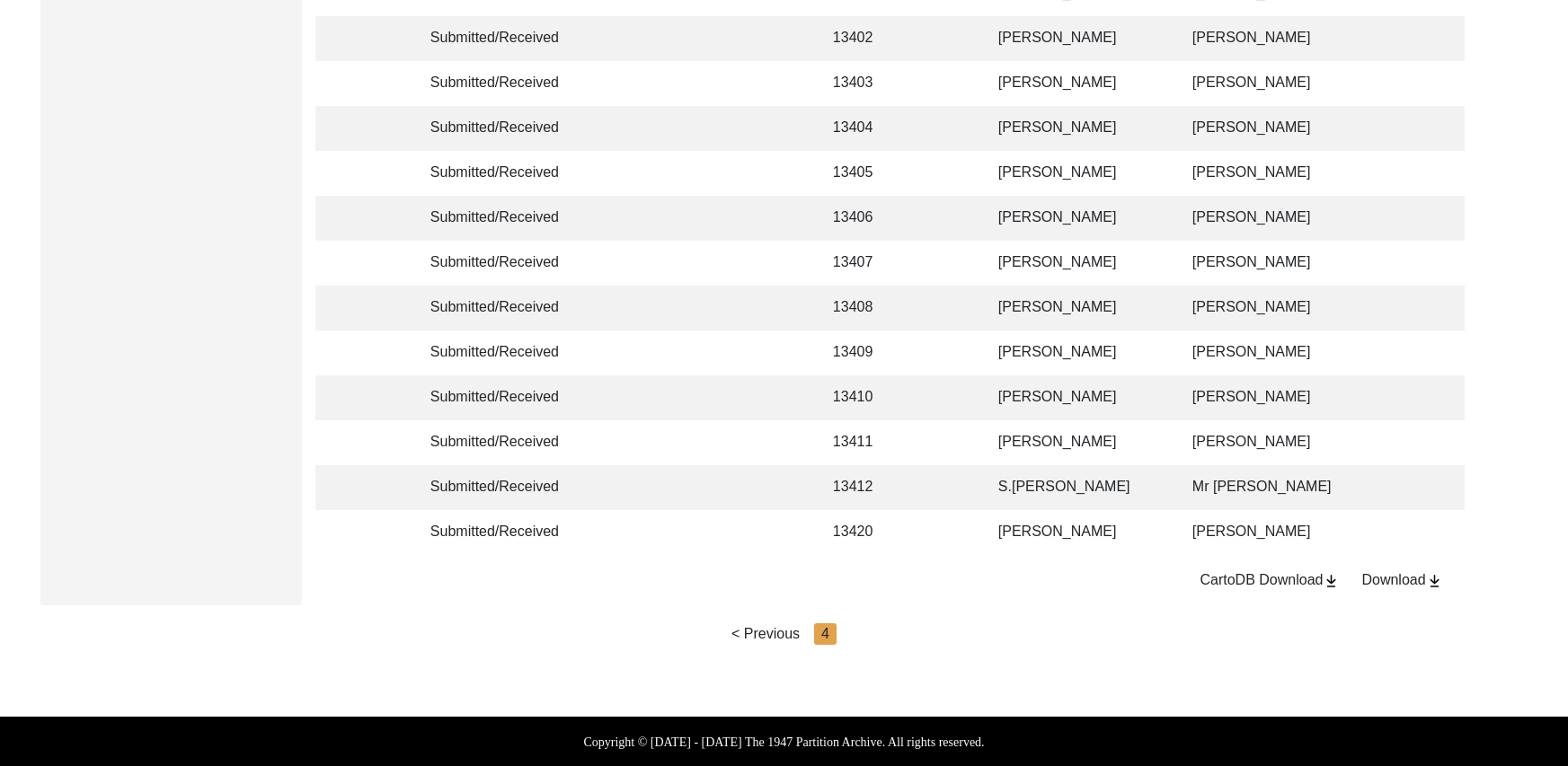click on "[PERSON_NAME]" 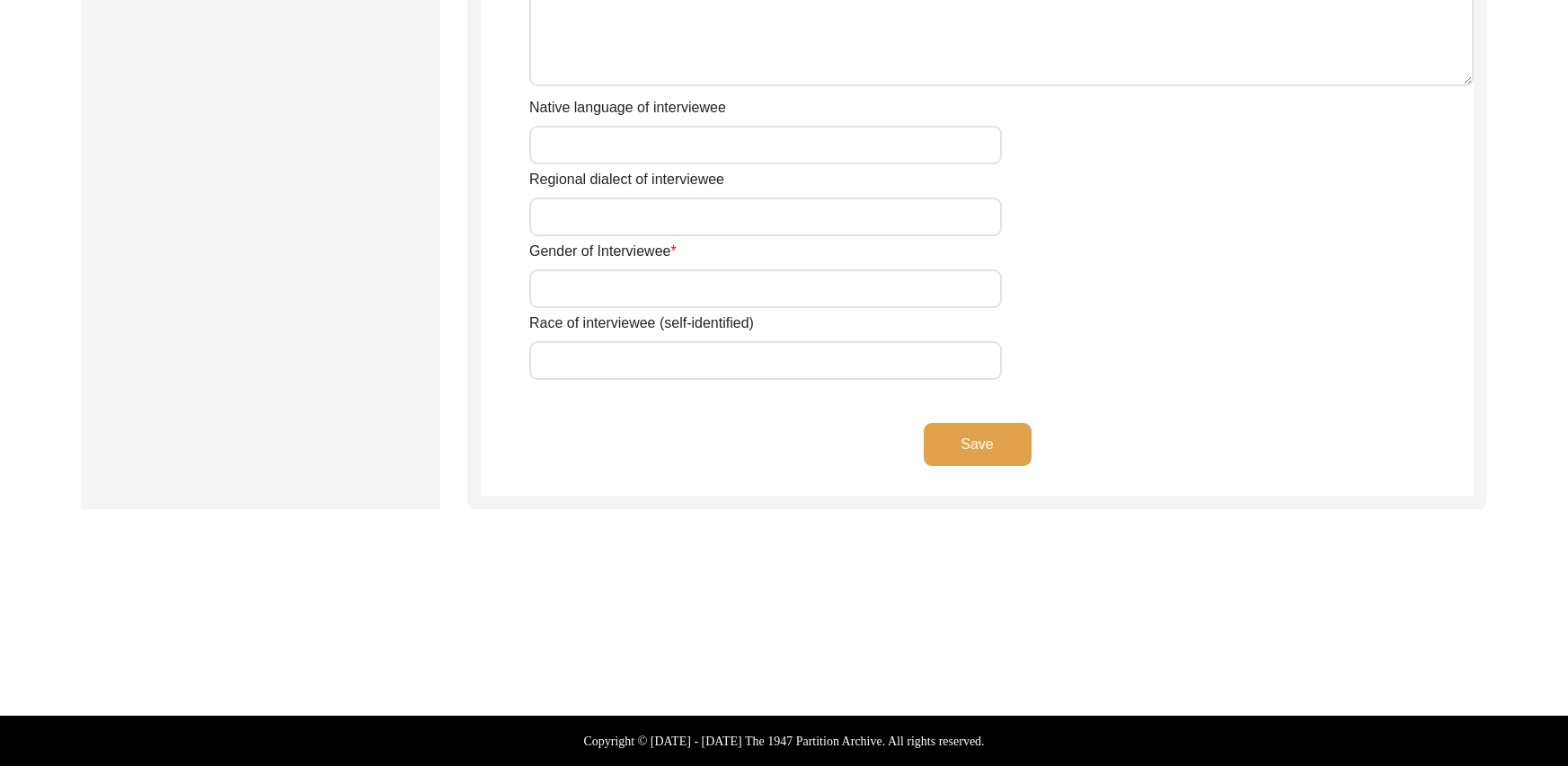 type on "Mr." 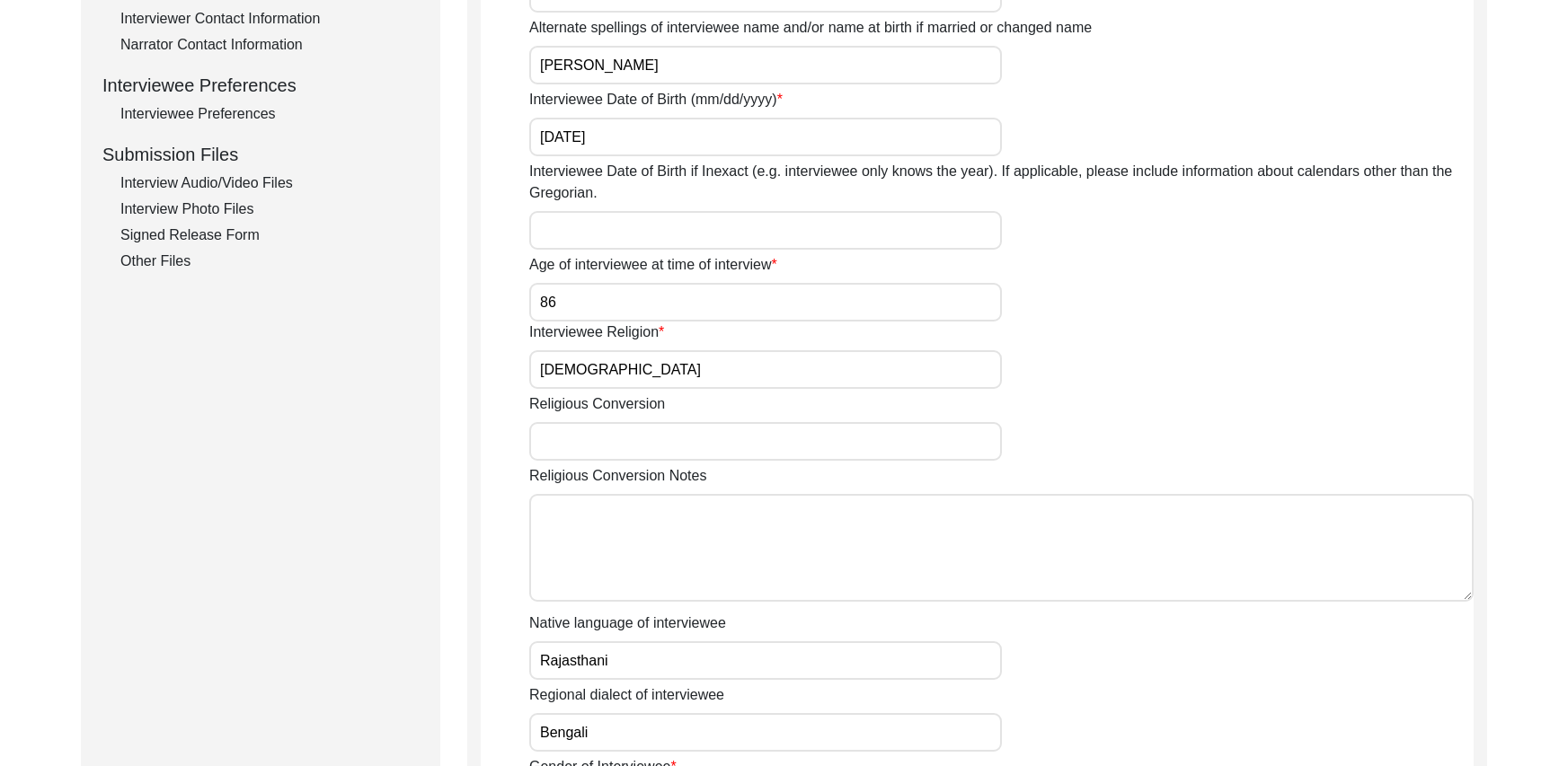 scroll, scrollTop: 0, scrollLeft: 0, axis: both 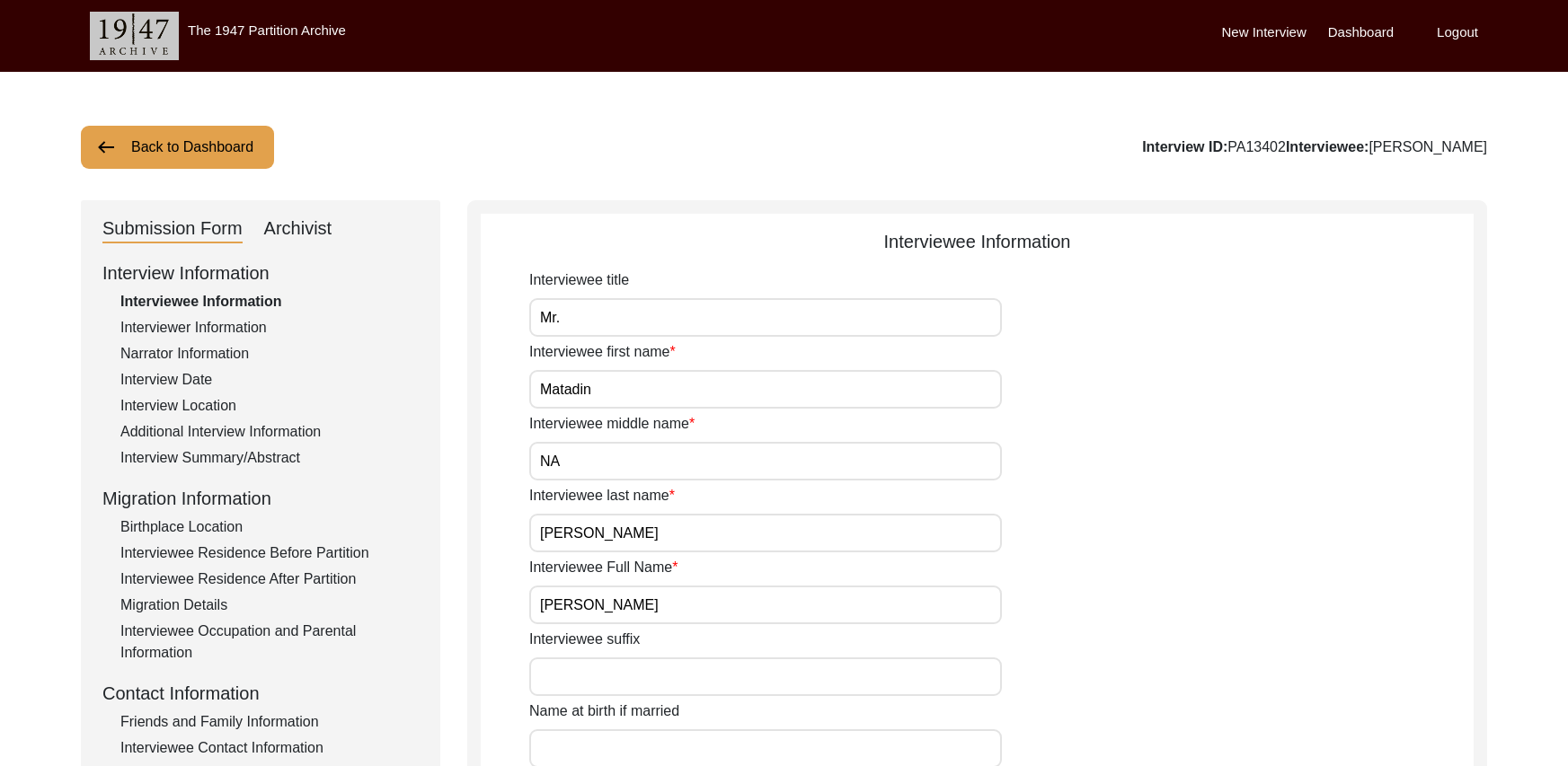 drag, startPoint x: 1295, startPoint y: 143, endPoint x: 1241, endPoint y: 141, distance: 54.037024 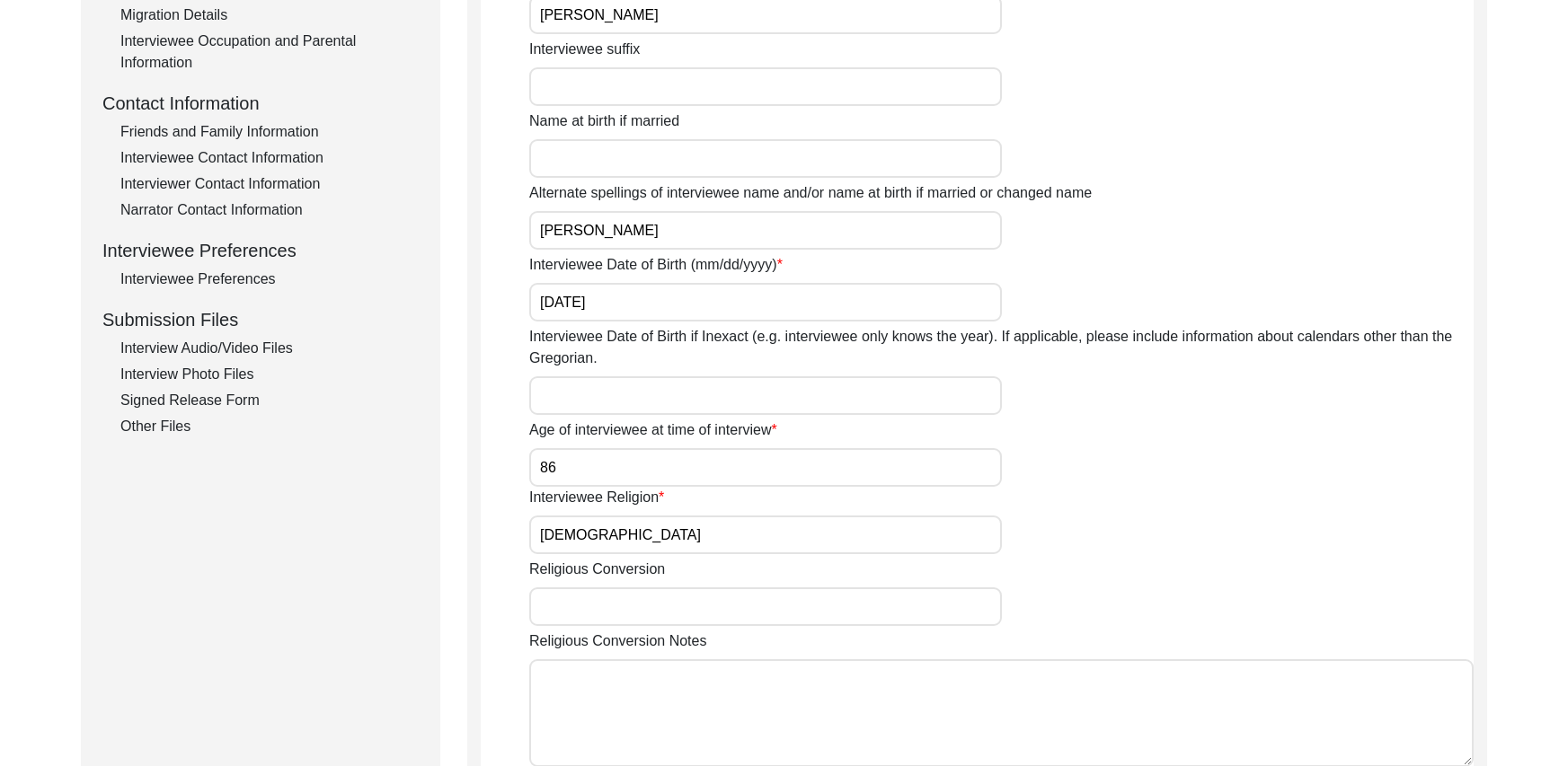 scroll, scrollTop: 0, scrollLeft: 0, axis: both 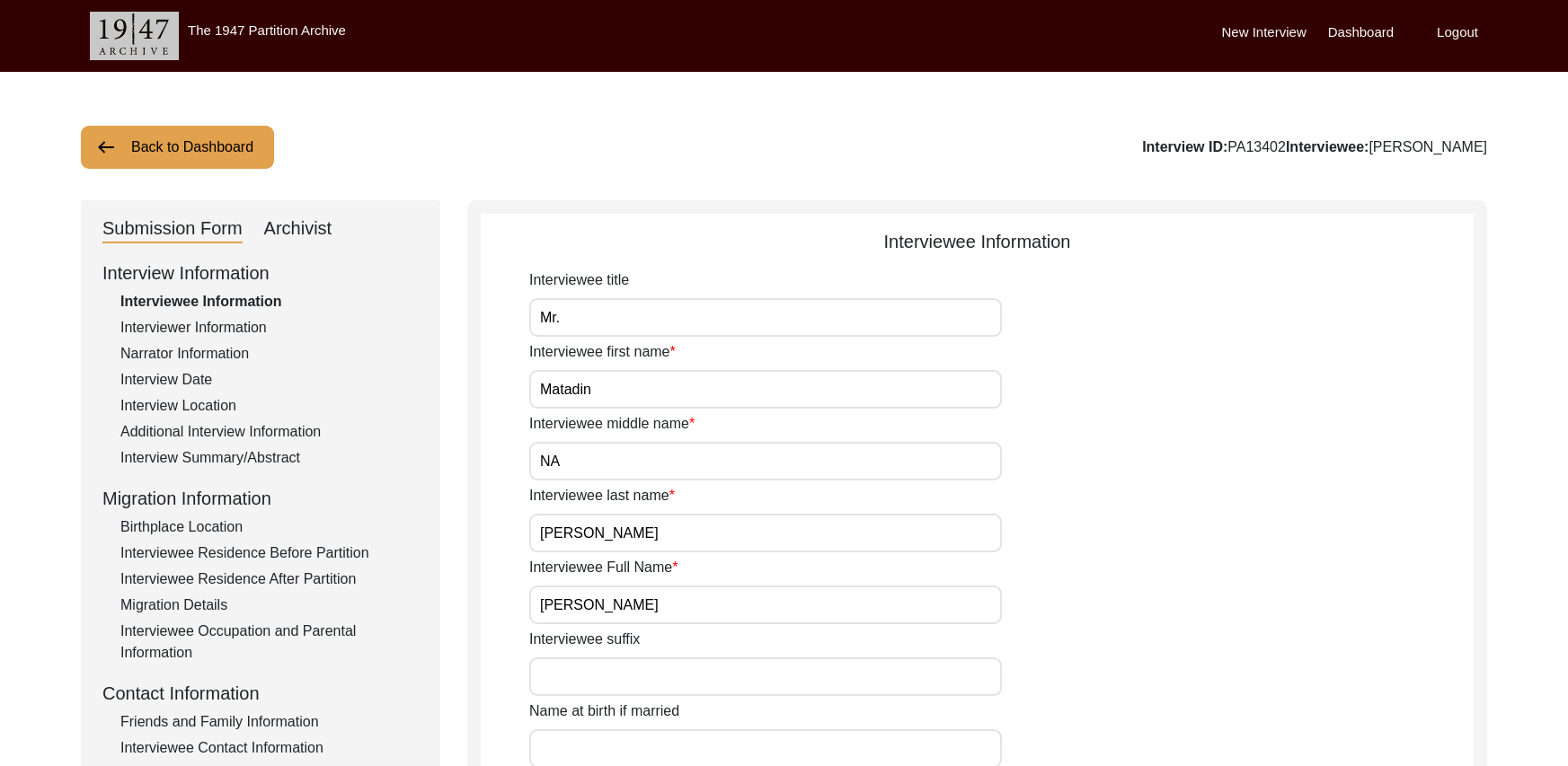 click on "Interviewer Information" 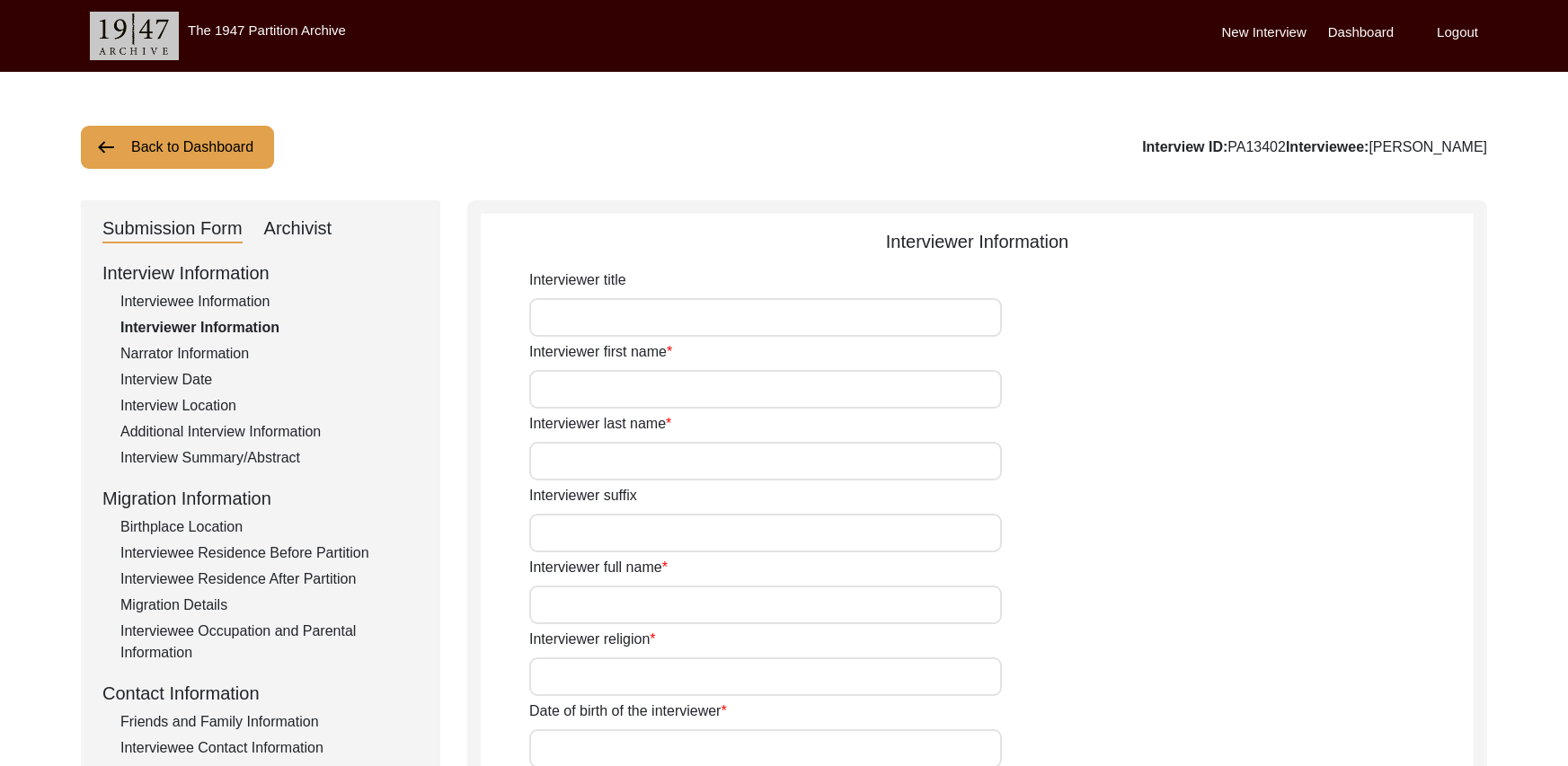 type on "Ms." 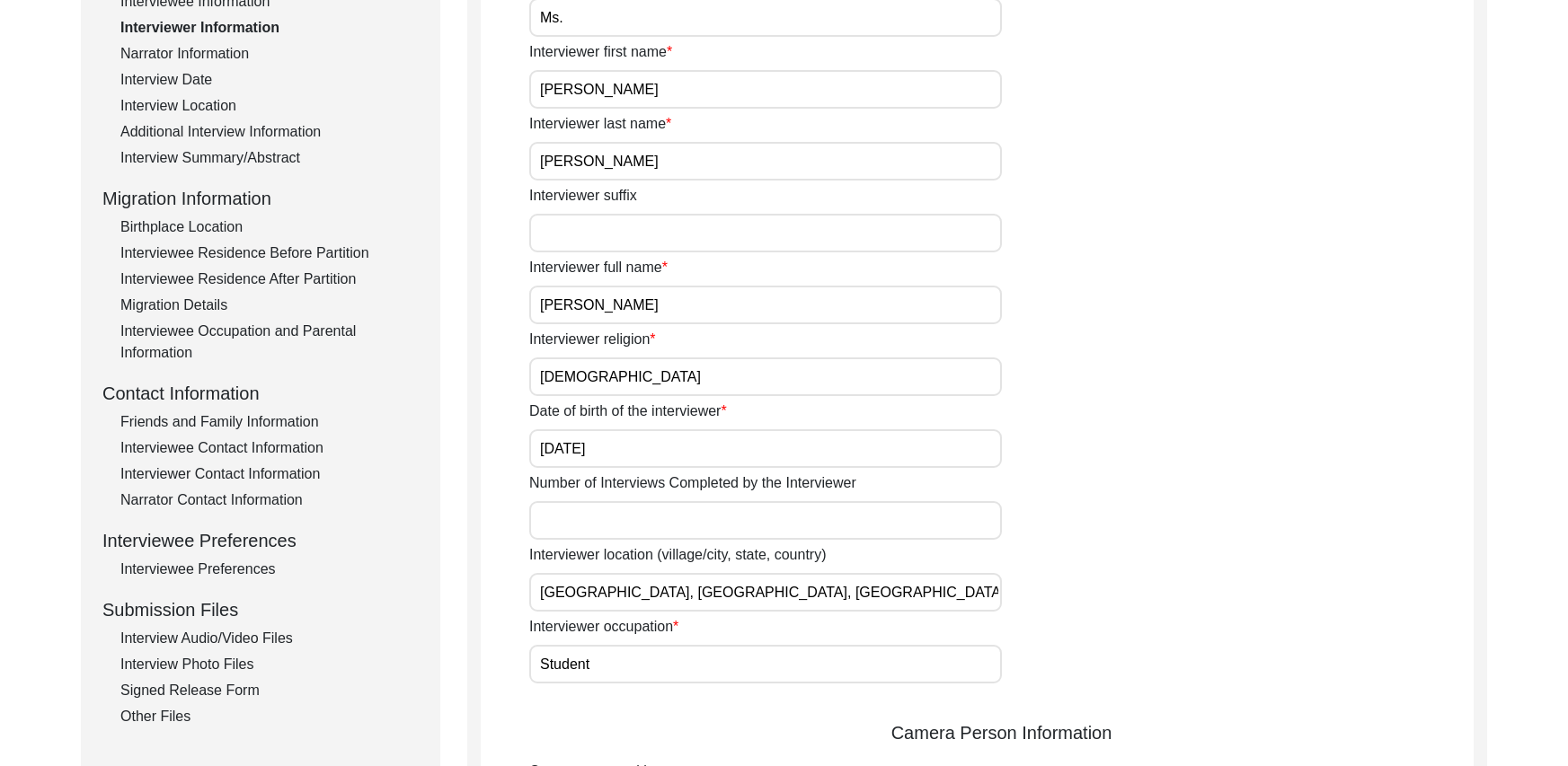 scroll, scrollTop: 0, scrollLeft: 0, axis: both 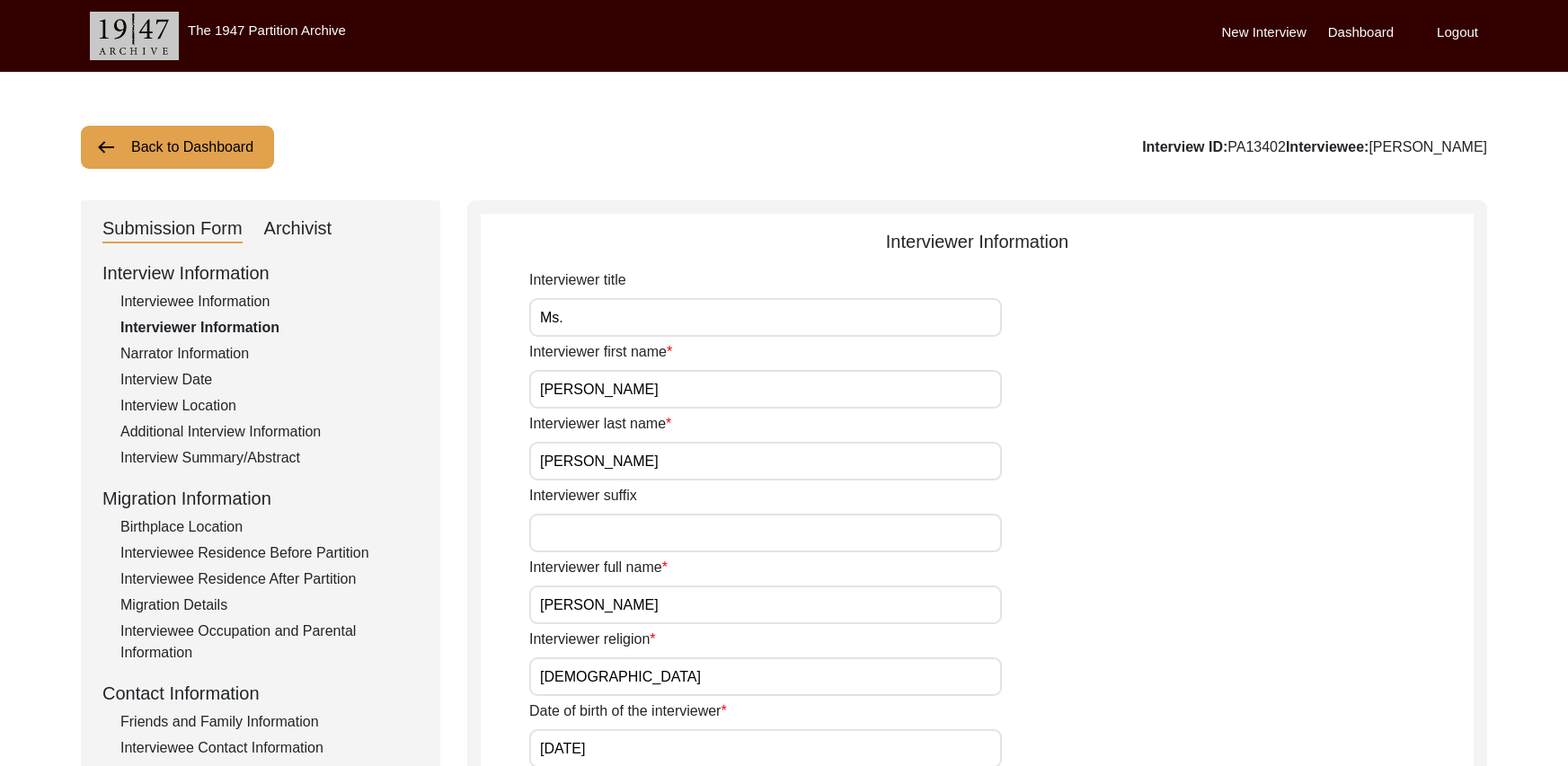 click on "Narrator Information" 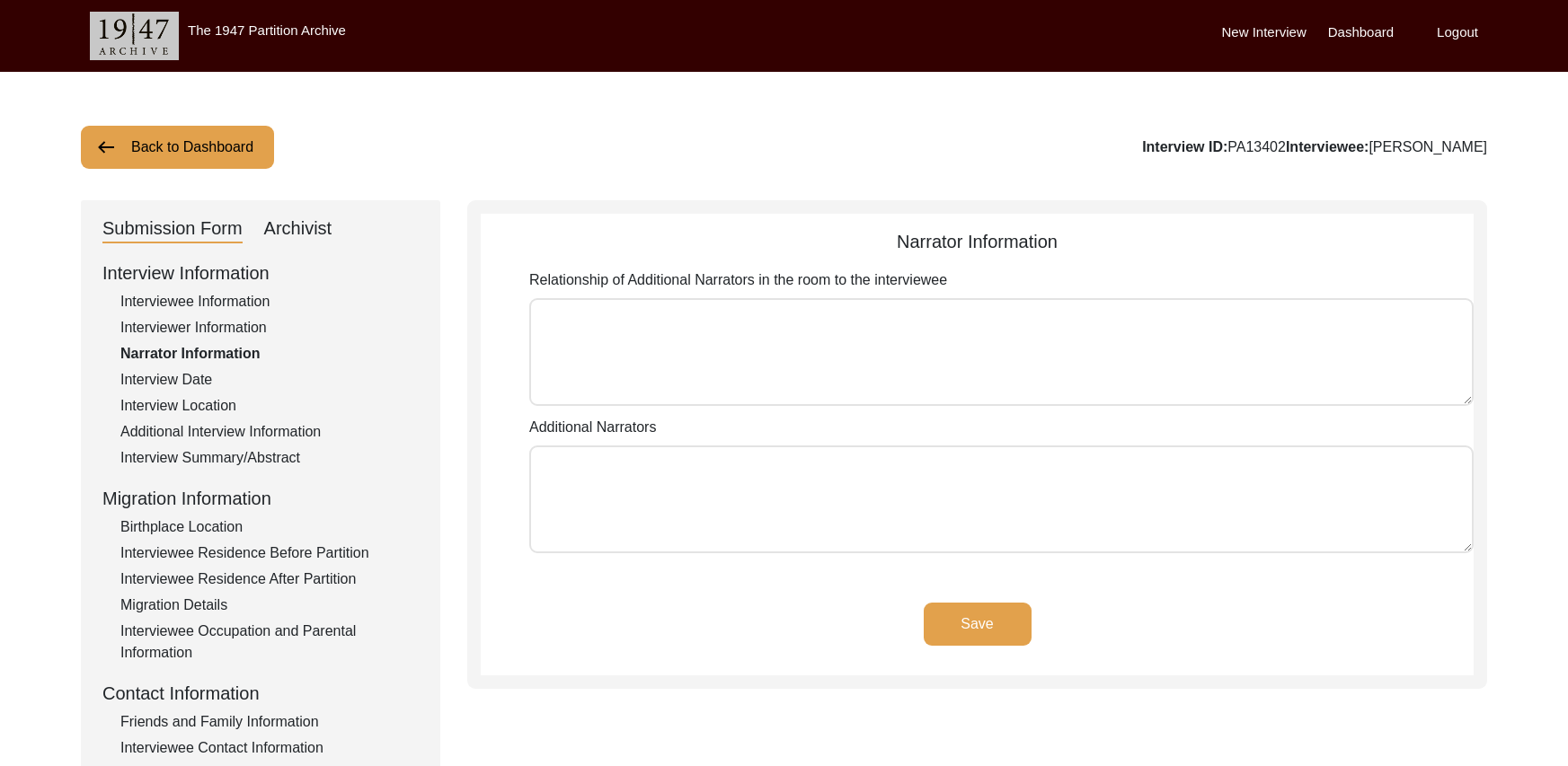 click on "Interview Date" 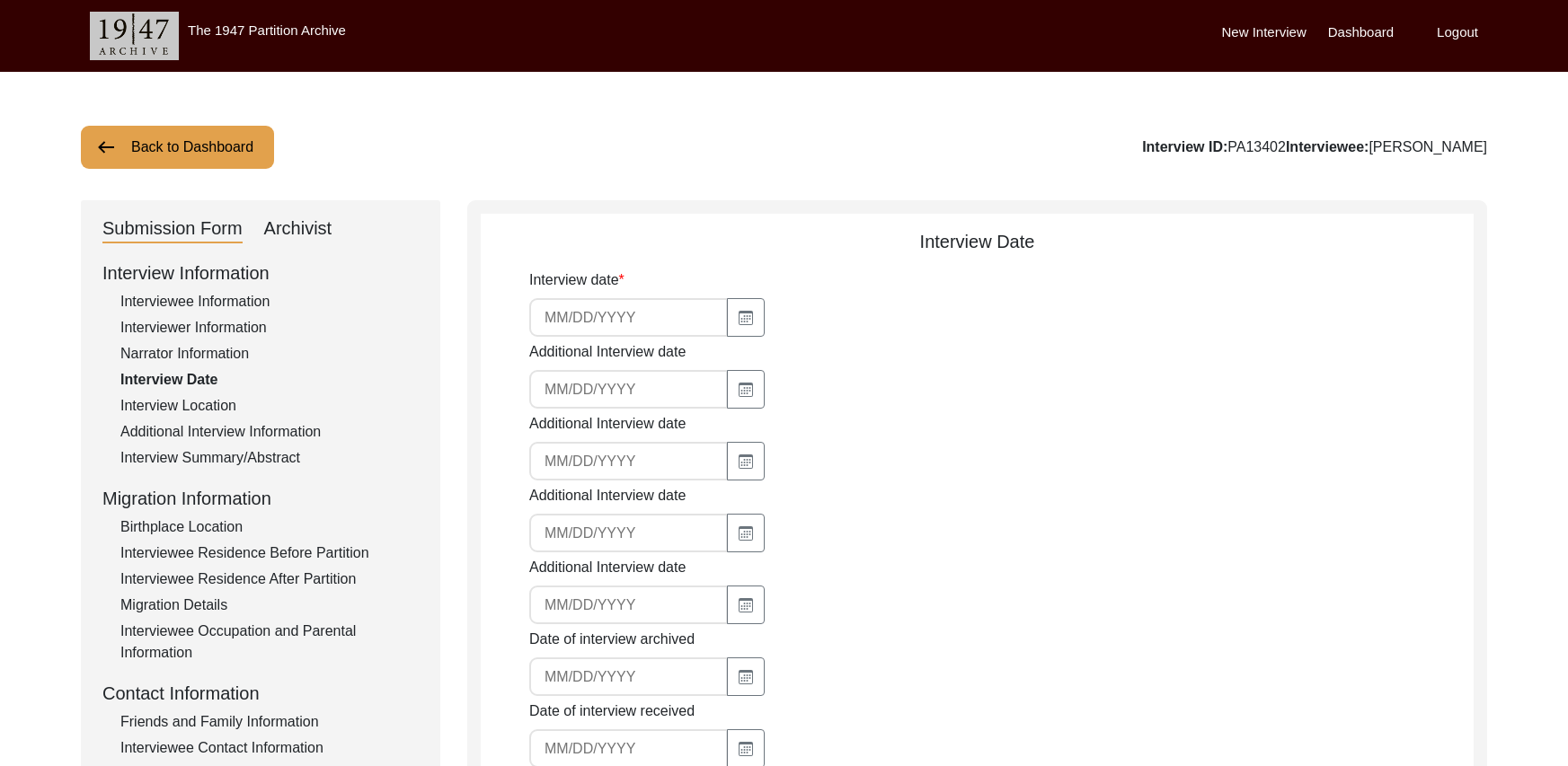 type on "[DATE]" 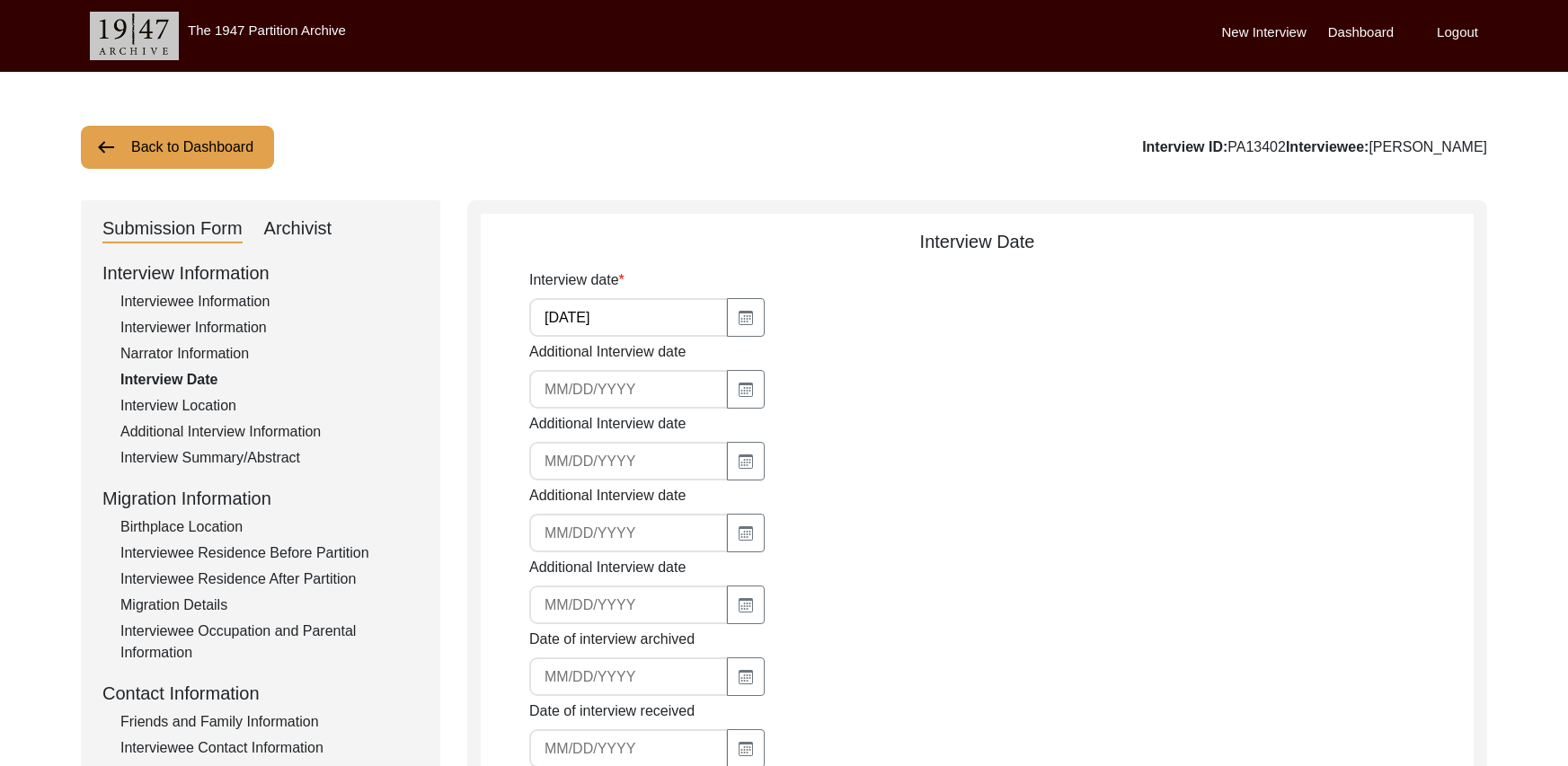 click on "Interview Location" 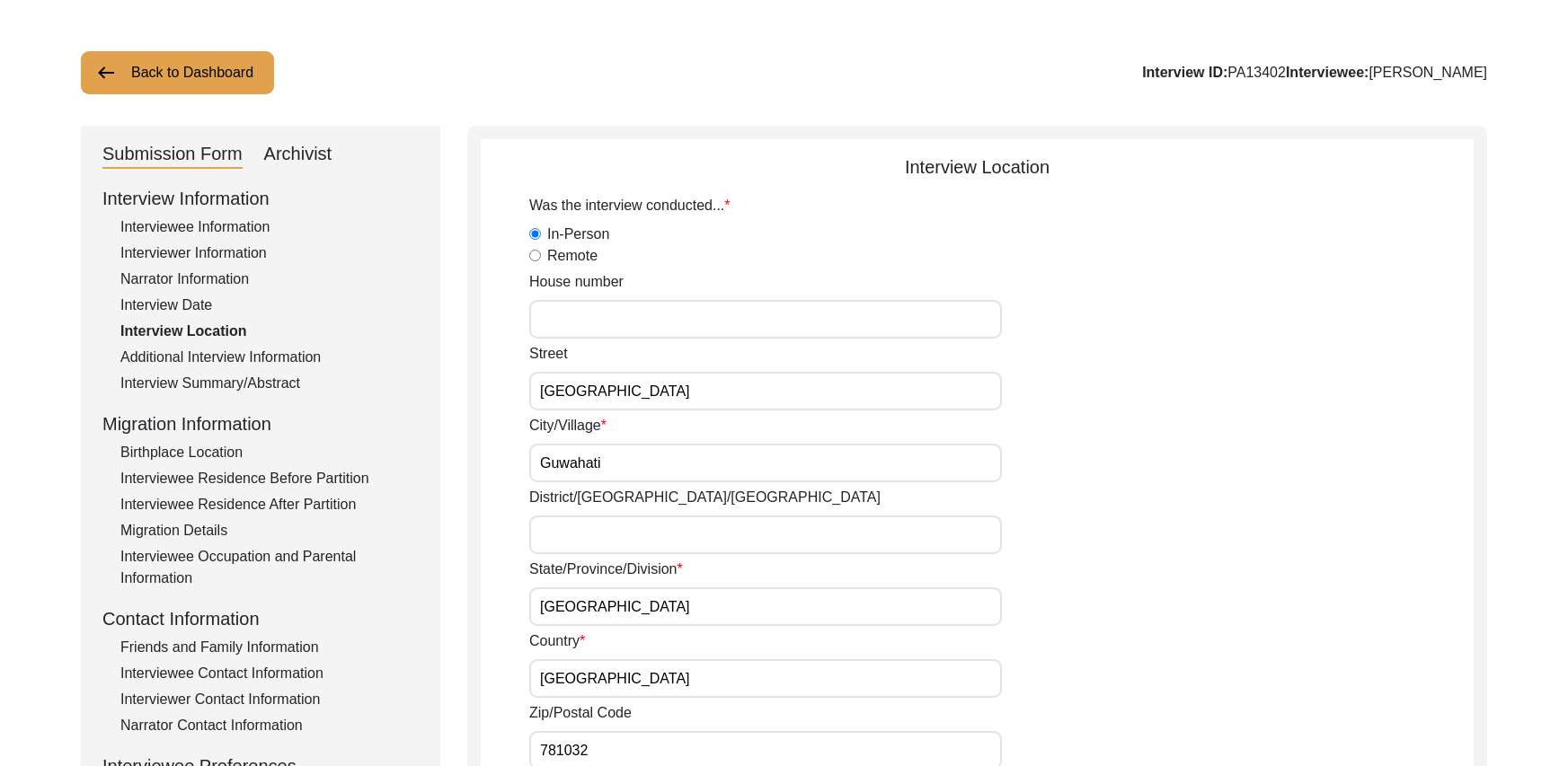 scroll, scrollTop: 0, scrollLeft: 0, axis: both 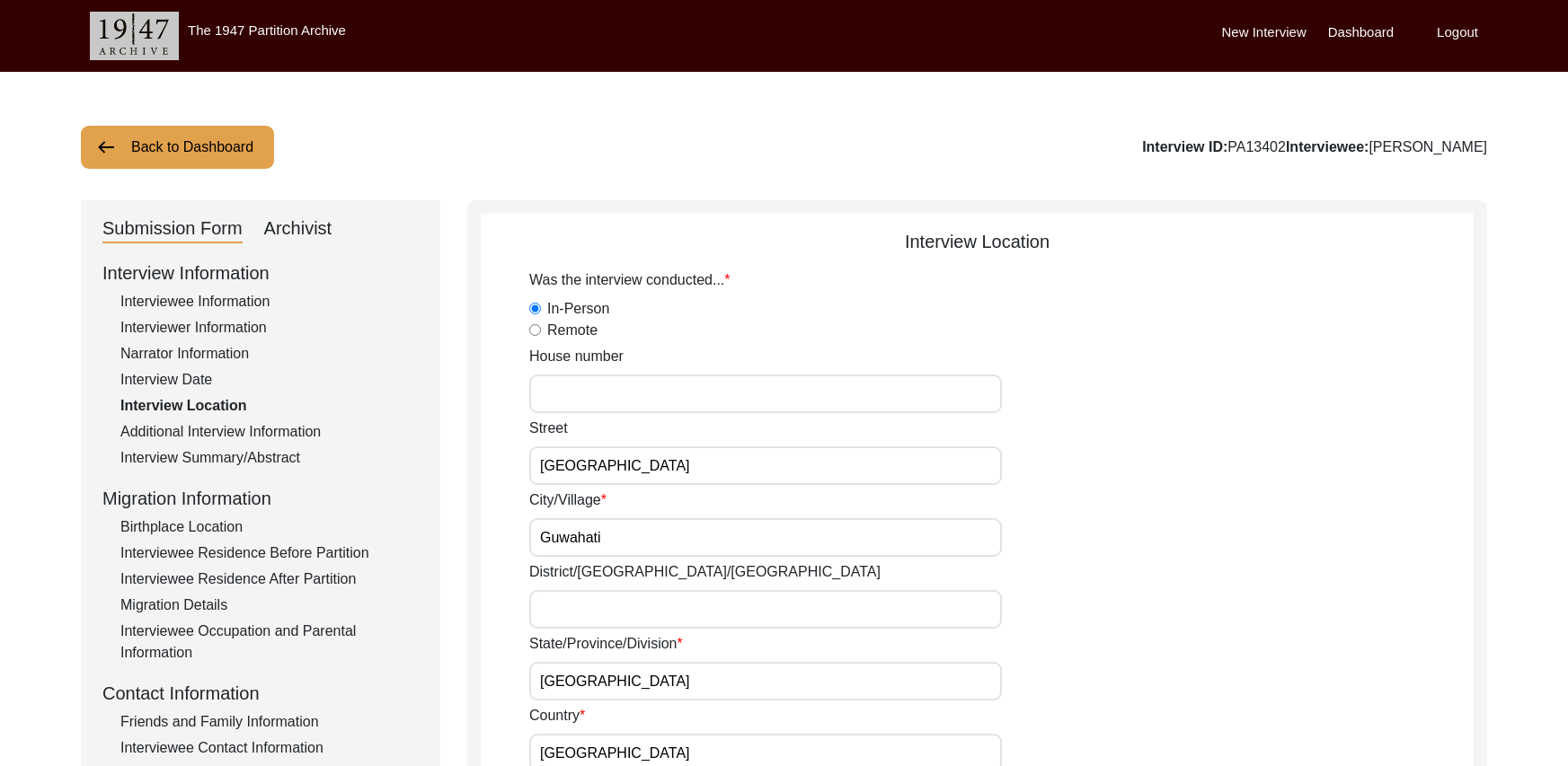 click on "Additional Interview Information" 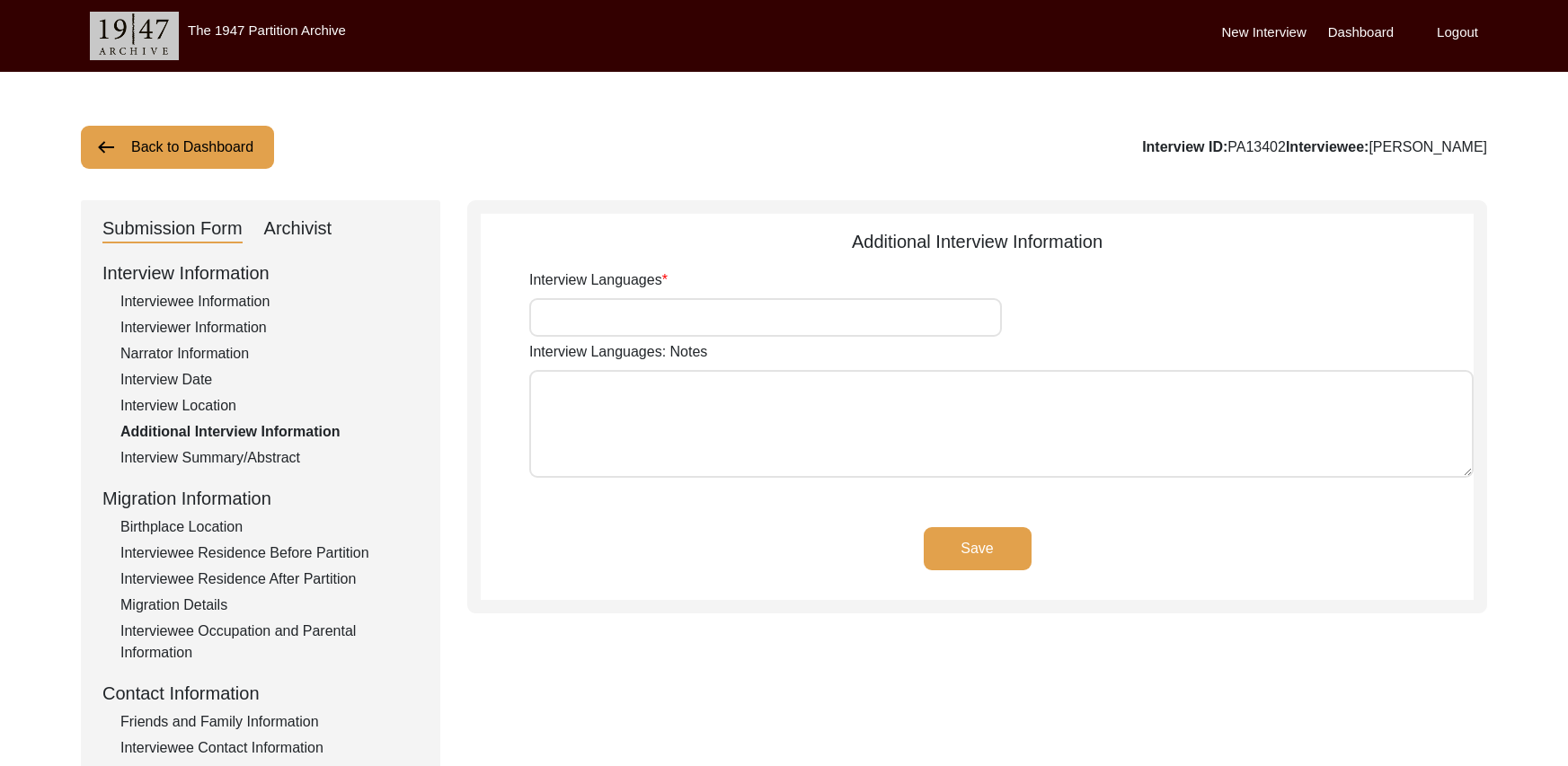 type on "Hindi and English" 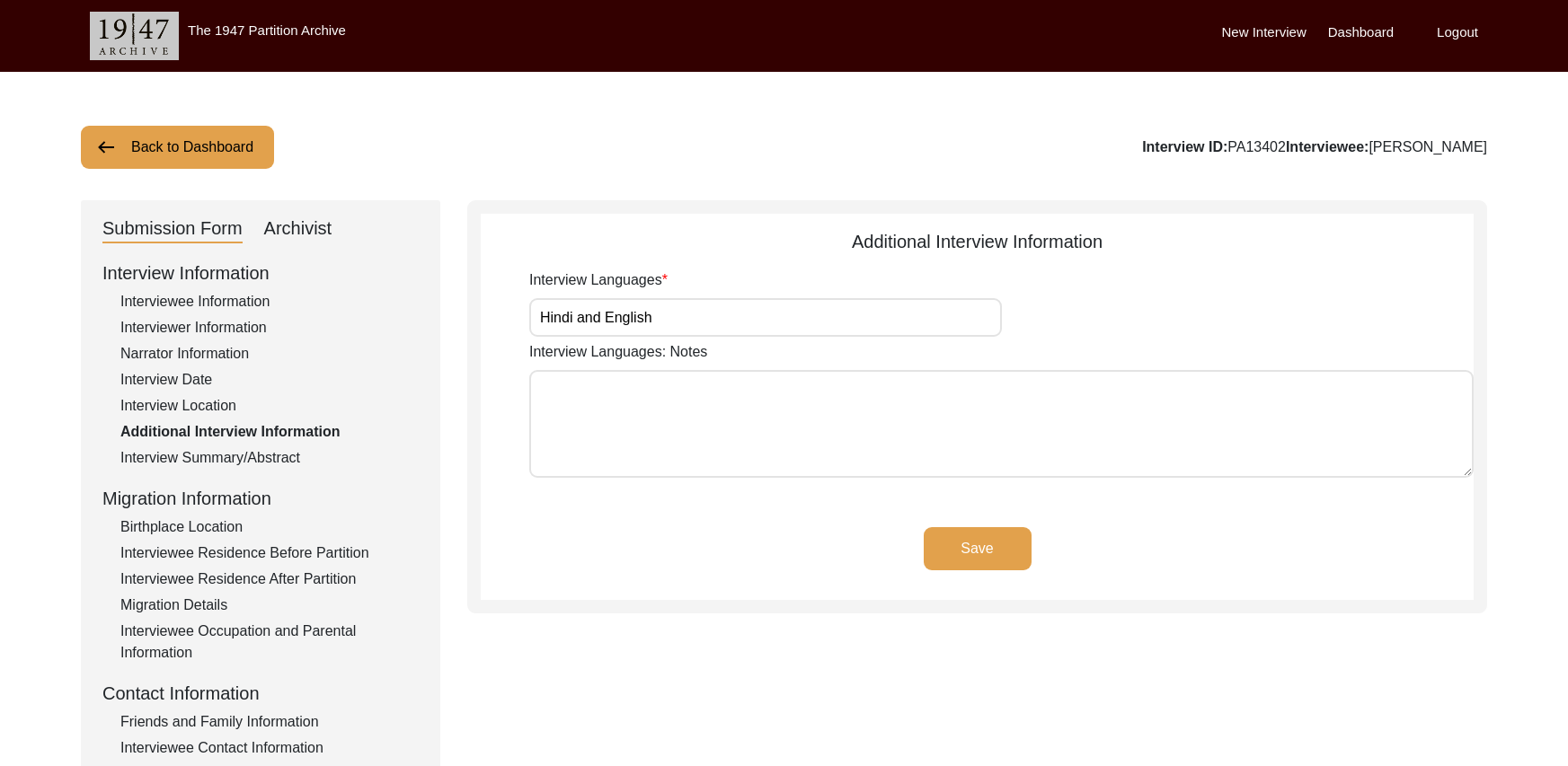 click on "Interview Summary/Abstract" 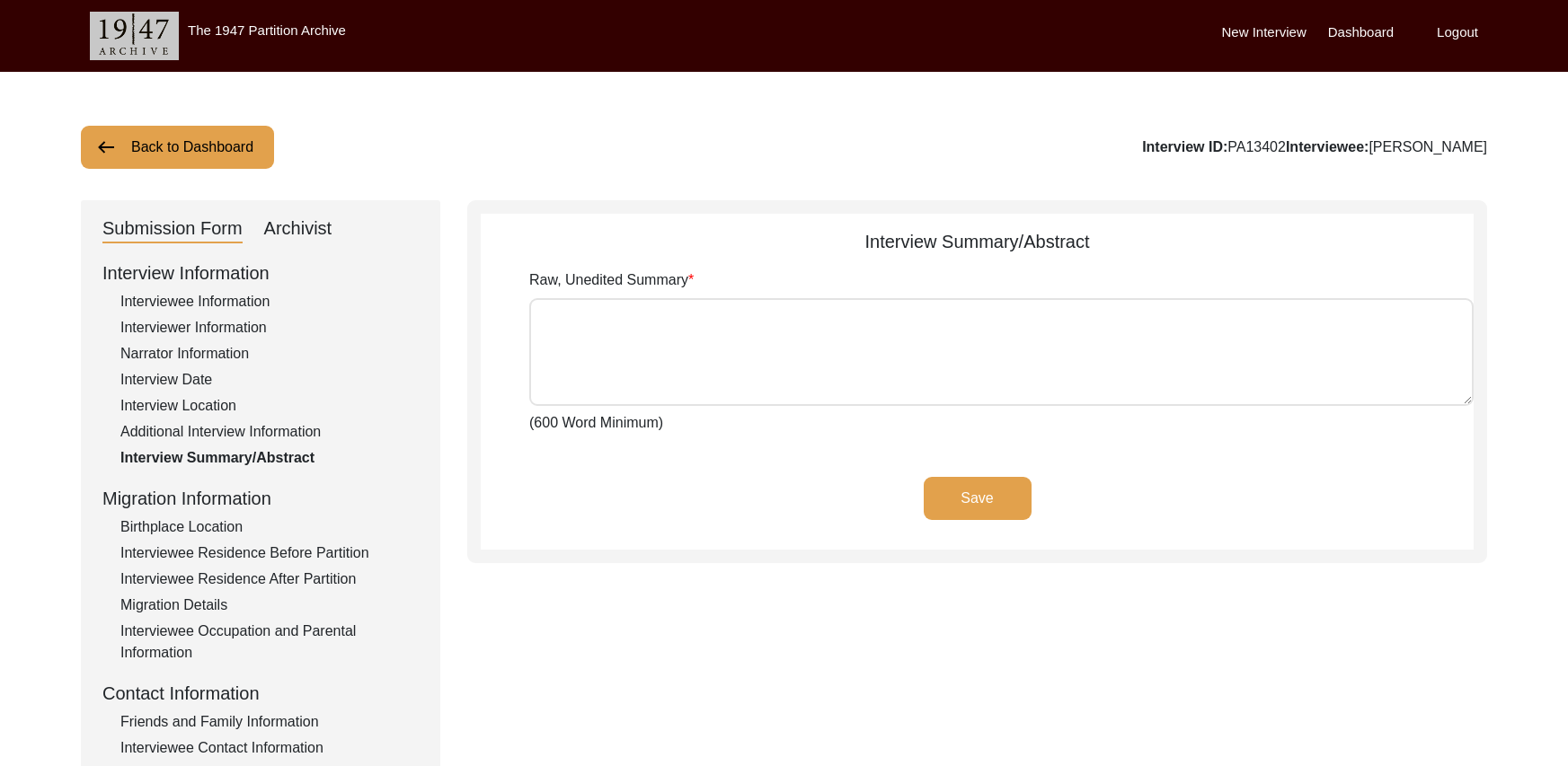 type on "[PERSON_NAME] was born in [GEOGRAPHIC_DATA] in the district of [GEOGRAPHIC_DATA], [GEOGRAPHIC_DATA] on [DATE]. Originally born as [PERSON_NAME], his surname was changed as his father was locally called [PERSON_NAME]. [PERSON_NAME] lived in his courtyard home with his parents, 3 brothers and 3 sisters. He spoke Rajasthani at home, as his paternal great-grandfather moved from [GEOGRAPHIC_DATA] to [GEOGRAPHIC_DATA], [GEOGRAPHIC_DATA]. They were Rajasthani [DEMOGRAPHIC_DATA]. His village, [GEOGRAPHIC_DATA] bordered [GEOGRAPHIC_DATA] and was known for [GEOGRAPHIC_DATA] and jute. Before Partition, he spoke Rajasthani at home and Bengali which was his medium of education. After Partition and his subsequent move to [GEOGRAPHIC_DATA], he started speaking Rajasthani, Bengali, Hindi and Assamese. His village had a post office and goods were also brought in from other places. His village had Ram Leela performances wherein they enacted the story. Temporary film set-ups were also organised for entertainment. There were also yatra (jatra) theatre groups, who performed plays on topics such as [PERSON_NAME]..." 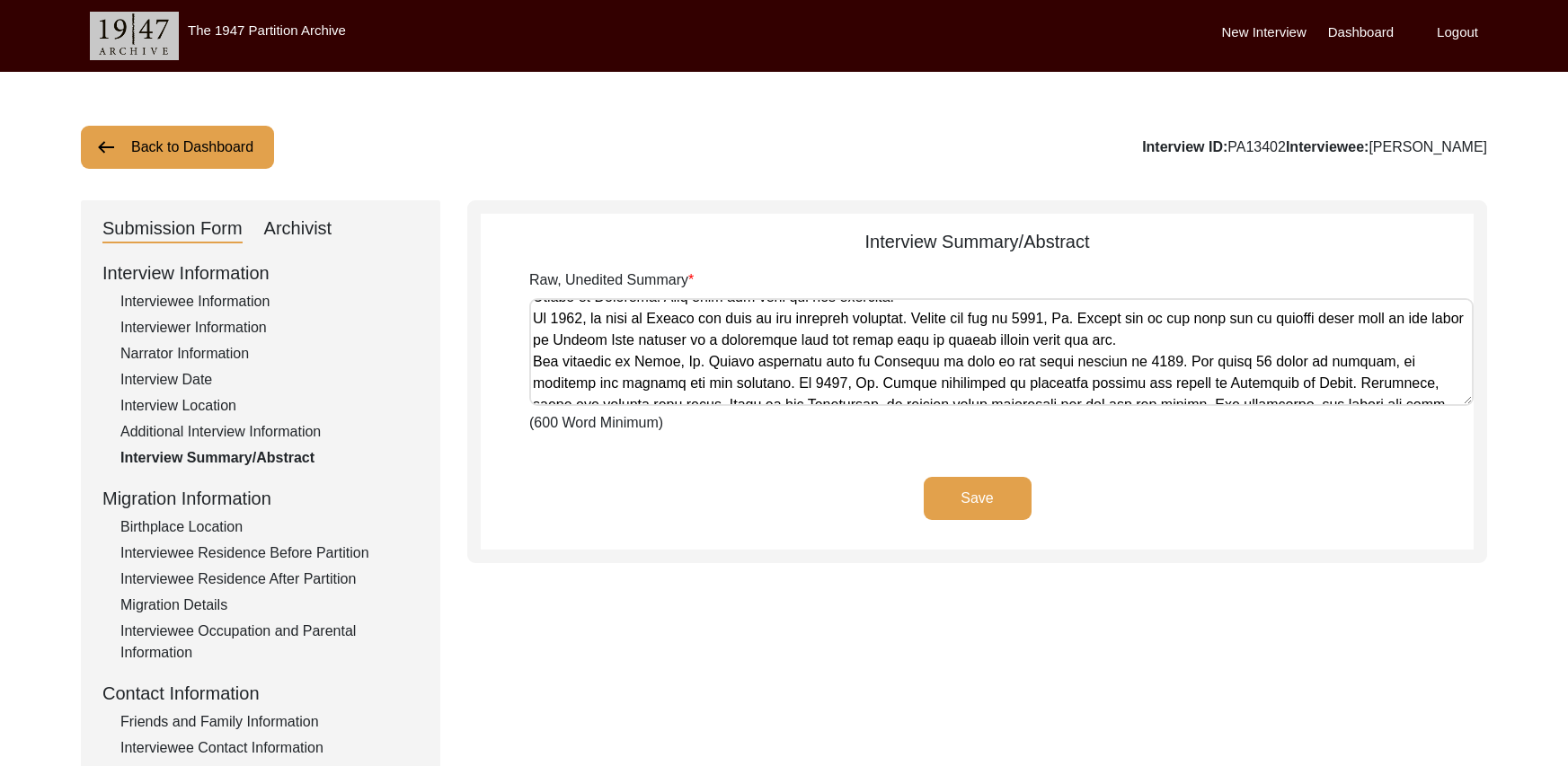 scroll, scrollTop: 524, scrollLeft: 0, axis: vertical 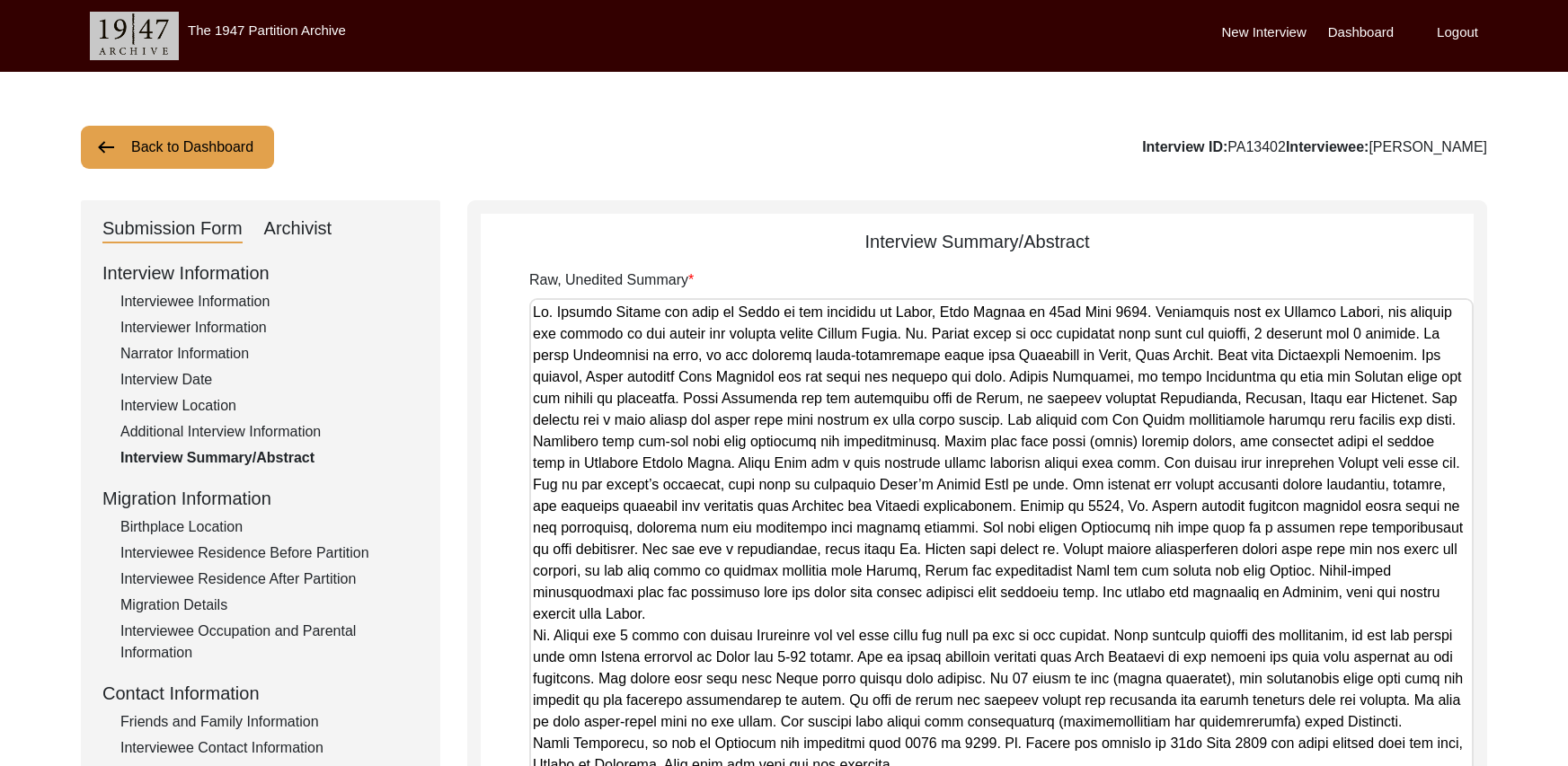 drag, startPoint x: 1466, startPoint y: 399, endPoint x: 1468, endPoint y: 765, distance: 366.00546 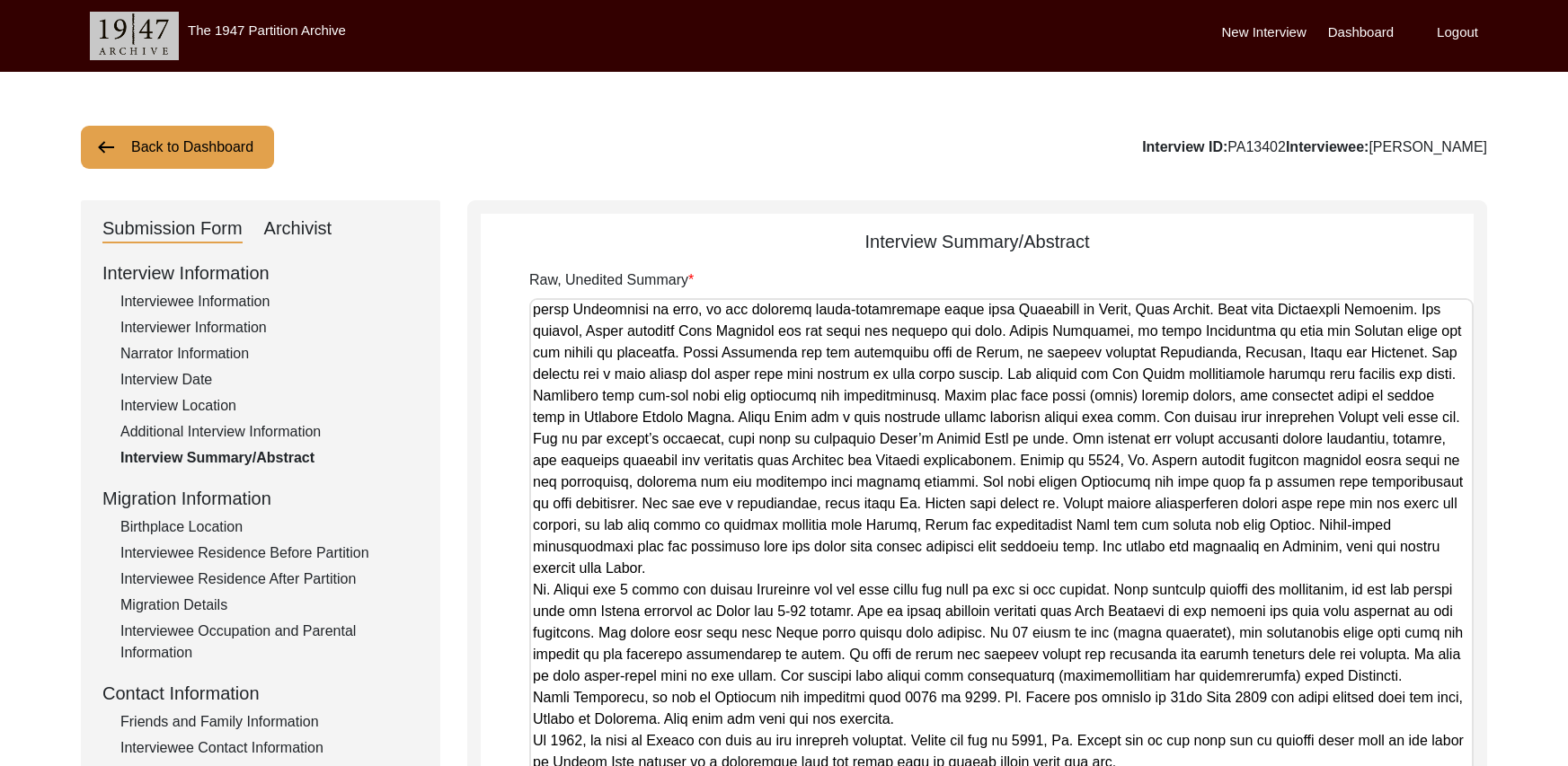 scroll, scrollTop: 0, scrollLeft: 0, axis: both 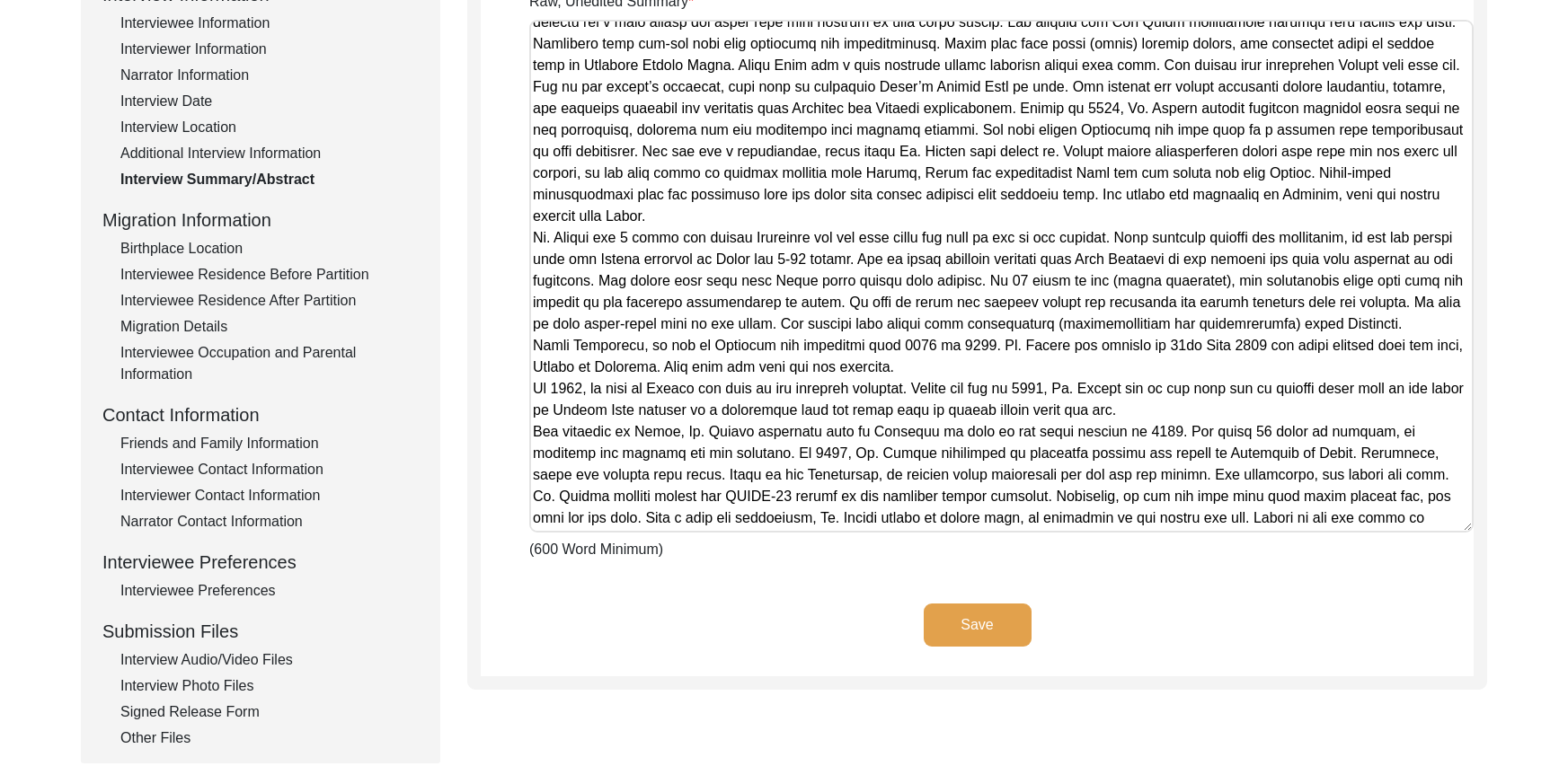 click on "Birthplace Location" 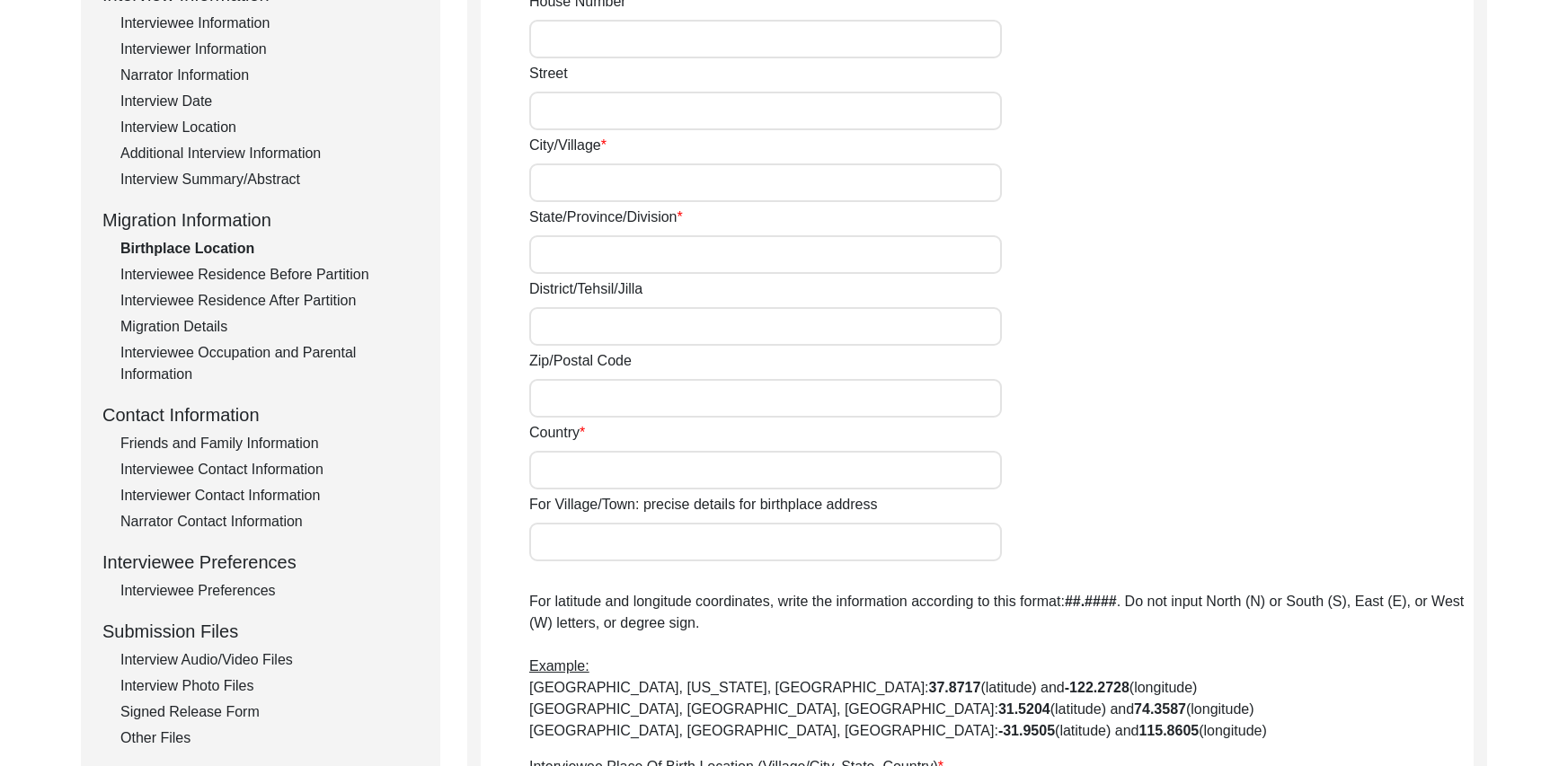 type on "Samsi" 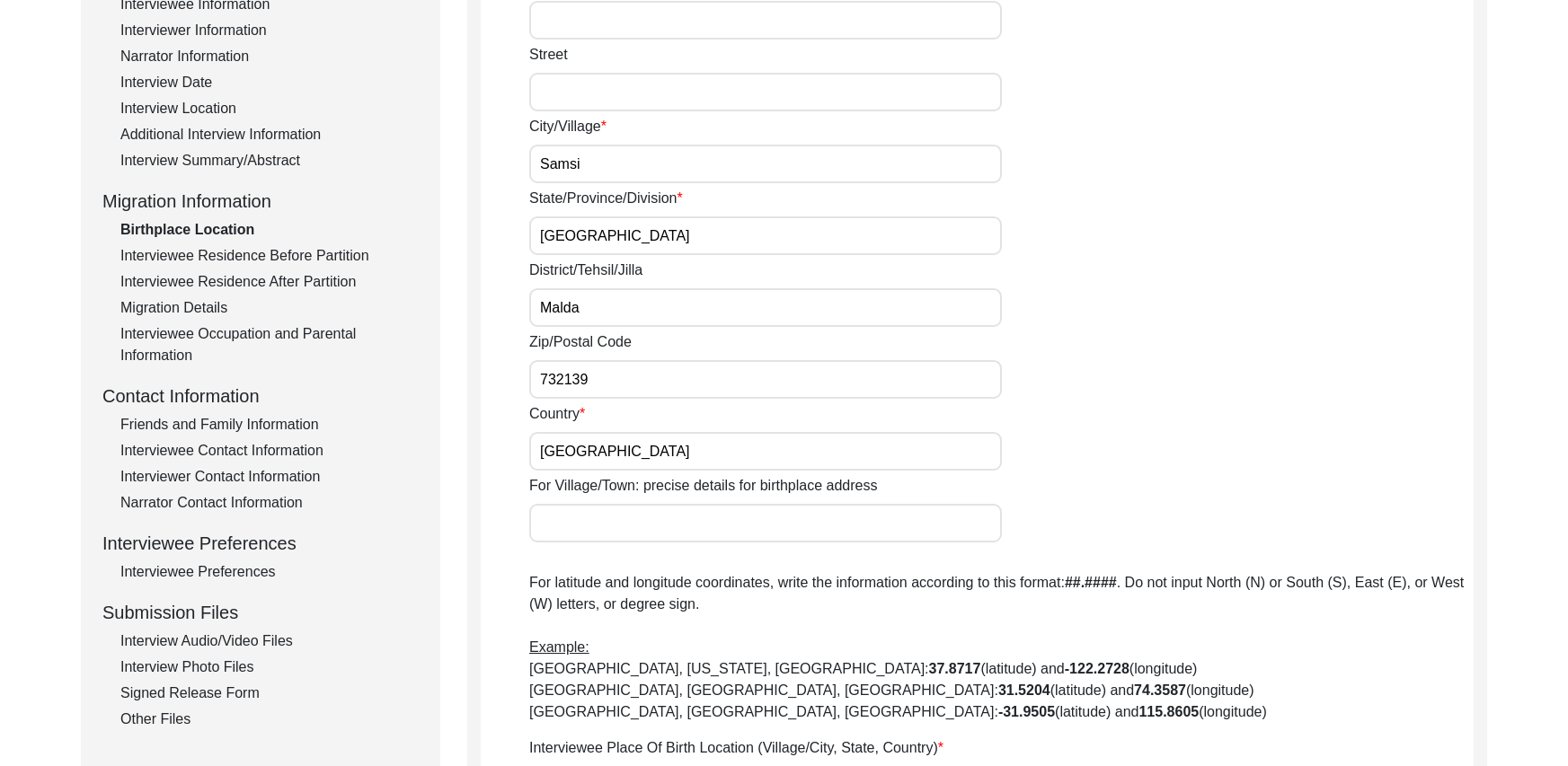 scroll, scrollTop: 300, scrollLeft: 0, axis: vertical 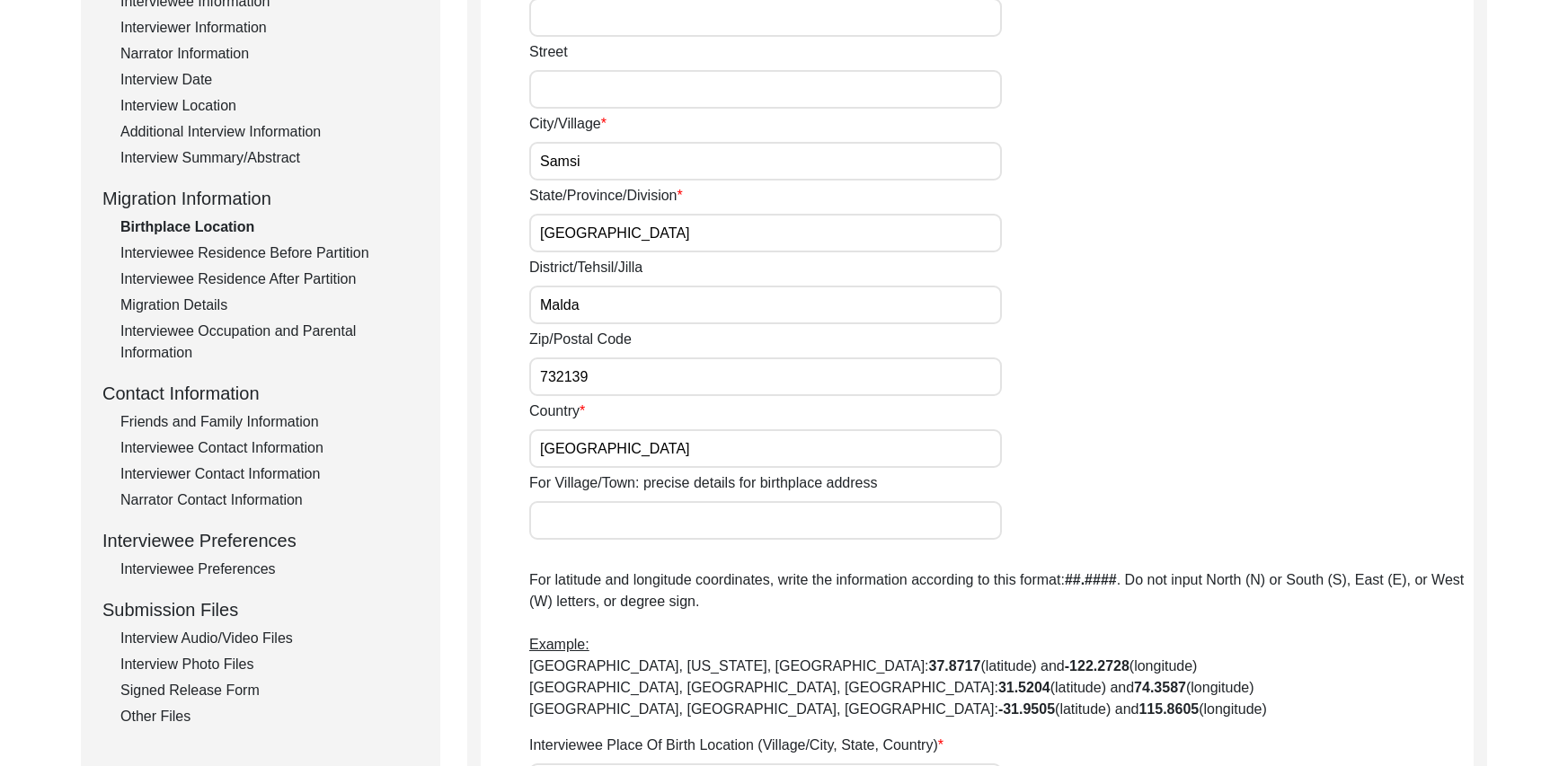 click on "Birthplace Location" 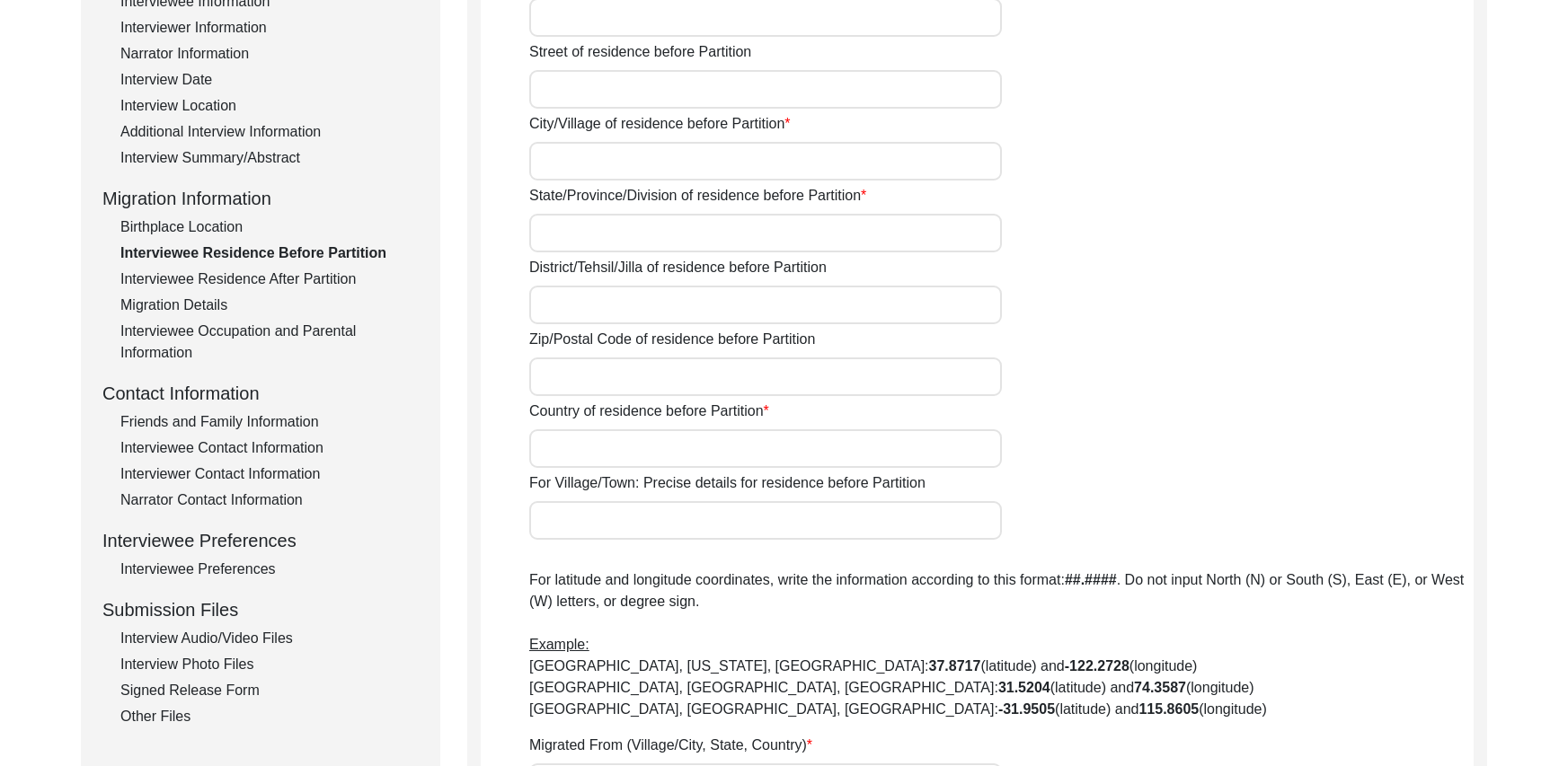 type on "Samsi" 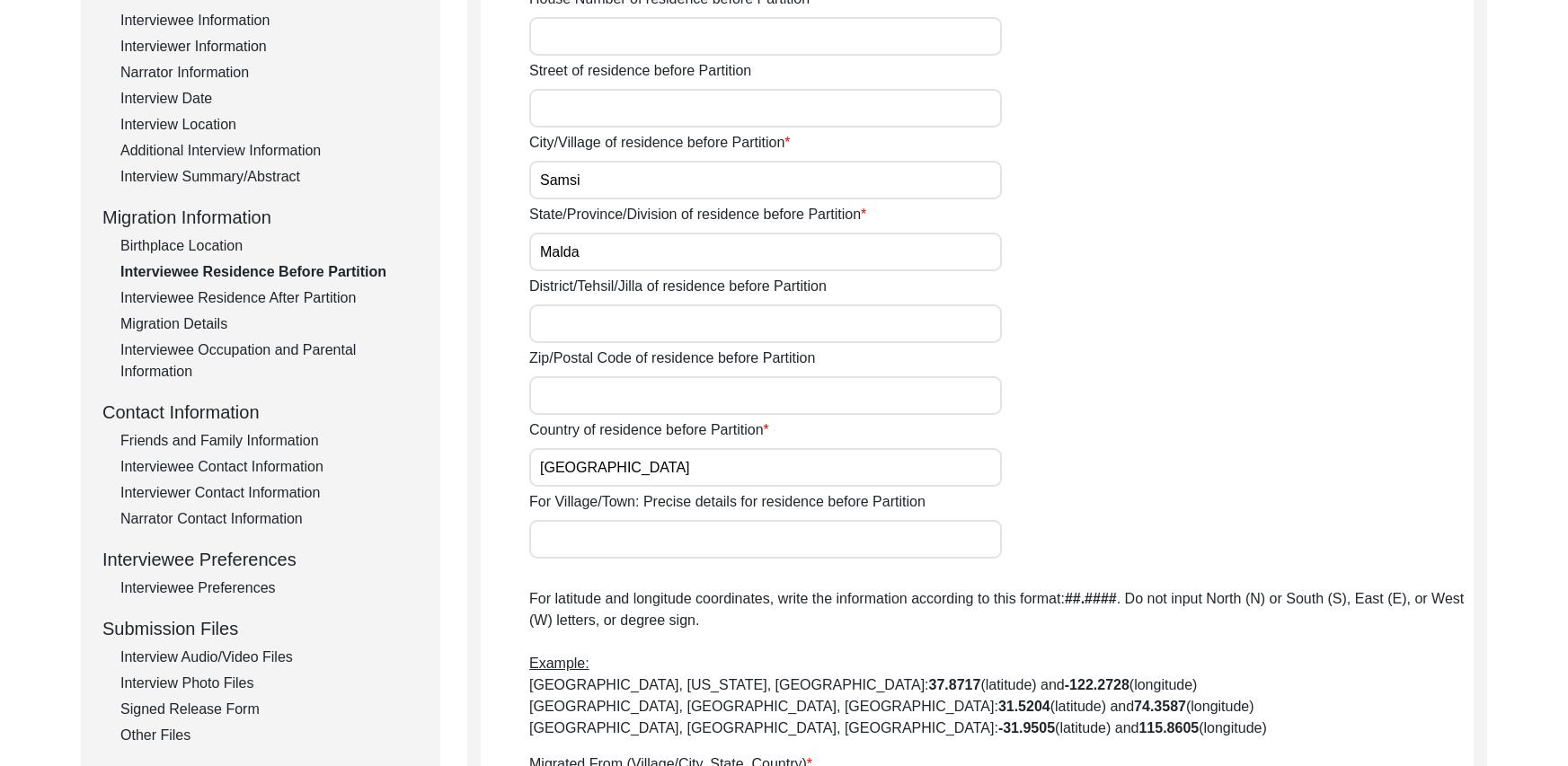 scroll, scrollTop: 287, scrollLeft: 0, axis: vertical 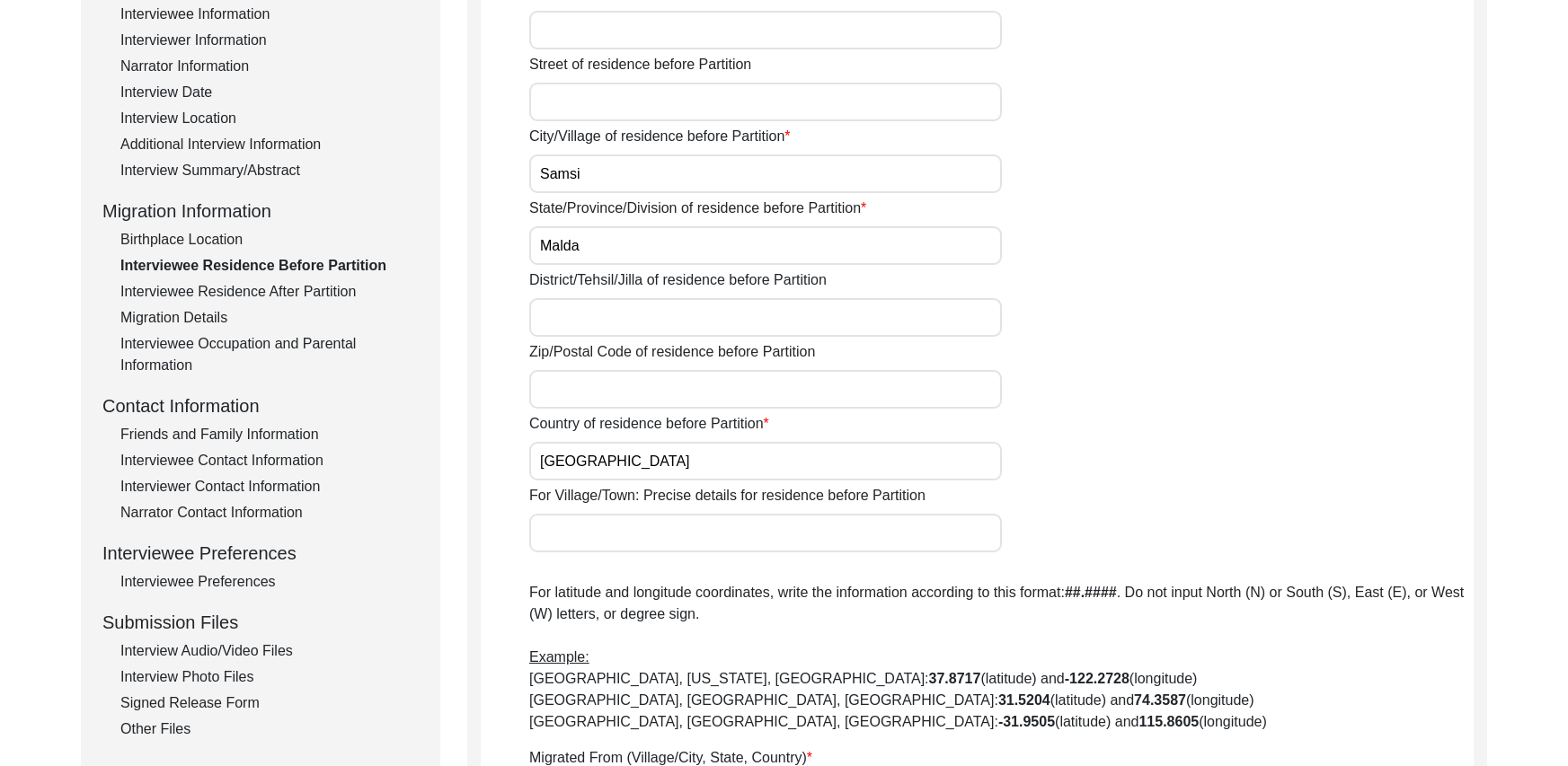 click on "Interviewee Residence After Partition" 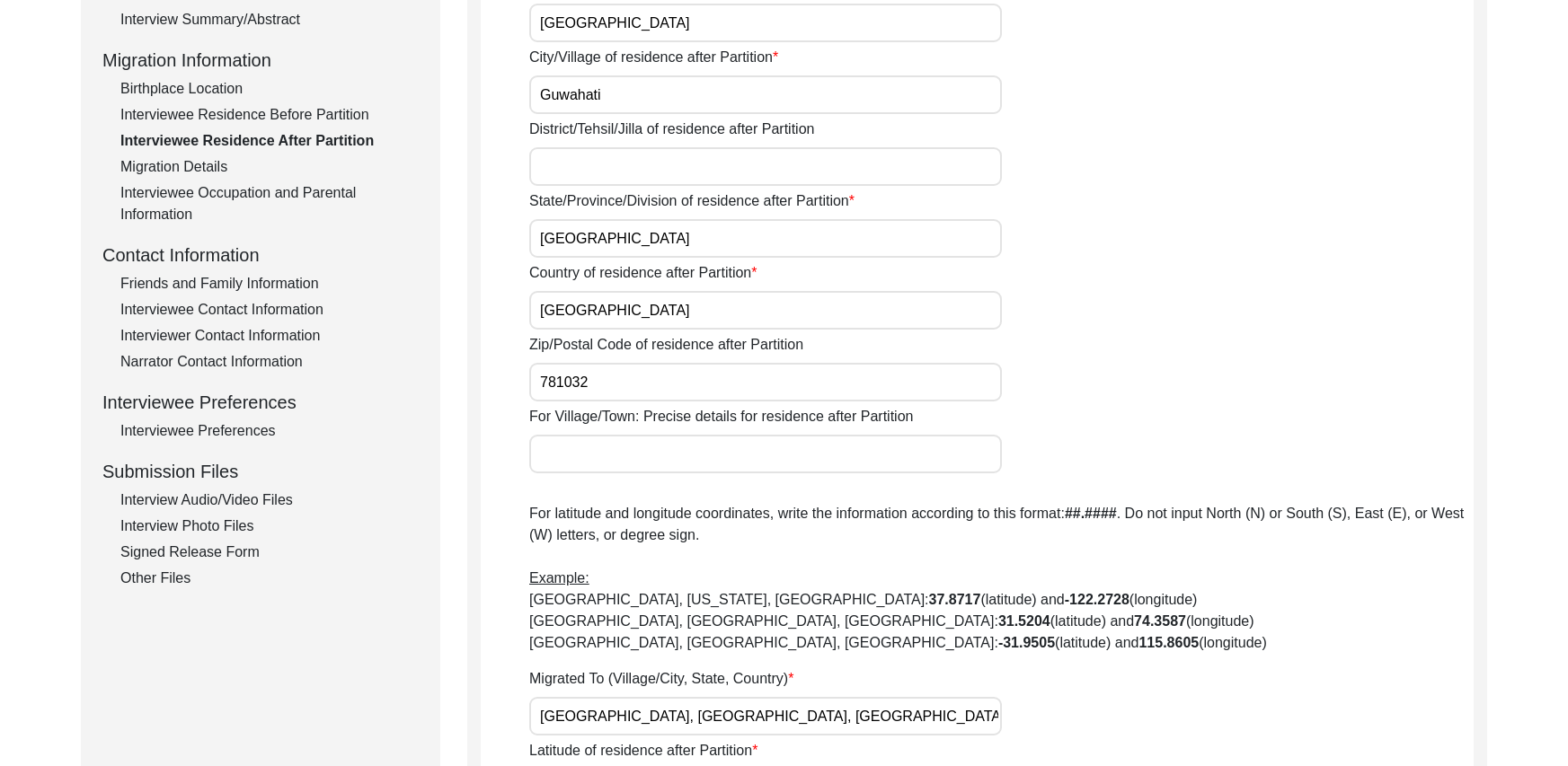 scroll, scrollTop: 453, scrollLeft: 0, axis: vertical 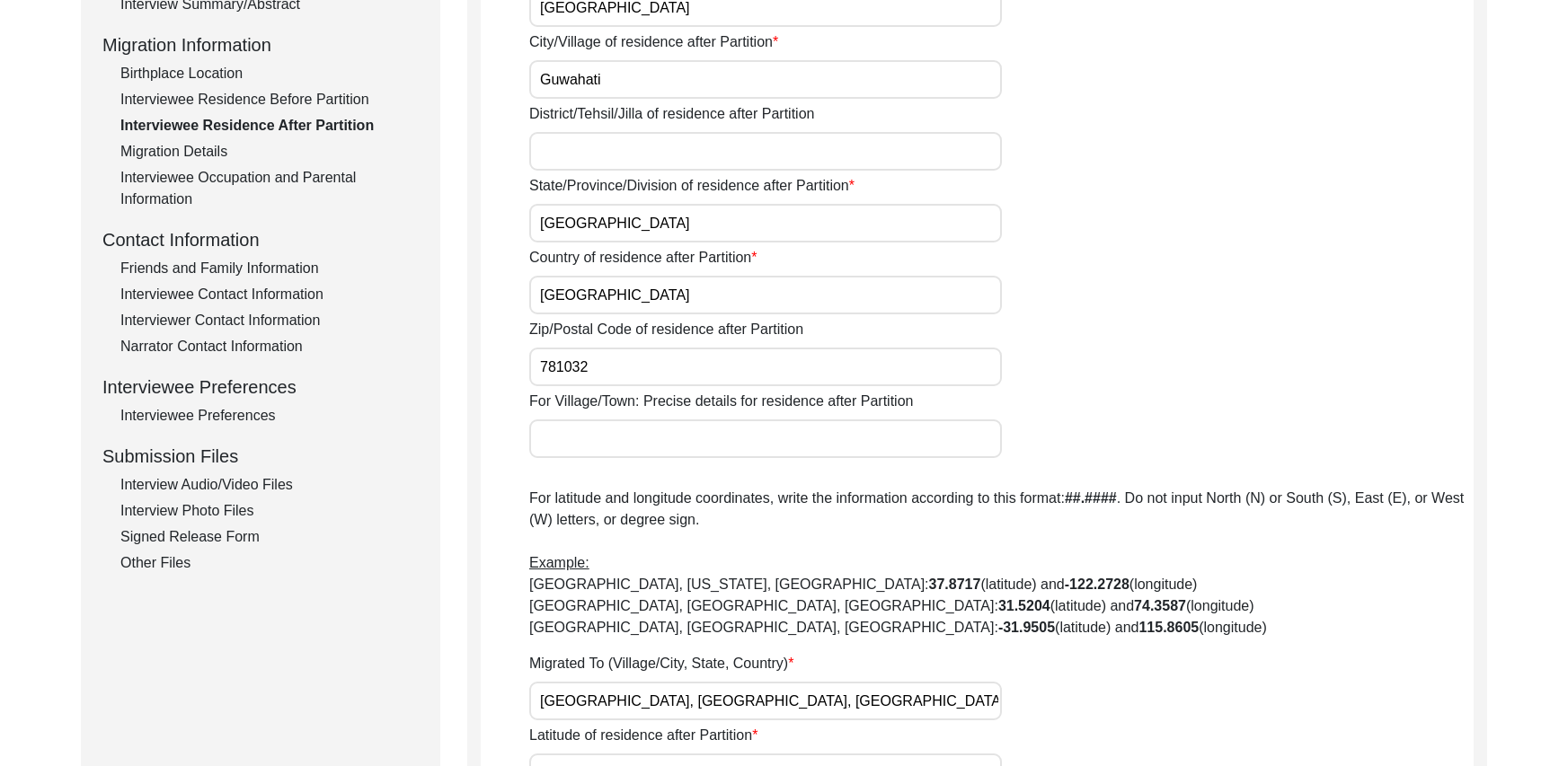 click on "Migration Details" 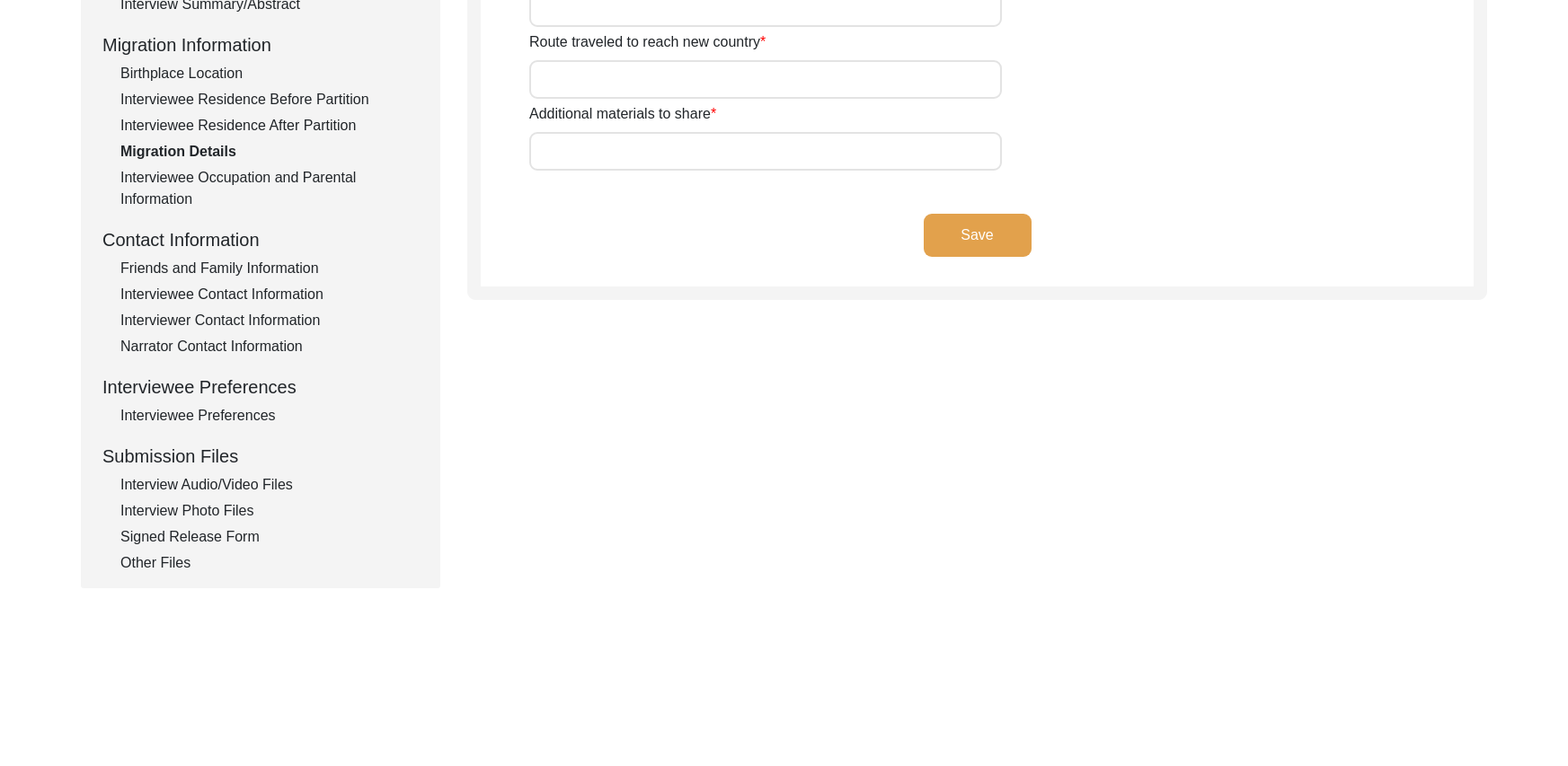 type on "NA" 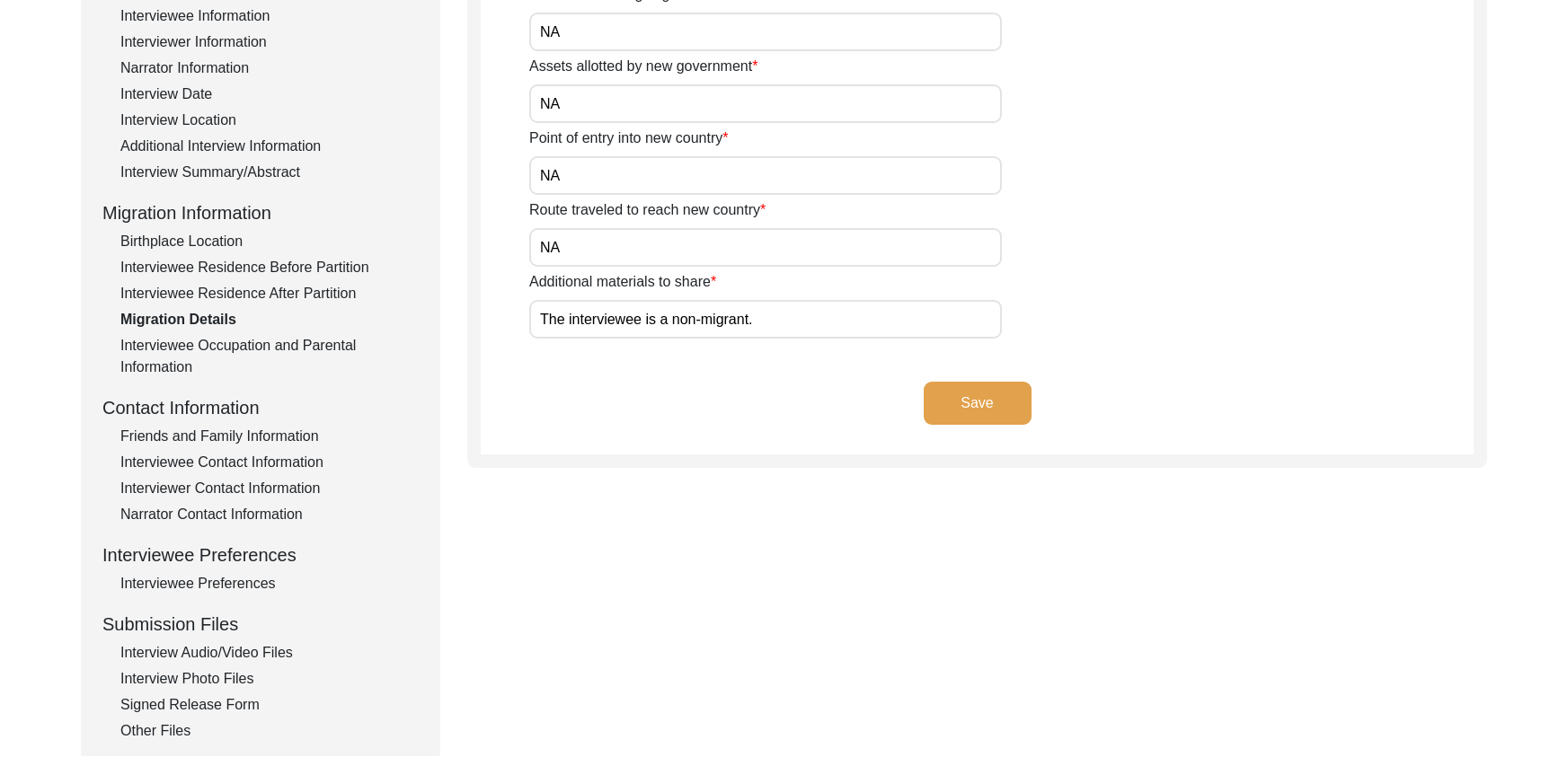scroll, scrollTop: 378, scrollLeft: 0, axis: vertical 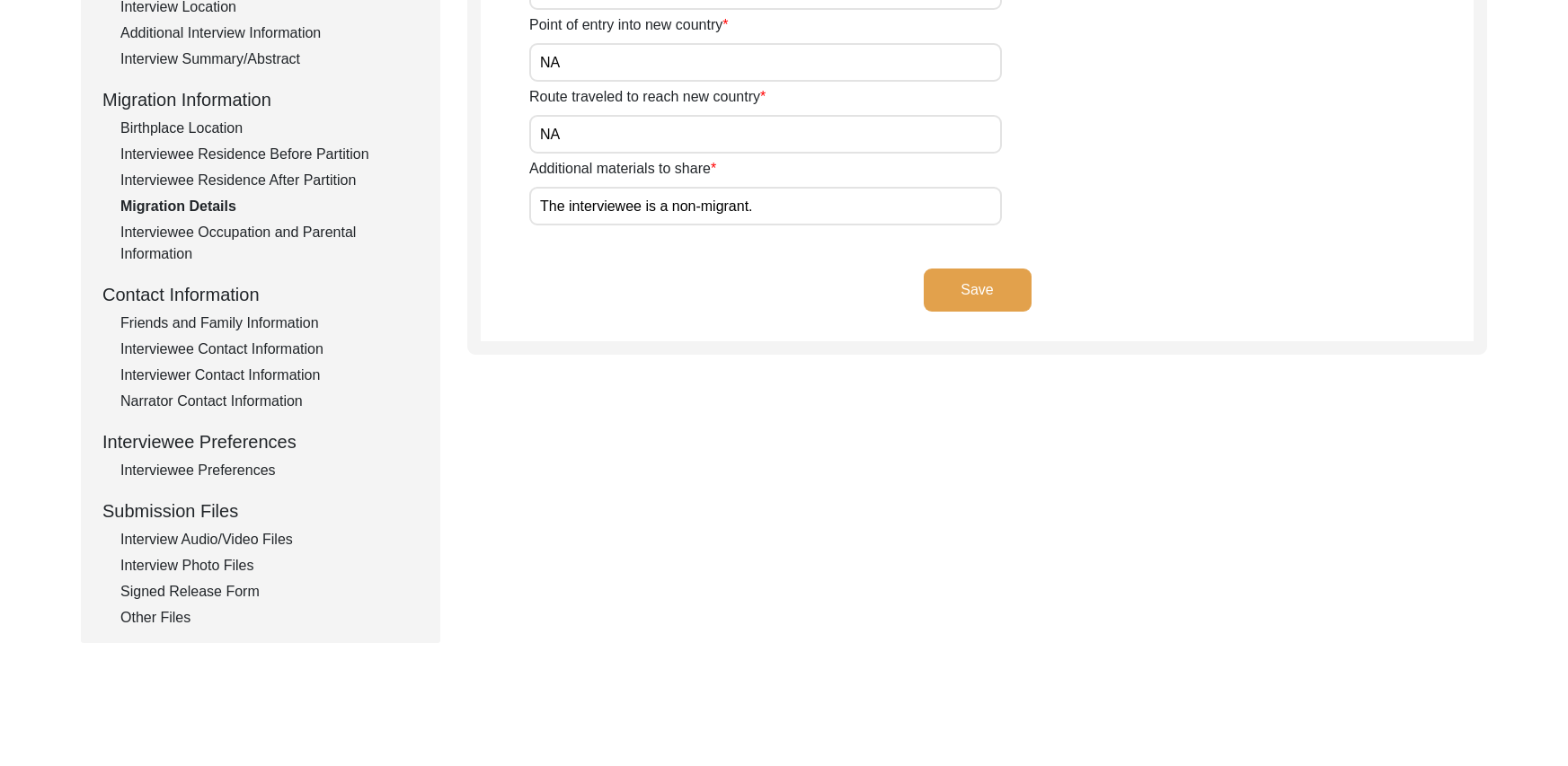 click on "Interviewee Residence After Partition" 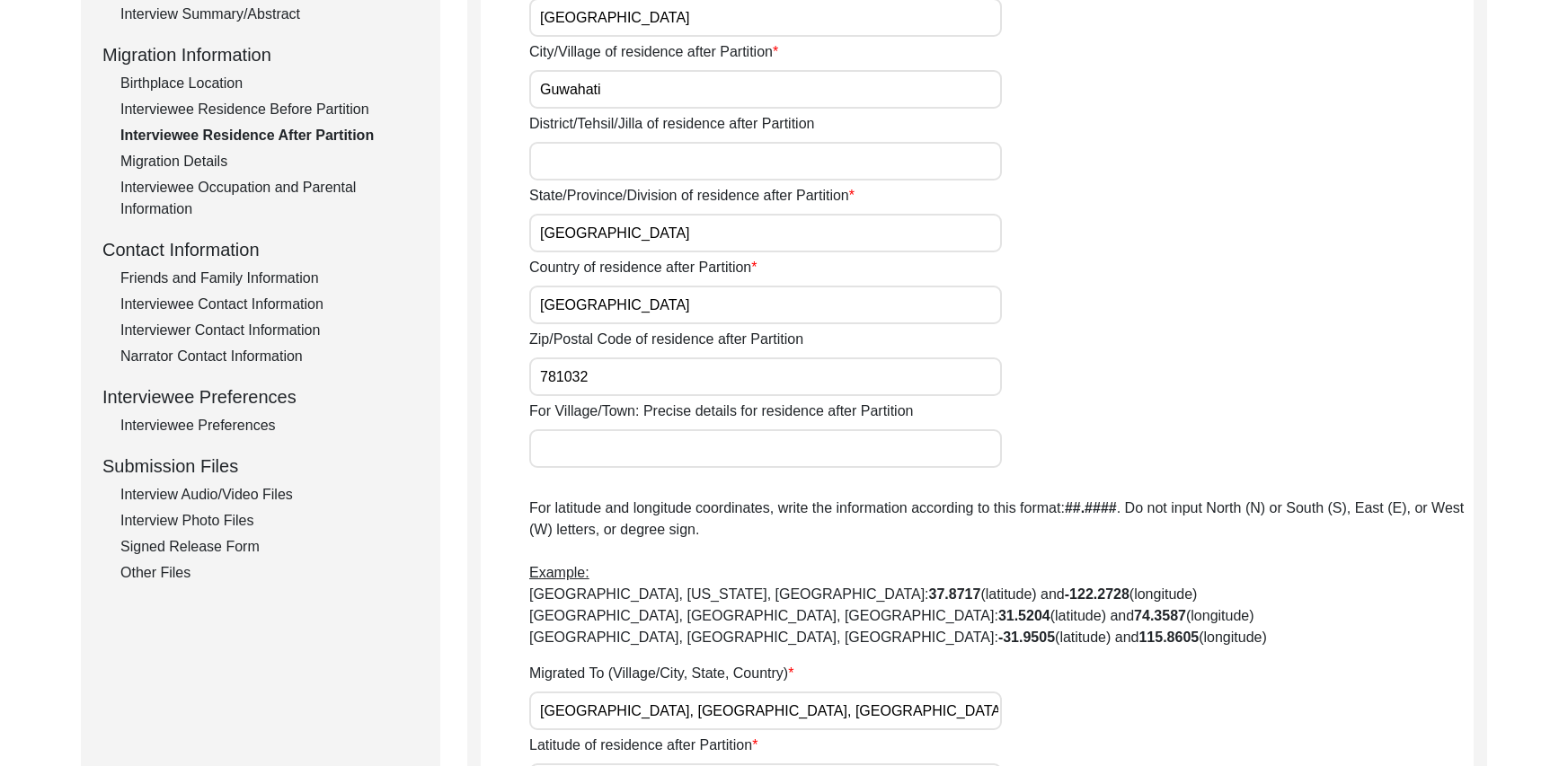 scroll, scrollTop: 436, scrollLeft: 0, axis: vertical 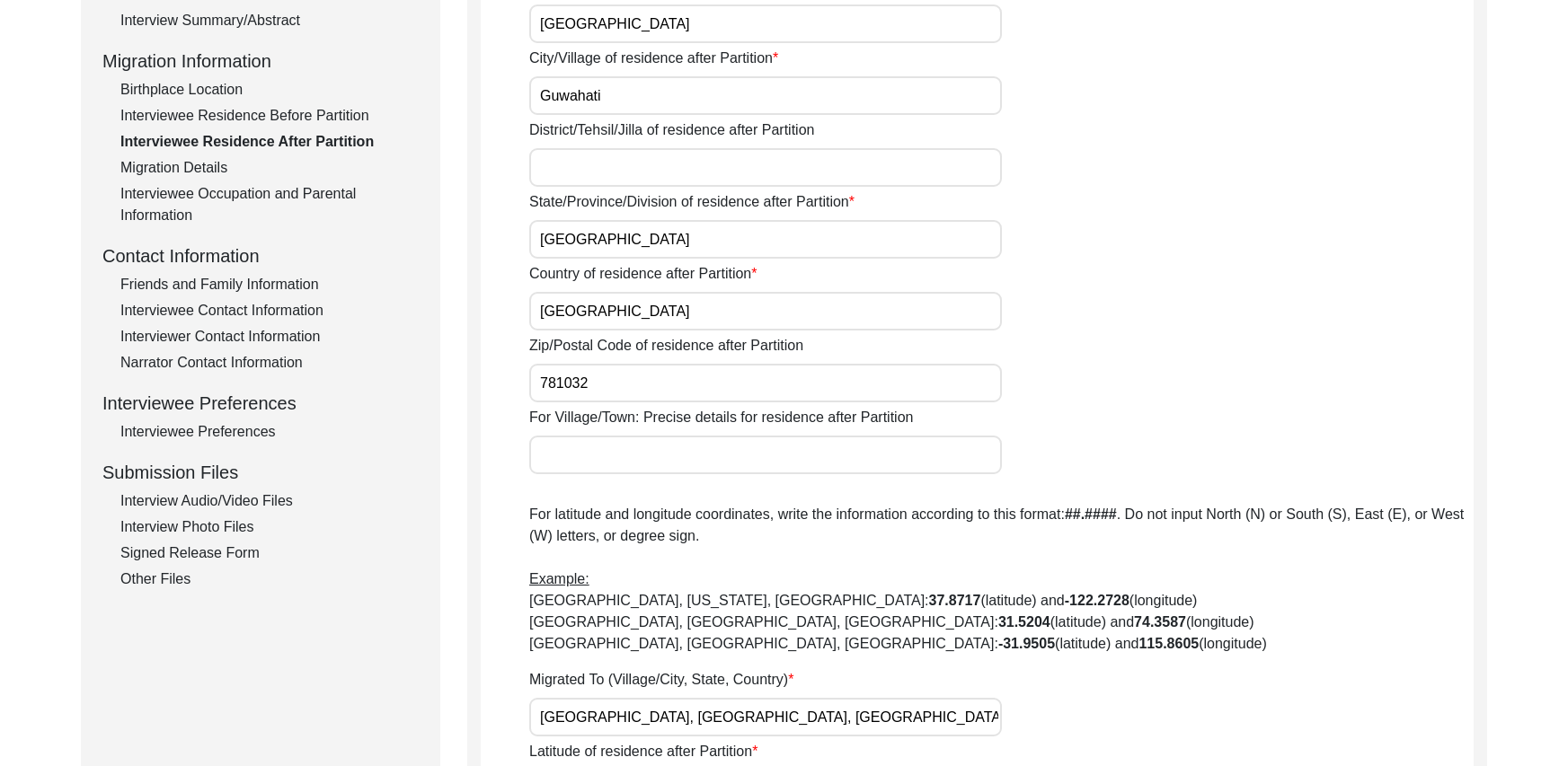 click on "Interviewee Occupation and Parental Information" 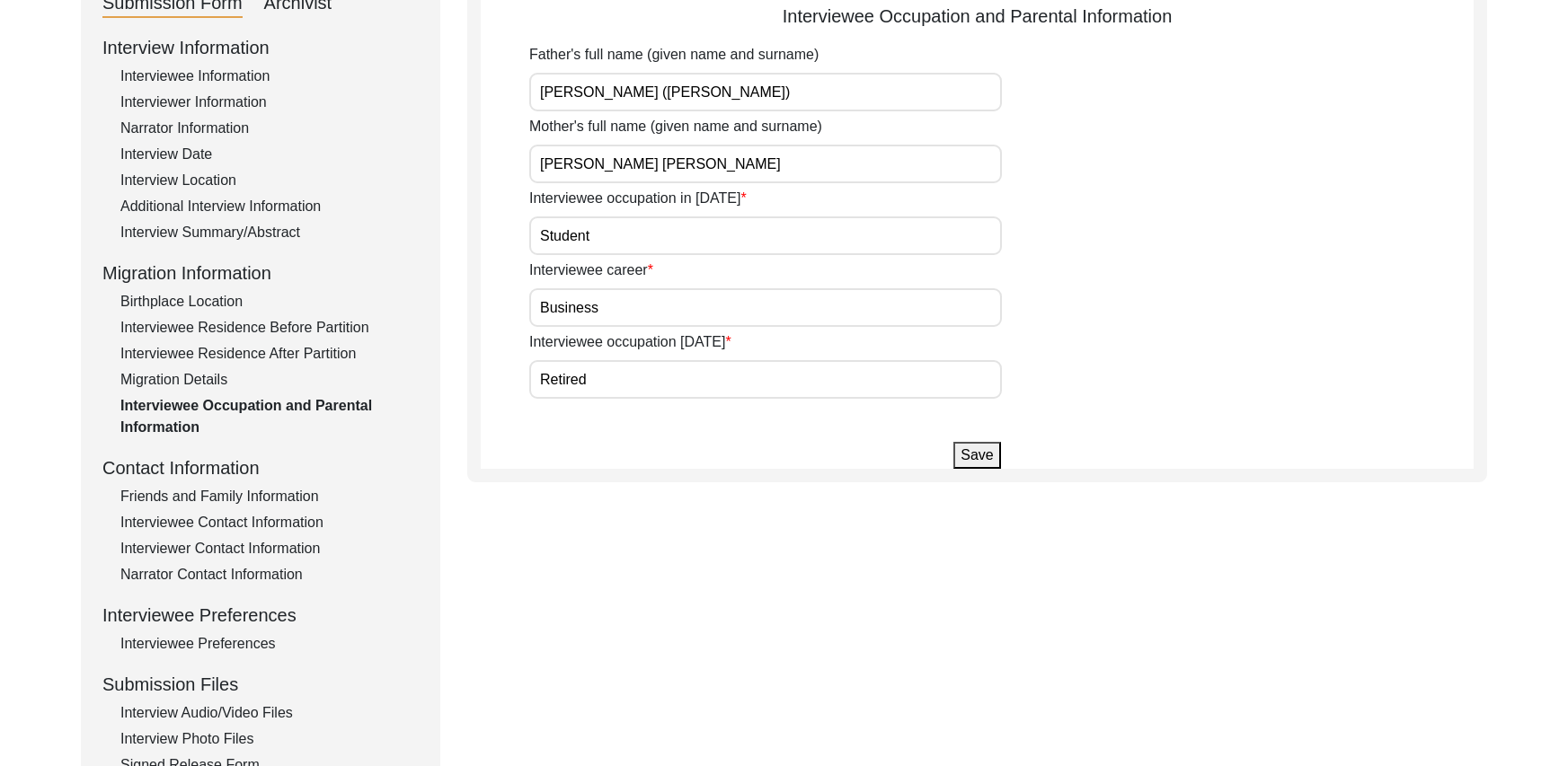scroll, scrollTop: 124, scrollLeft: 0, axis: vertical 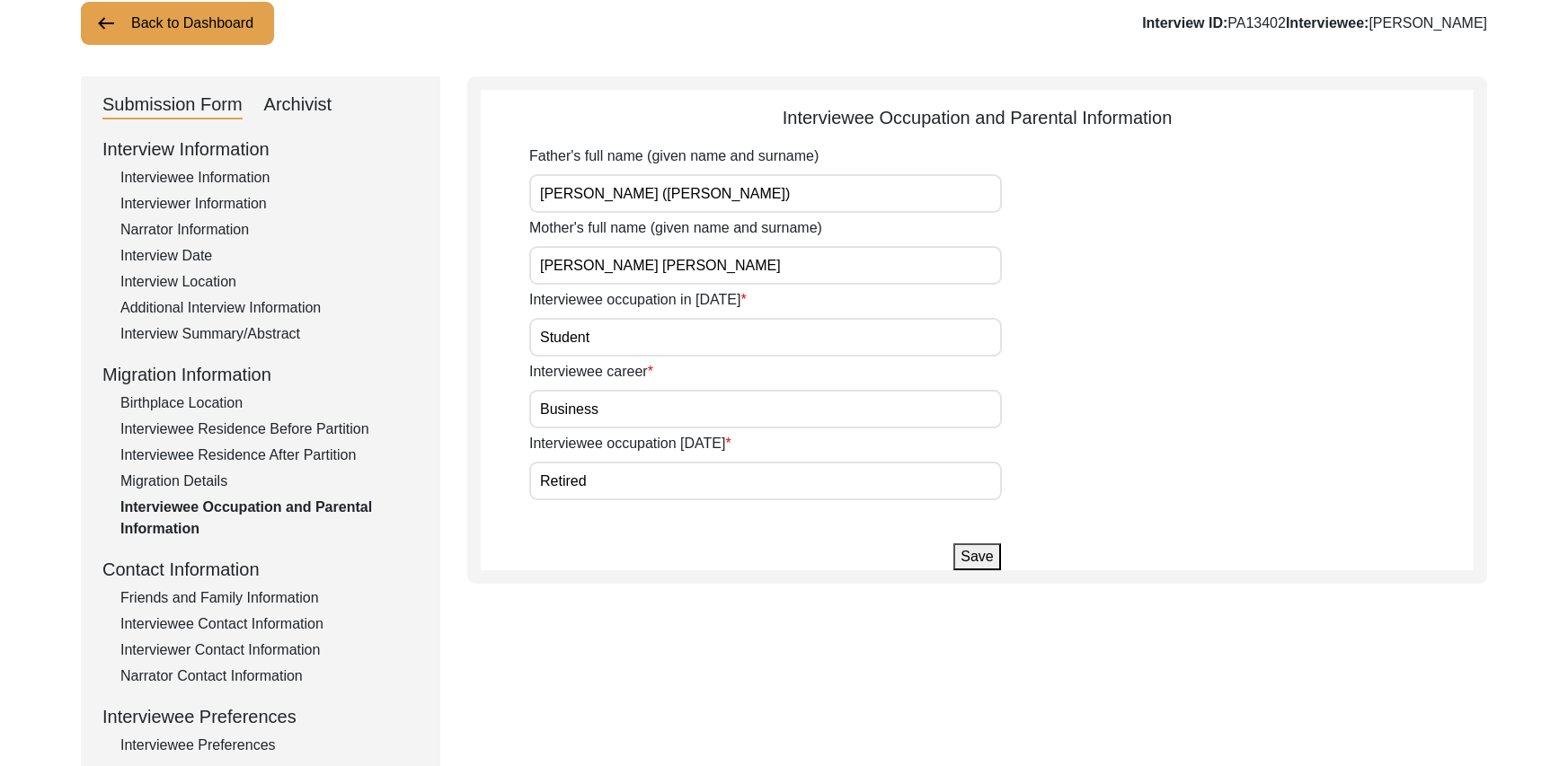 click on "Interviewee Information" 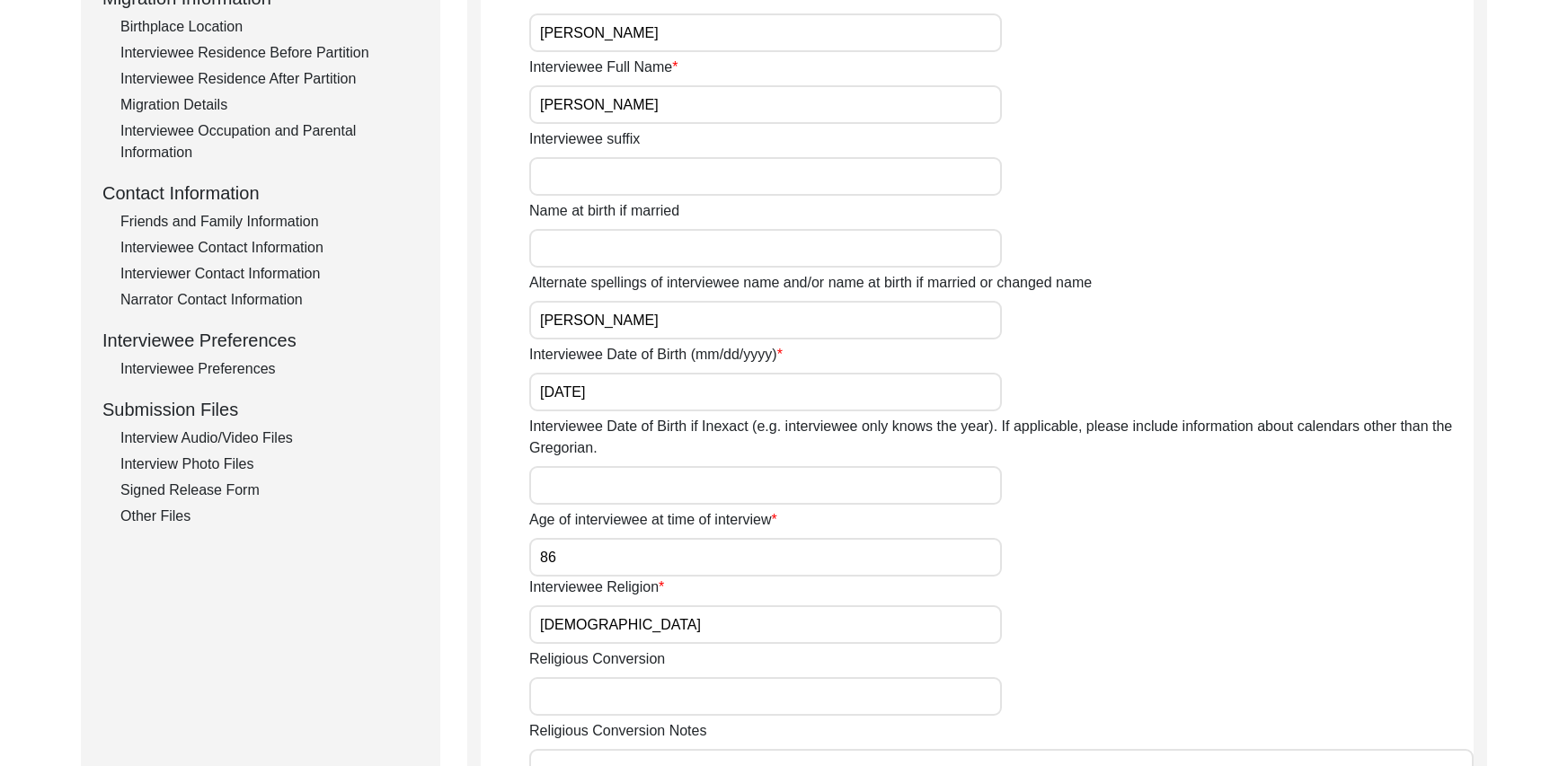 scroll, scrollTop: 505, scrollLeft: 0, axis: vertical 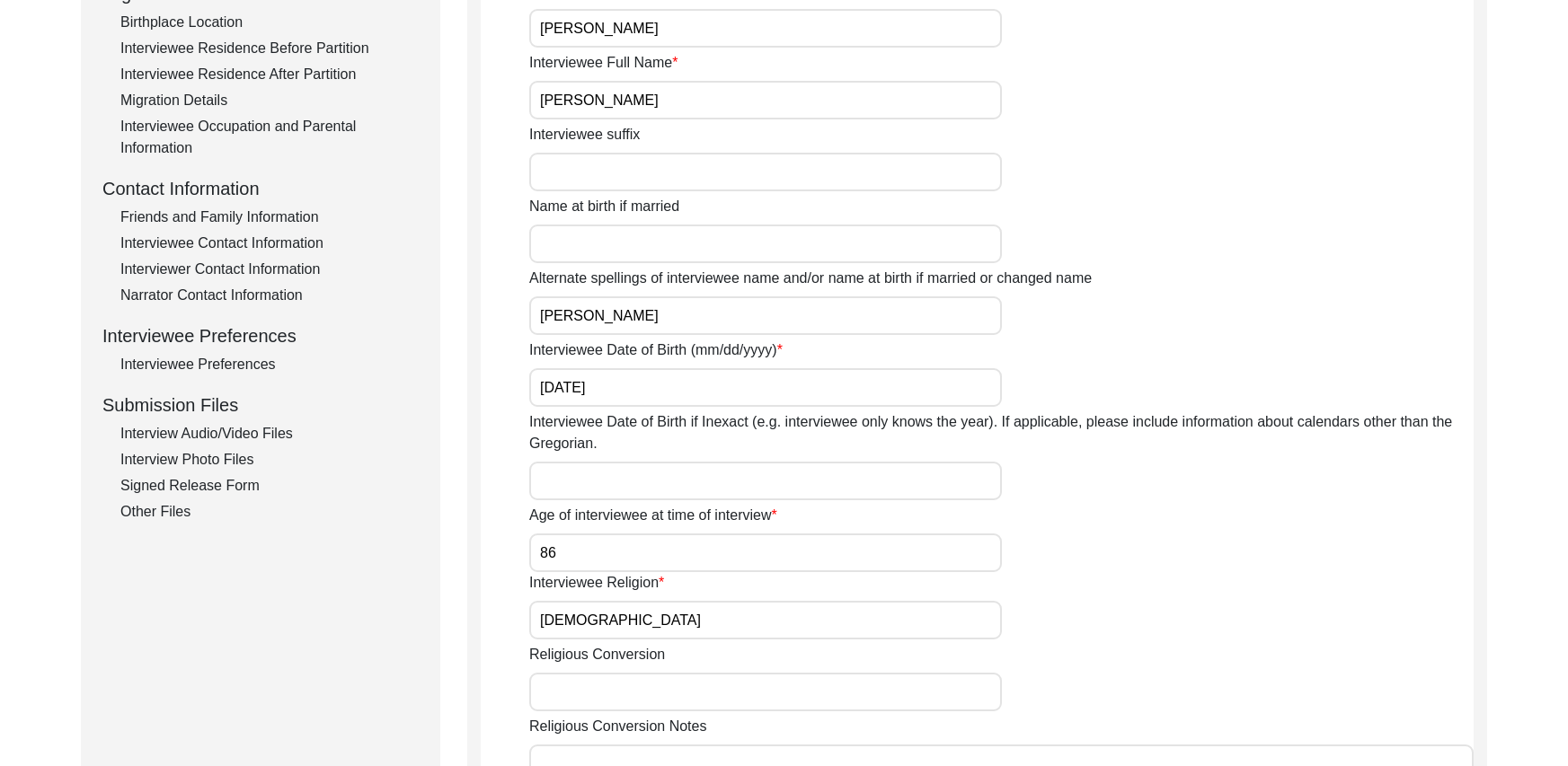 click on "Friends and Family Information" 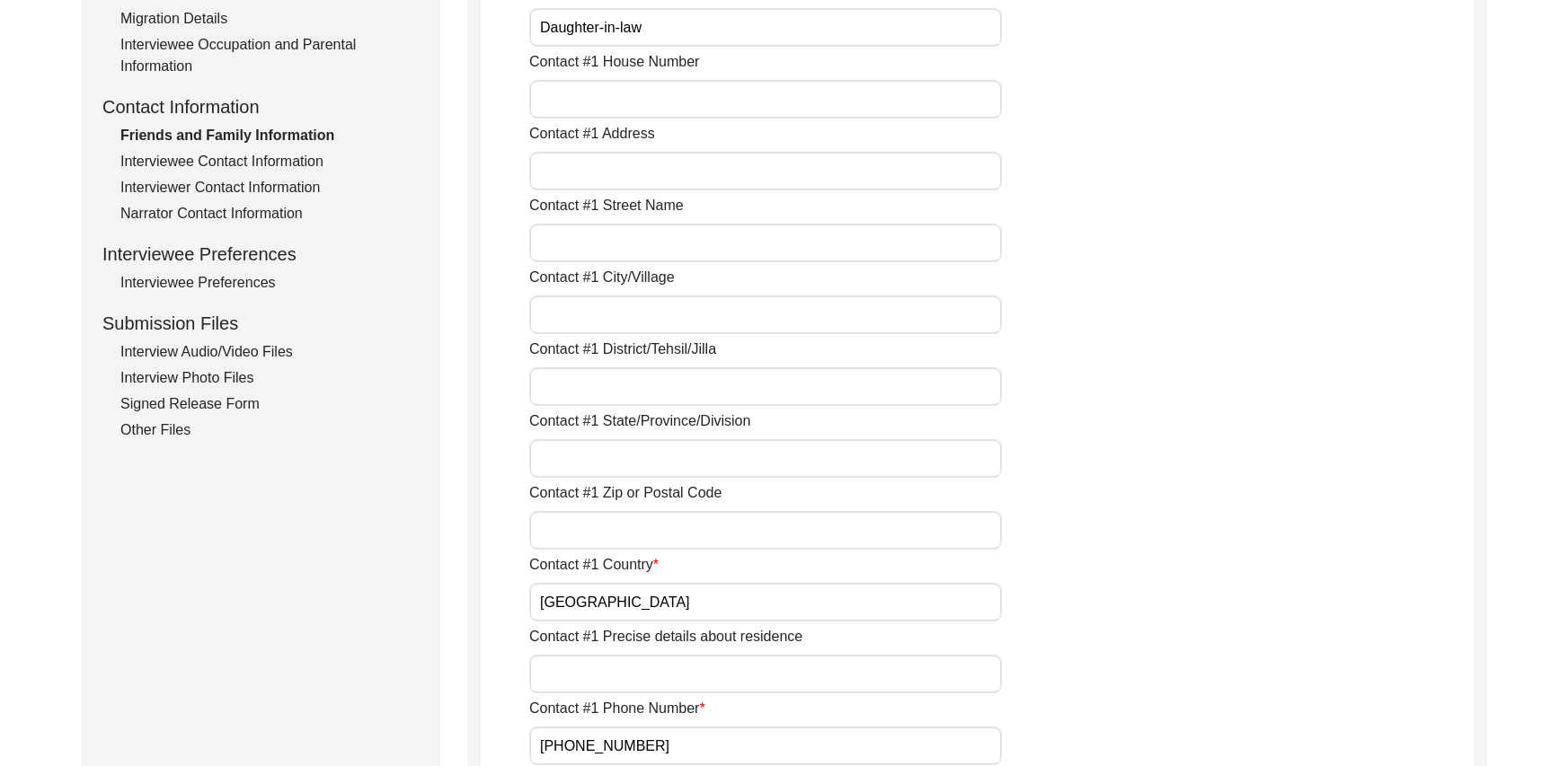 scroll, scrollTop: 581, scrollLeft: 0, axis: vertical 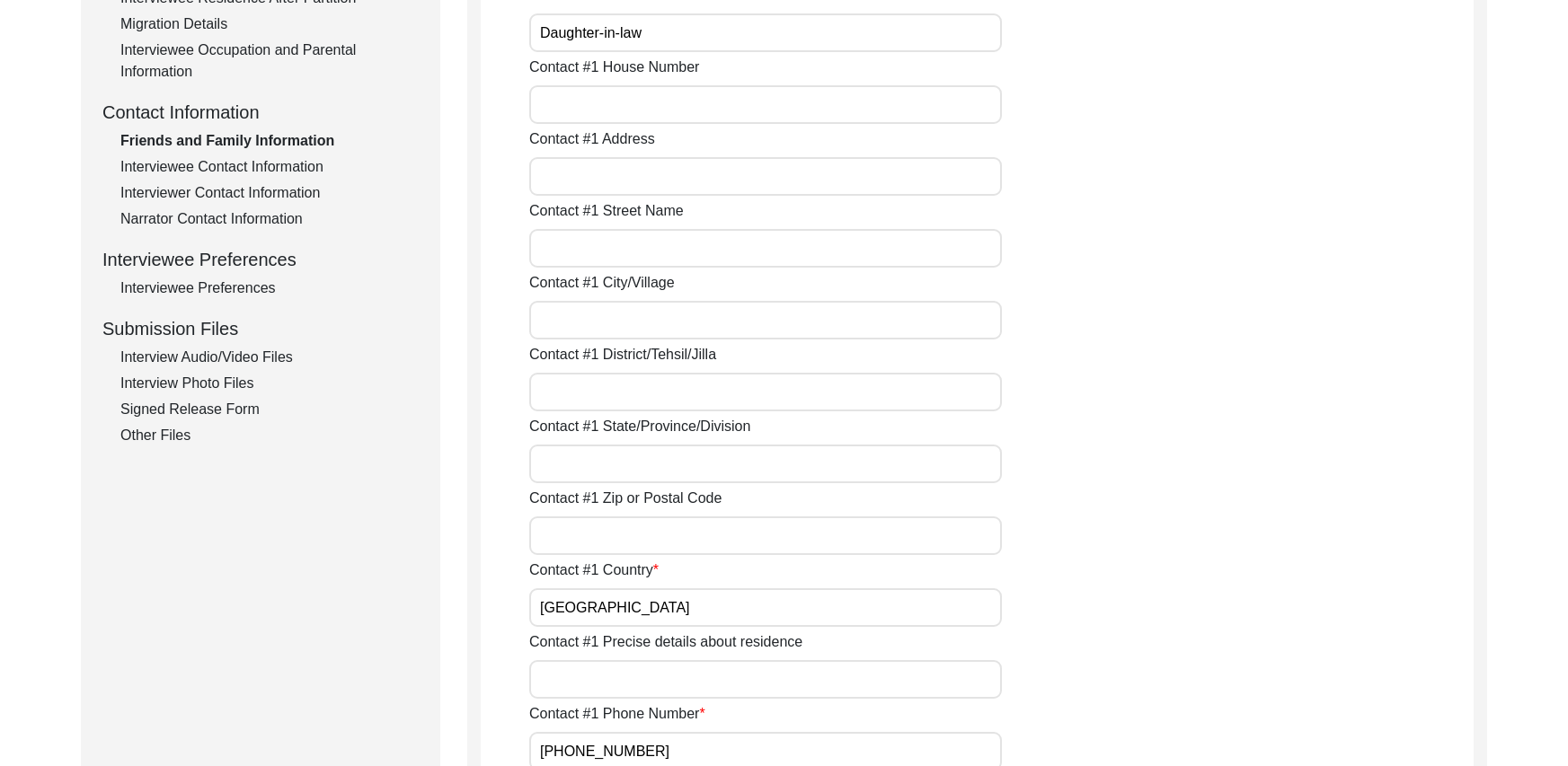 click on "Interviewee Contact Information" 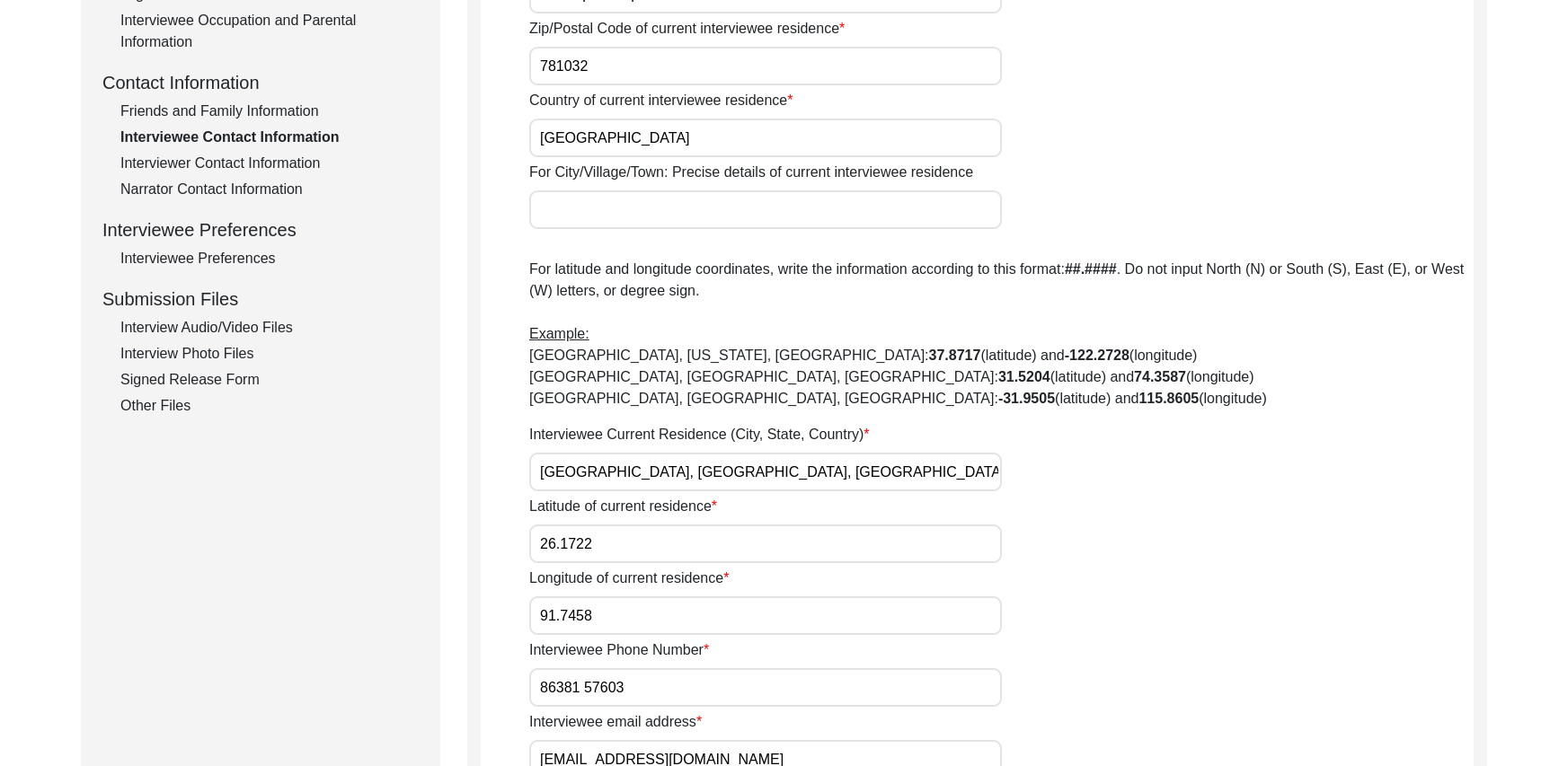scroll, scrollTop: 689, scrollLeft: 0, axis: vertical 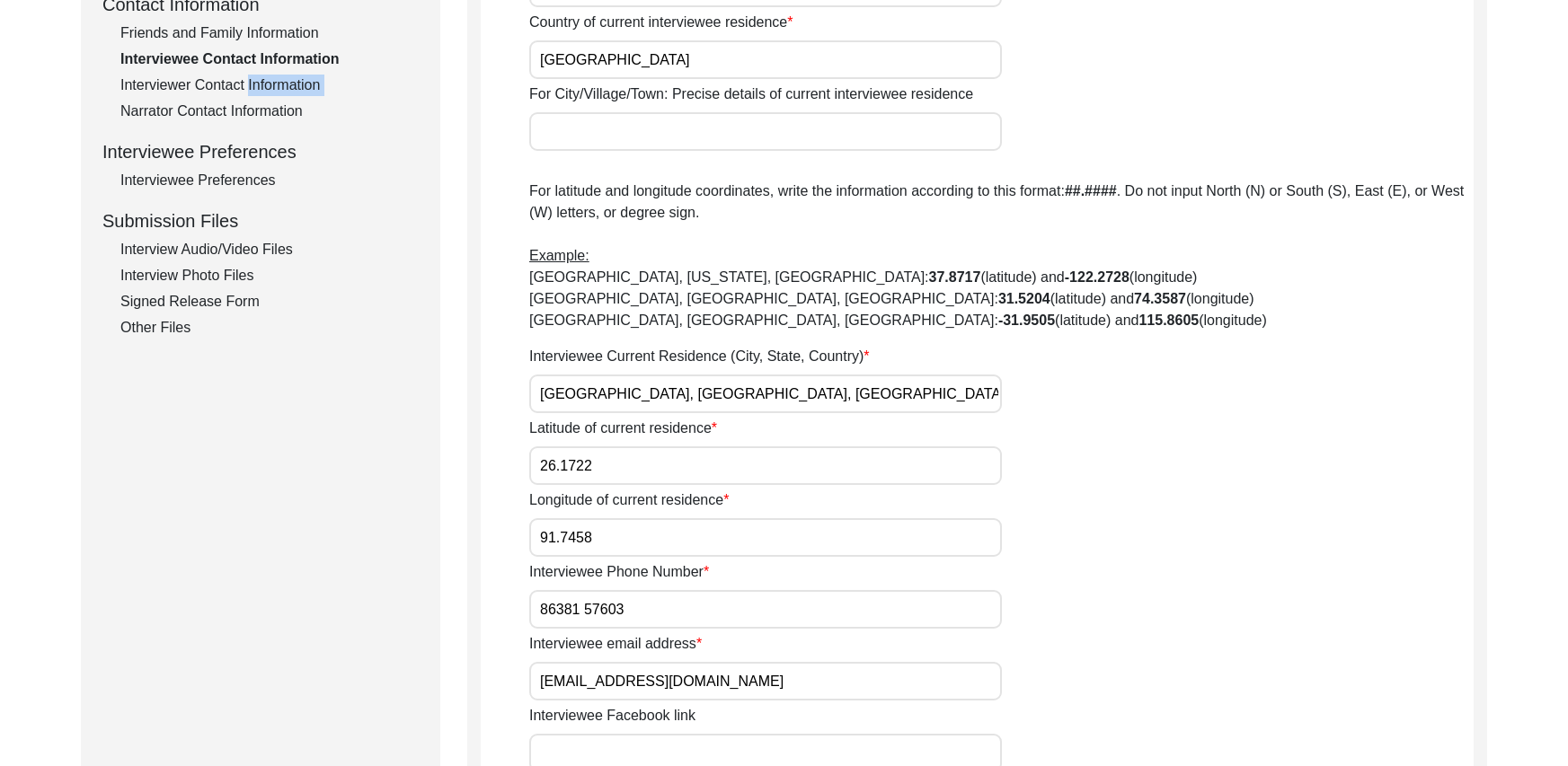 click on "Interview Information   Interviewee Information   Interviewer Information   Narrator Information   Interview Date   Interview Location   Additional Interview Information   Interview Summary/Abstract   Migration Information   Birthplace Location   Interviewee Residence Before Partition   Interviewee Residence After Partition   Migration Details   Interviewee Occupation and Parental Information   Contact Information   Friends and Family Information   Interviewee Contact Information   Interviewer Contact Information   Narrator Contact Information   Interviewee Preferences   Interviewee Preferences   Submission Files   Interview Audio/Video Files   Interview Photo Files   Signed Release Form   Other Files" 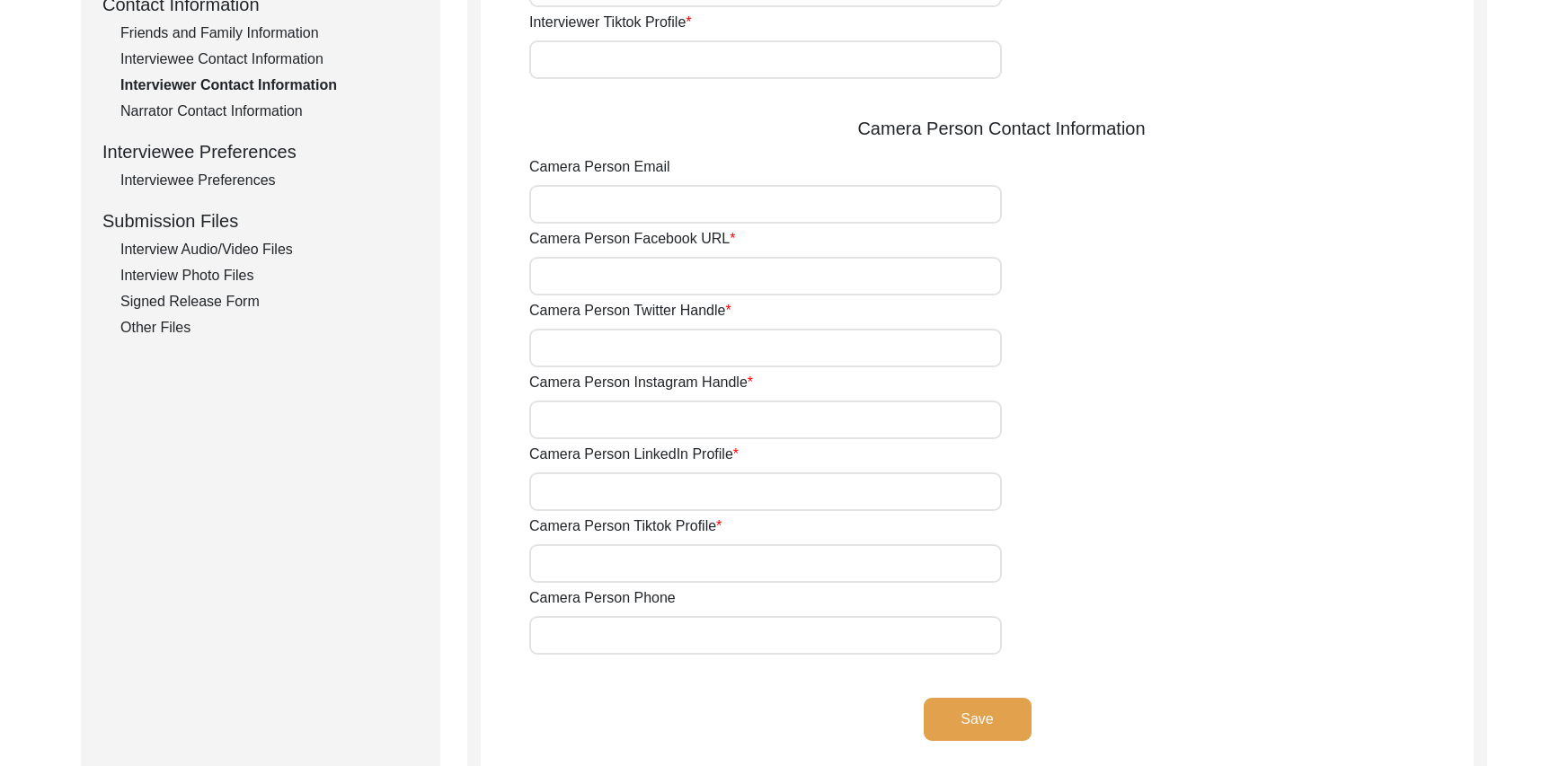 type on "9706051869" 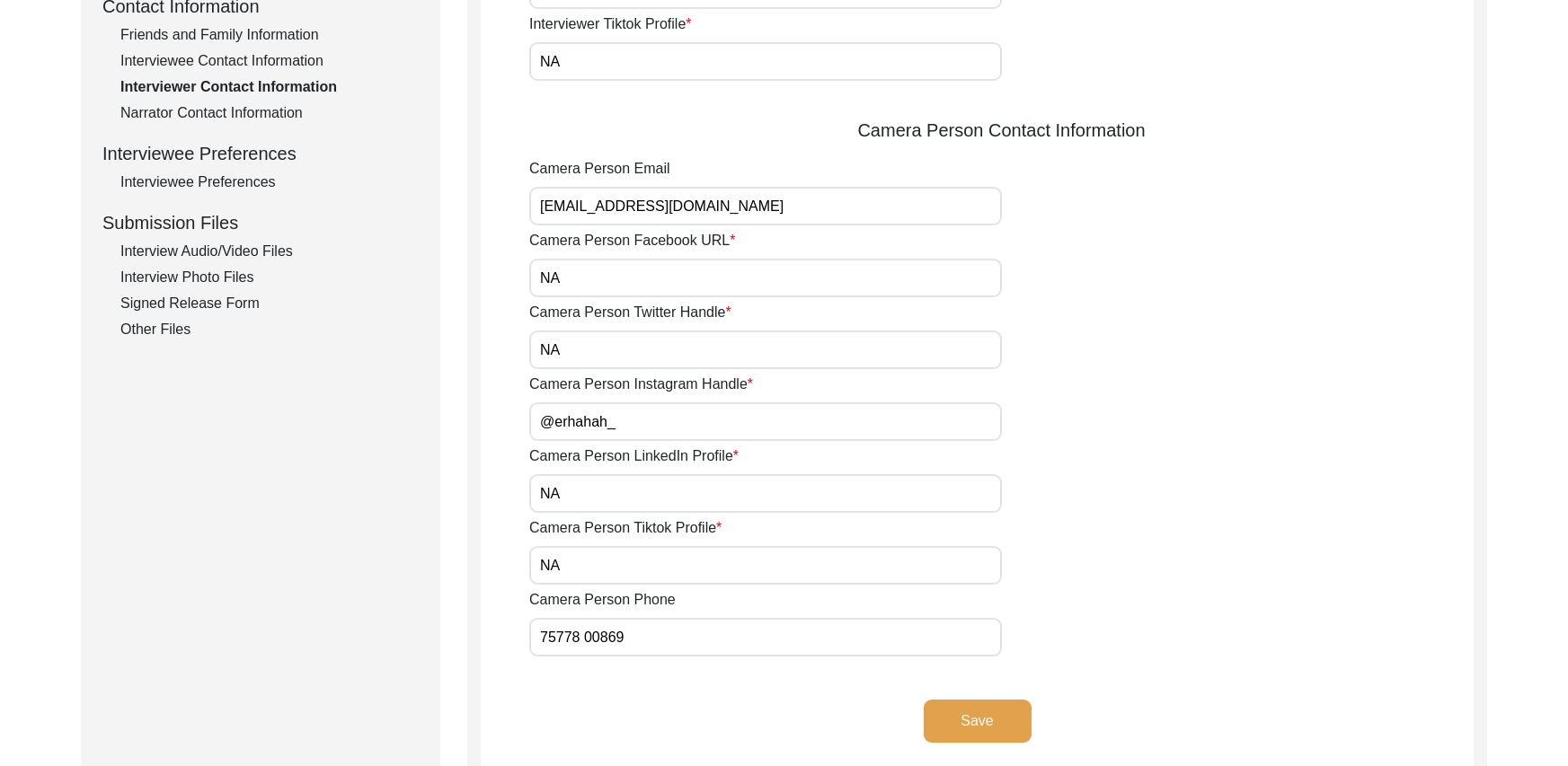 click on "Narrator Contact Information" 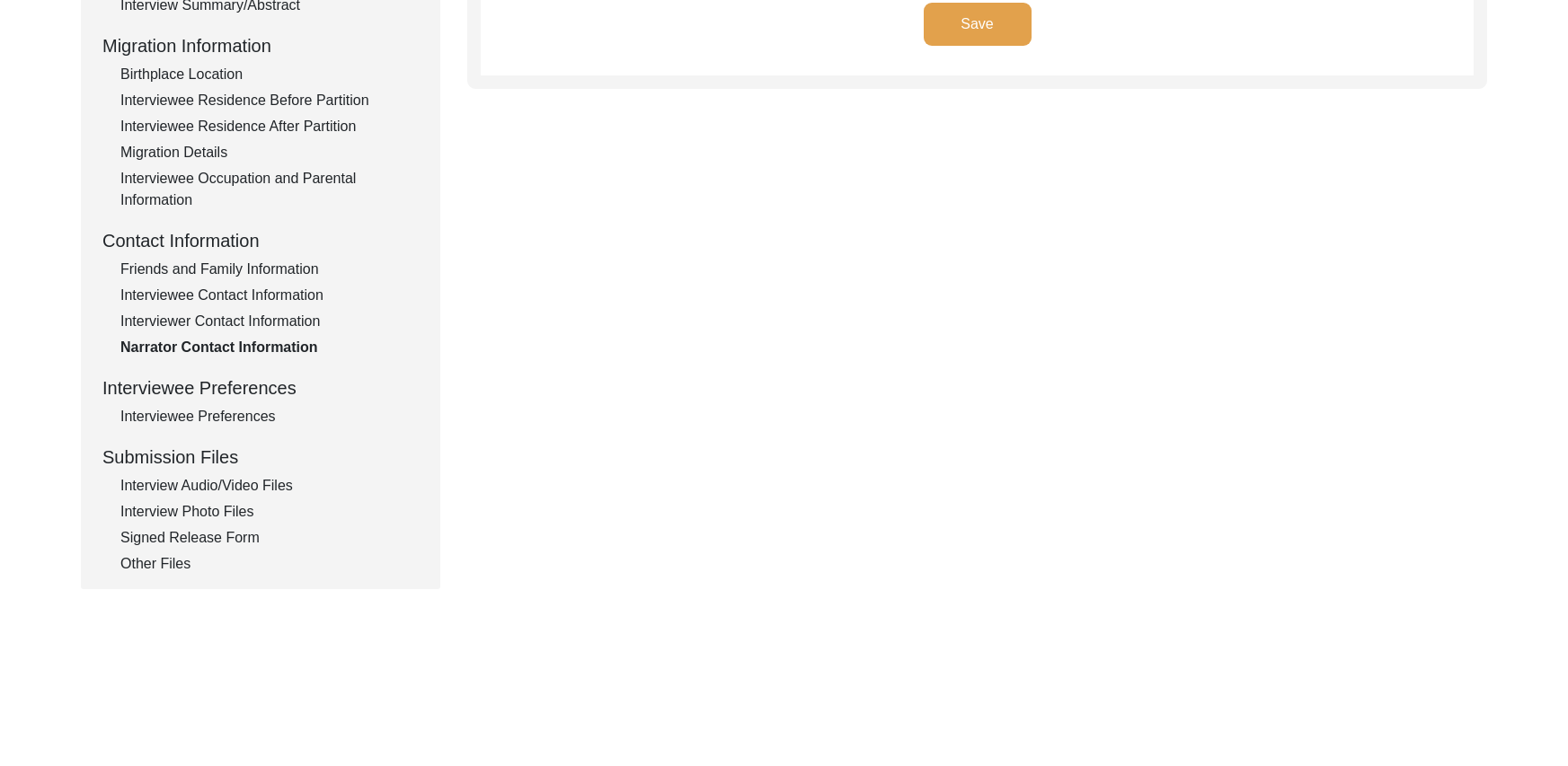 scroll, scrollTop: 457, scrollLeft: 0, axis: vertical 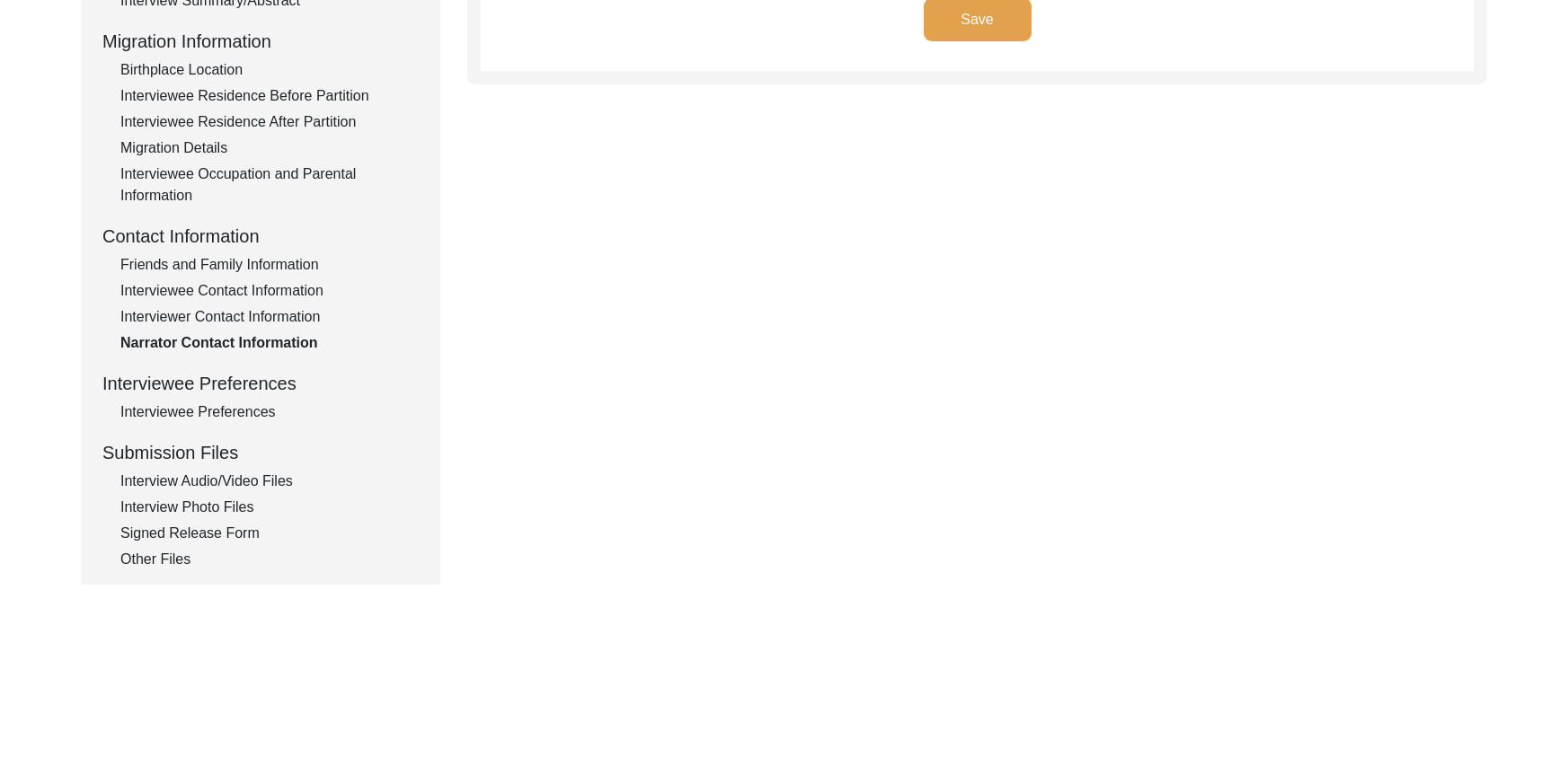 drag, startPoint x: 221, startPoint y: 413, endPoint x: 232, endPoint y: 401, distance: 16.278821 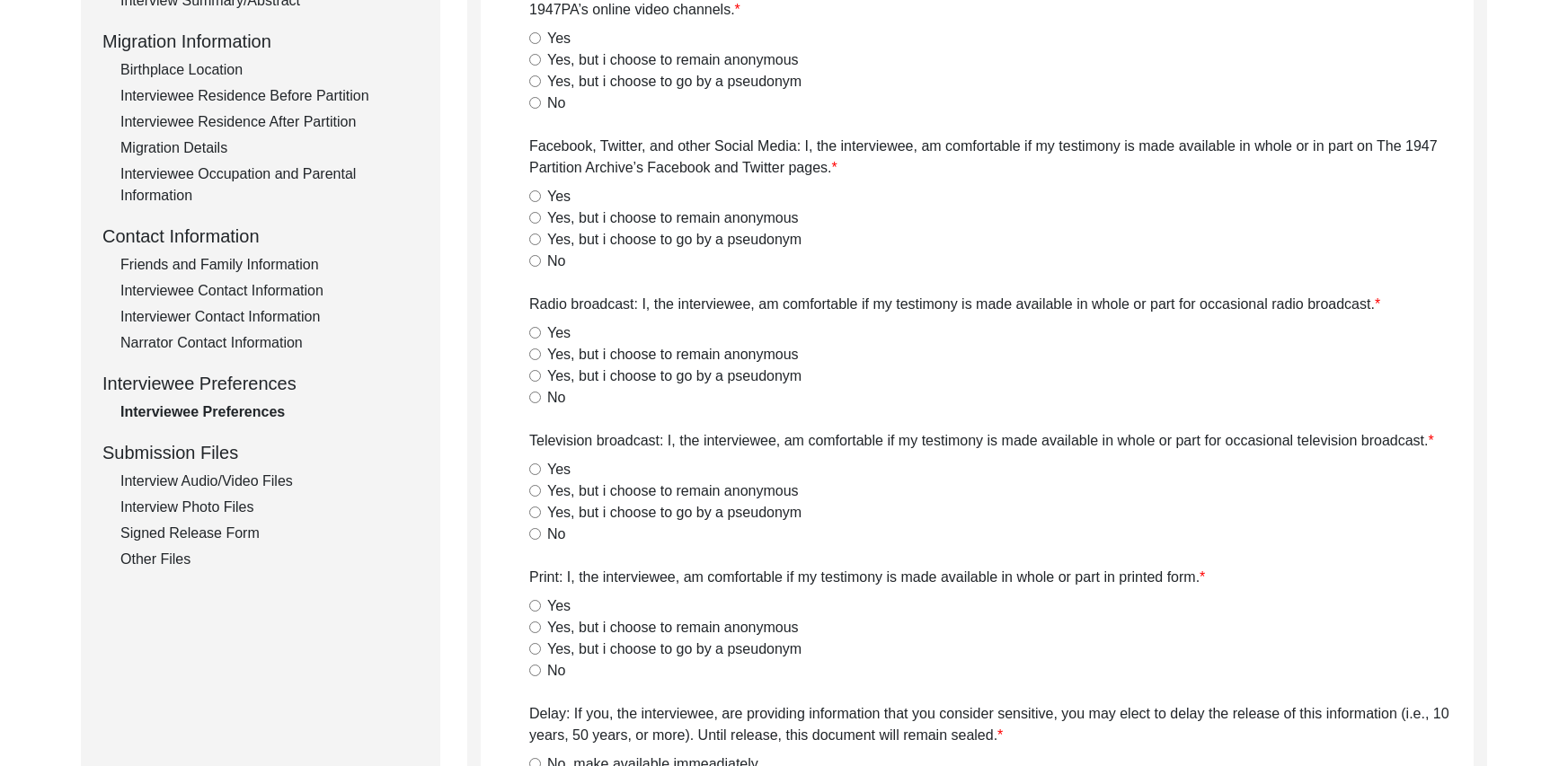 radio on "true" 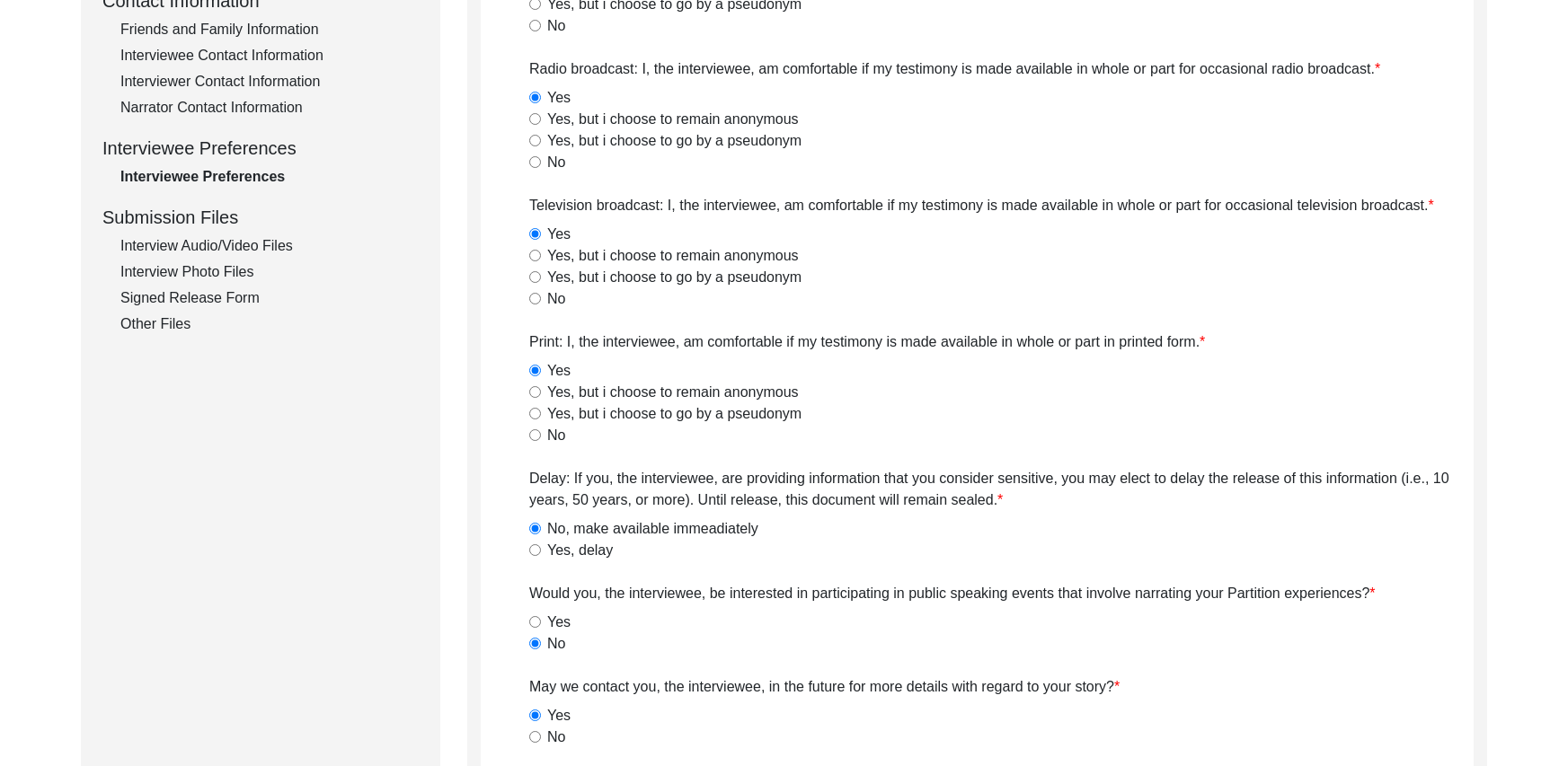 click on "Interview Audio/Video Files" 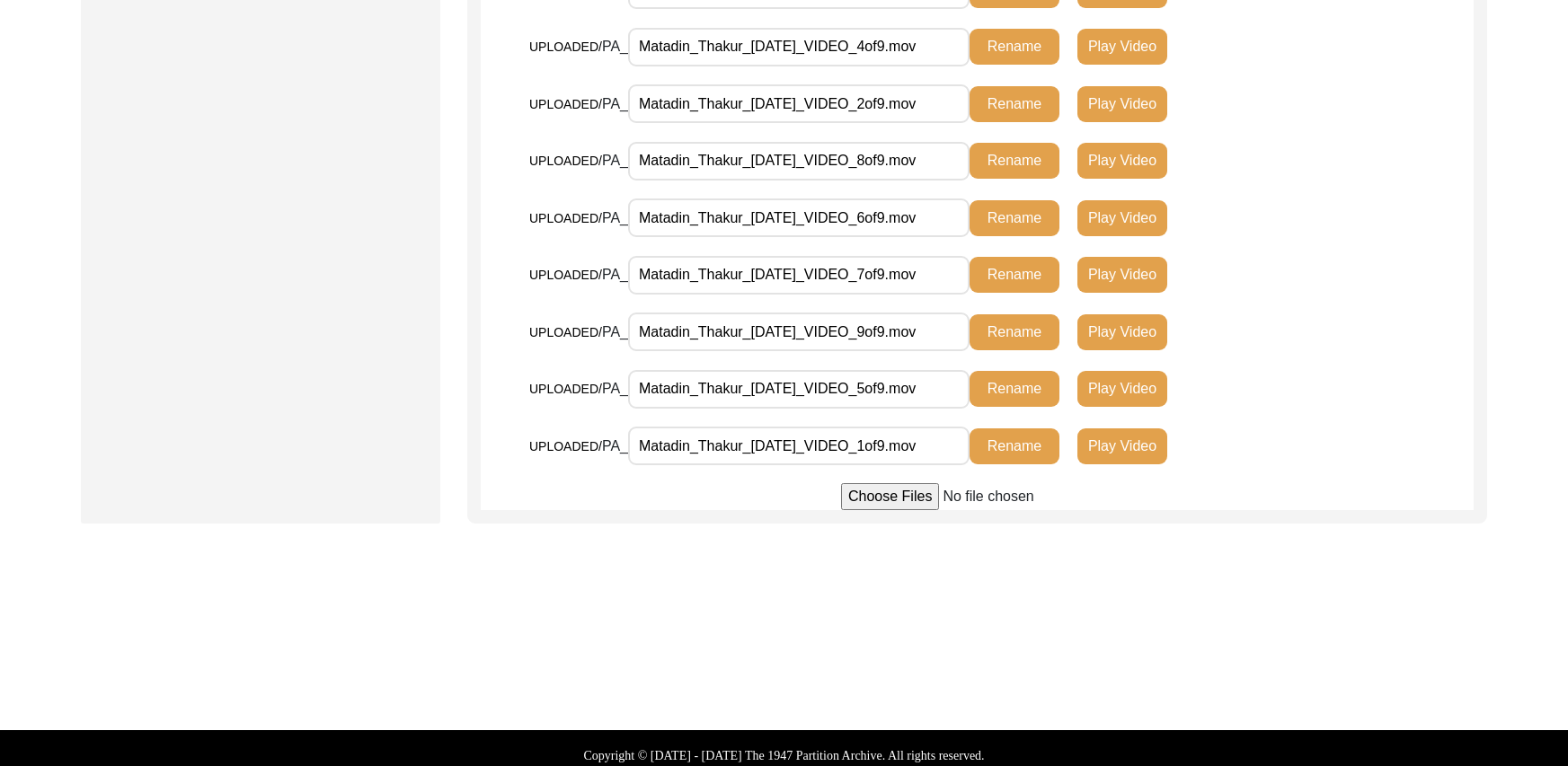 scroll, scrollTop: 1426, scrollLeft: 0, axis: vertical 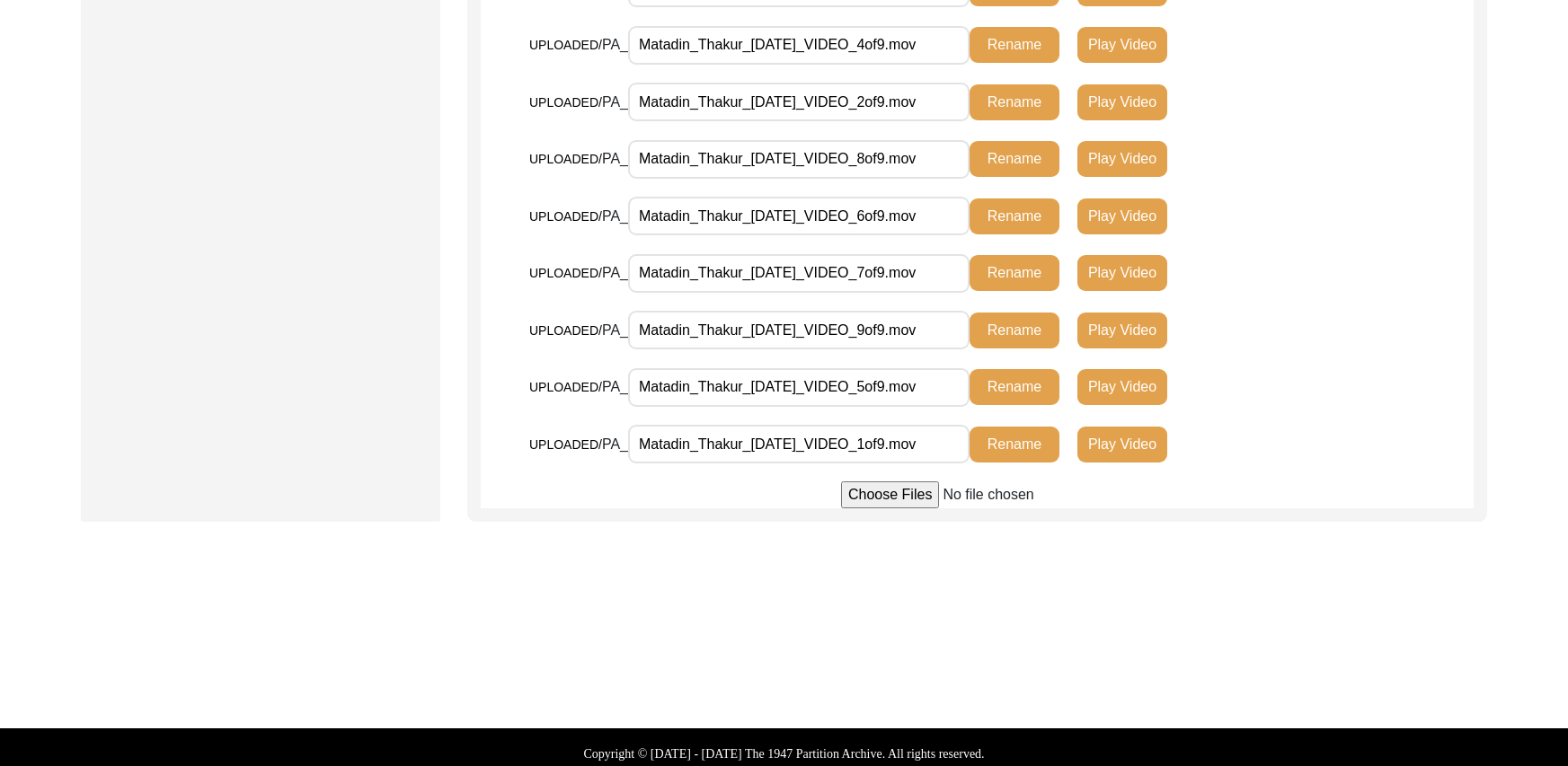 click on "Play Video" 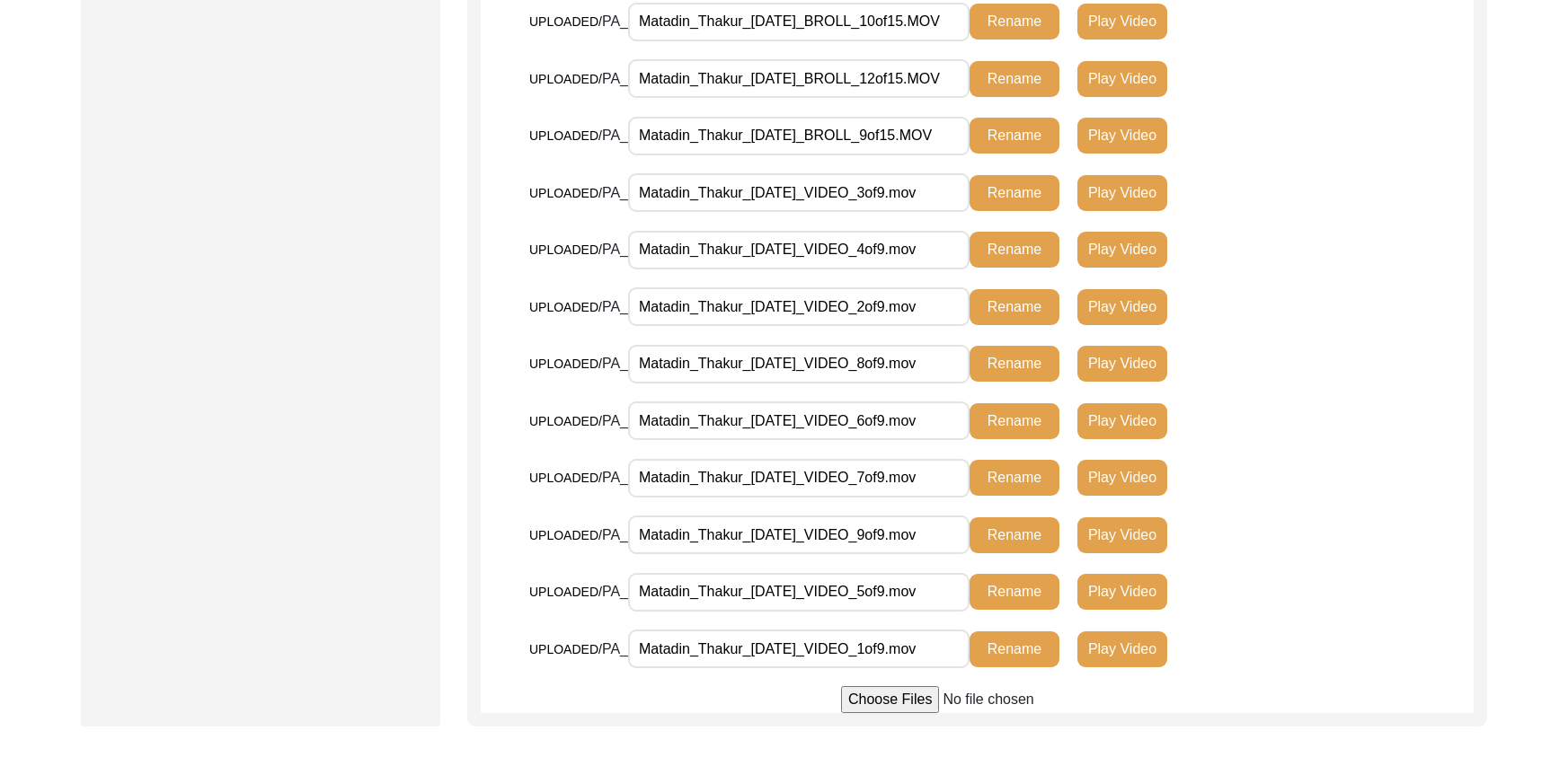 scroll, scrollTop: 1818, scrollLeft: 0, axis: vertical 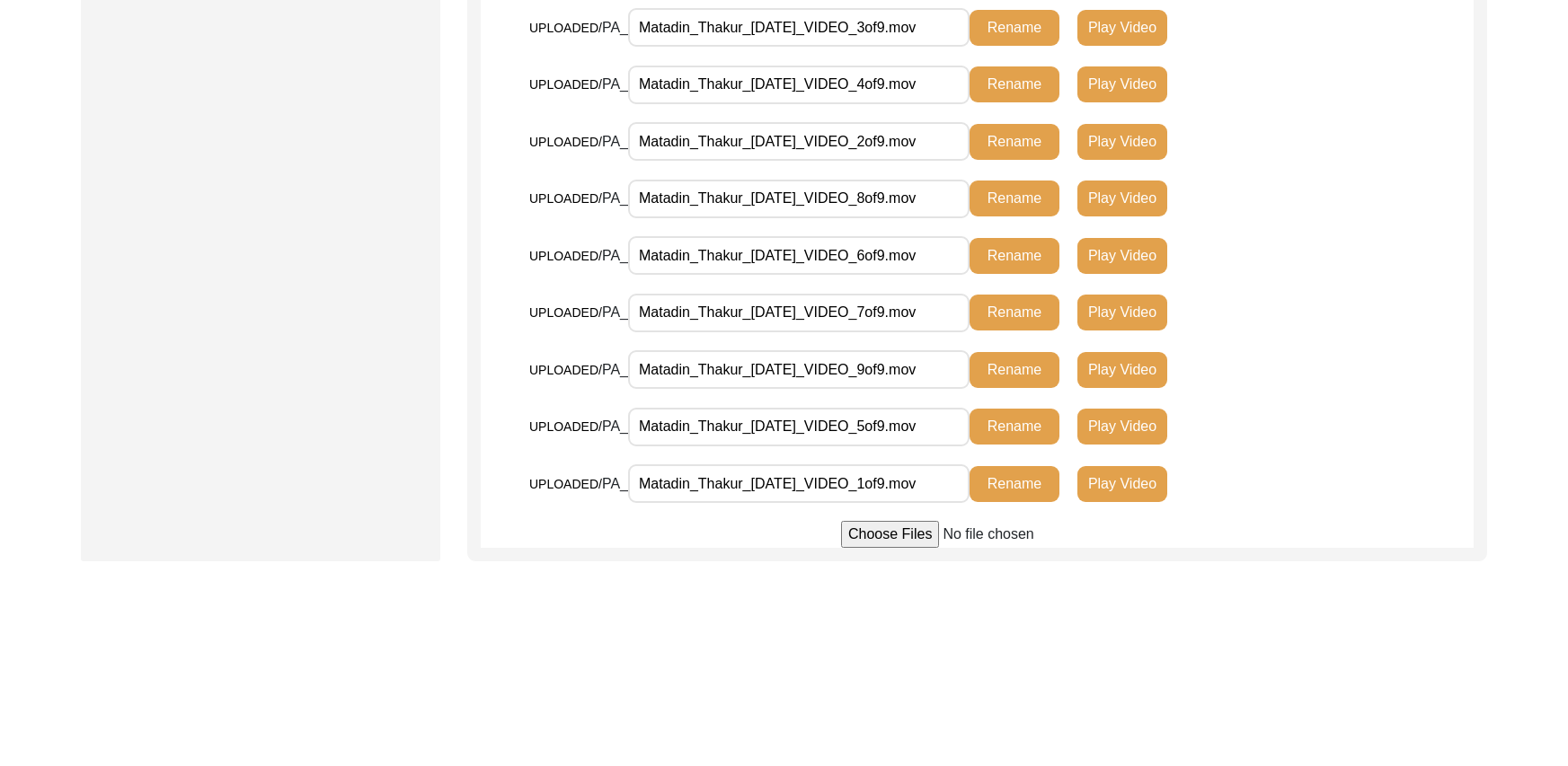 click on "Play Video" 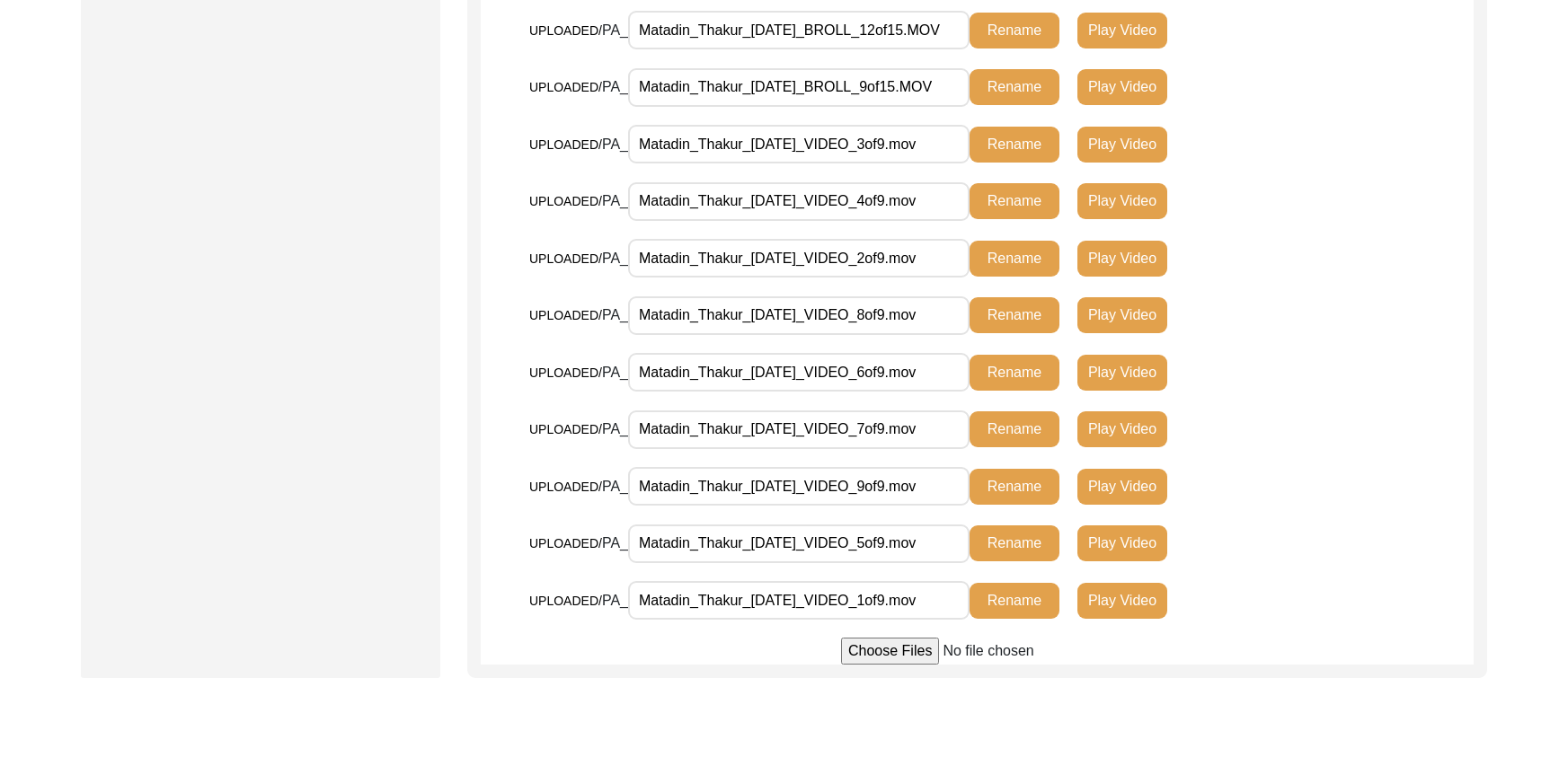 scroll, scrollTop: 1671, scrollLeft: 0, axis: vertical 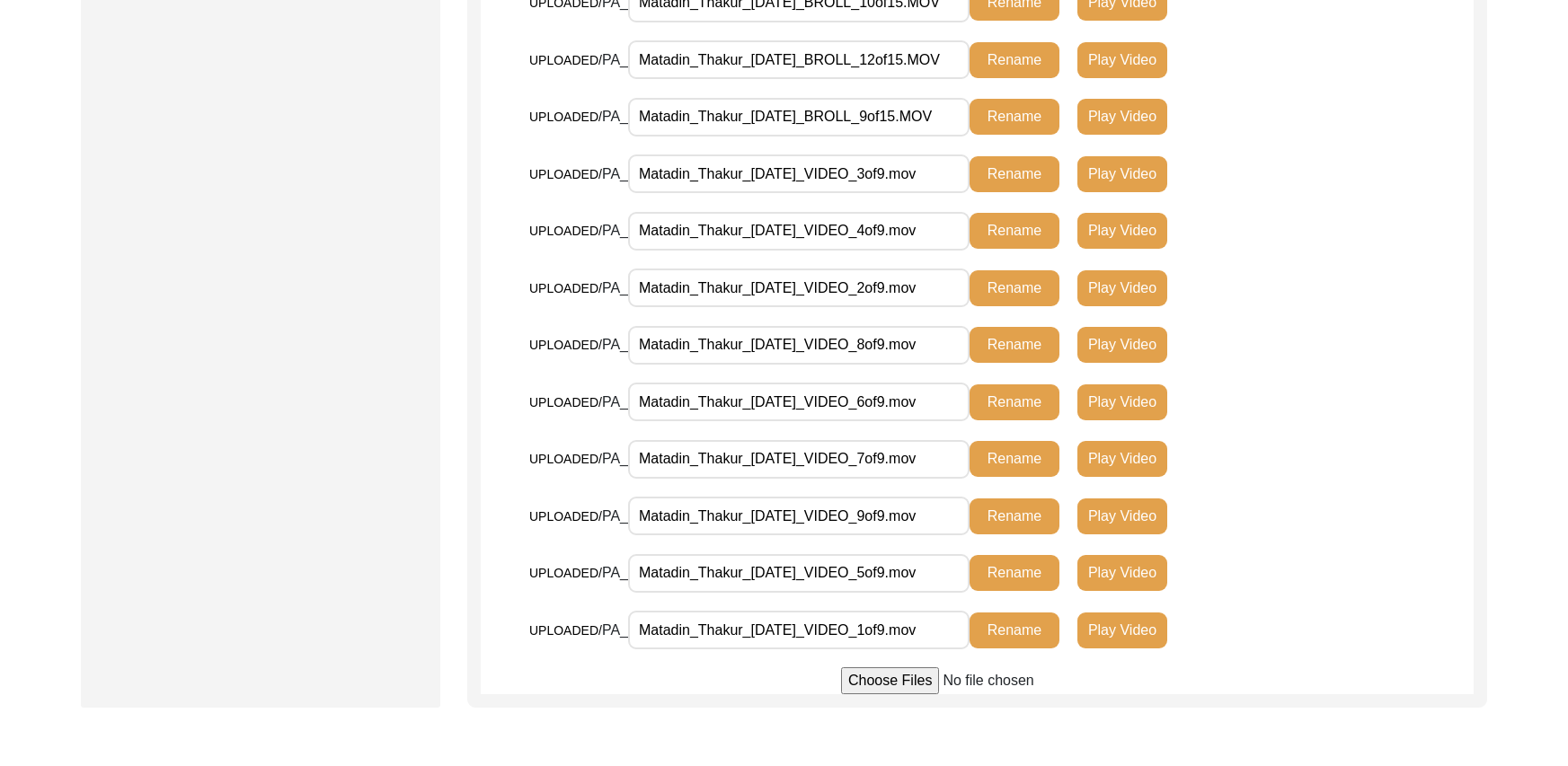 click on "Play Video" 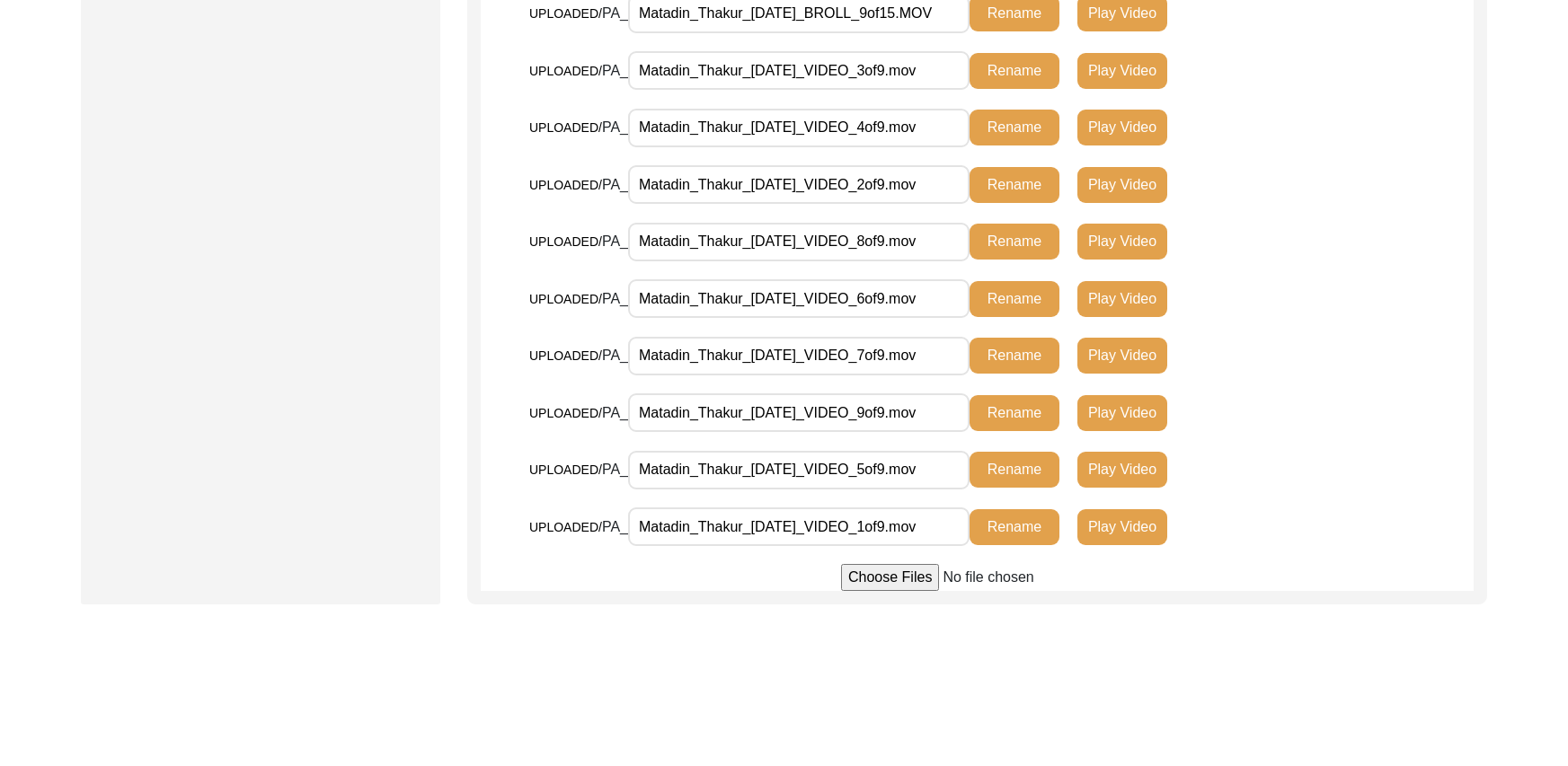 scroll, scrollTop: 1748, scrollLeft: 0, axis: vertical 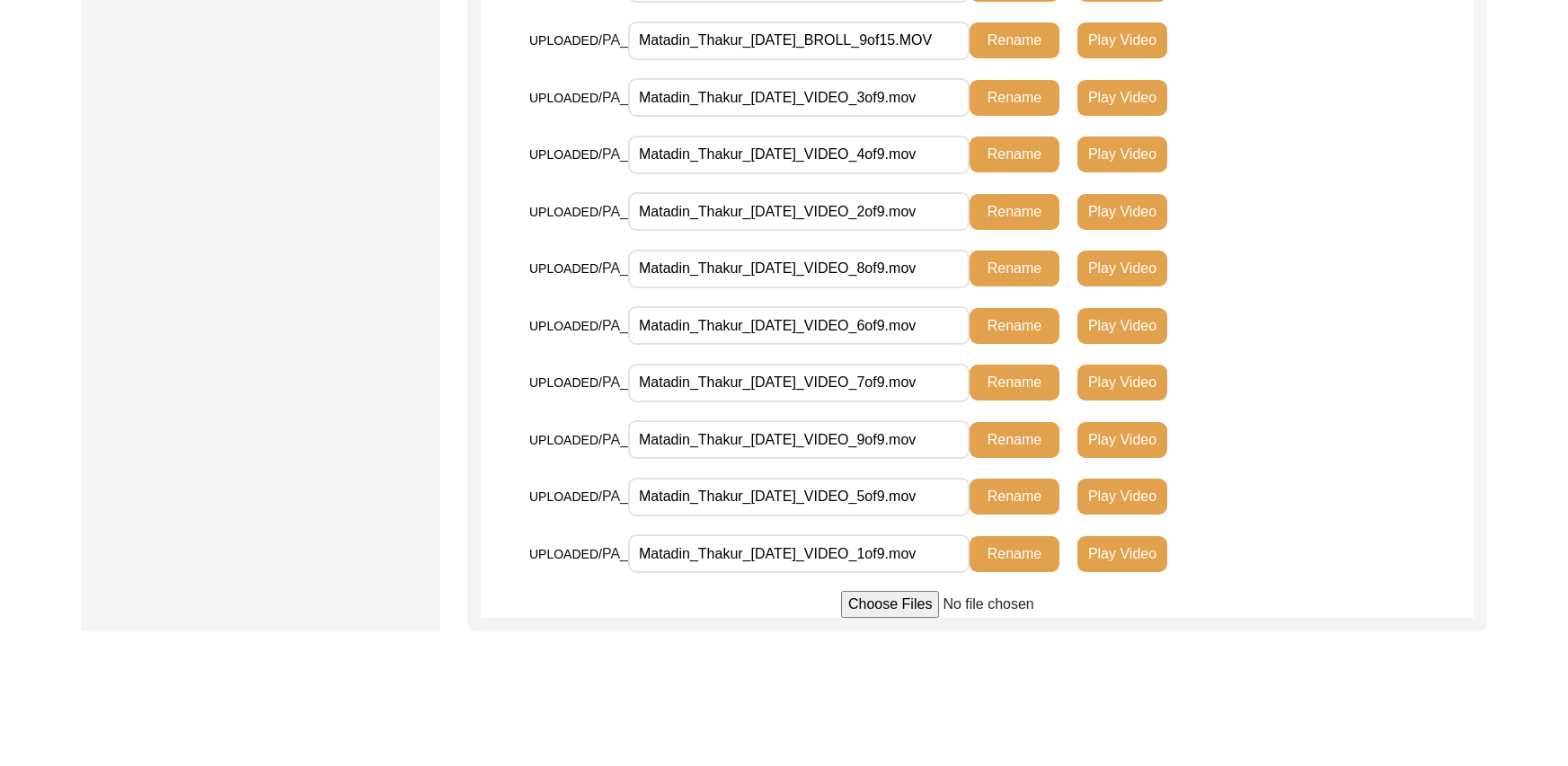 click on "Play Video" 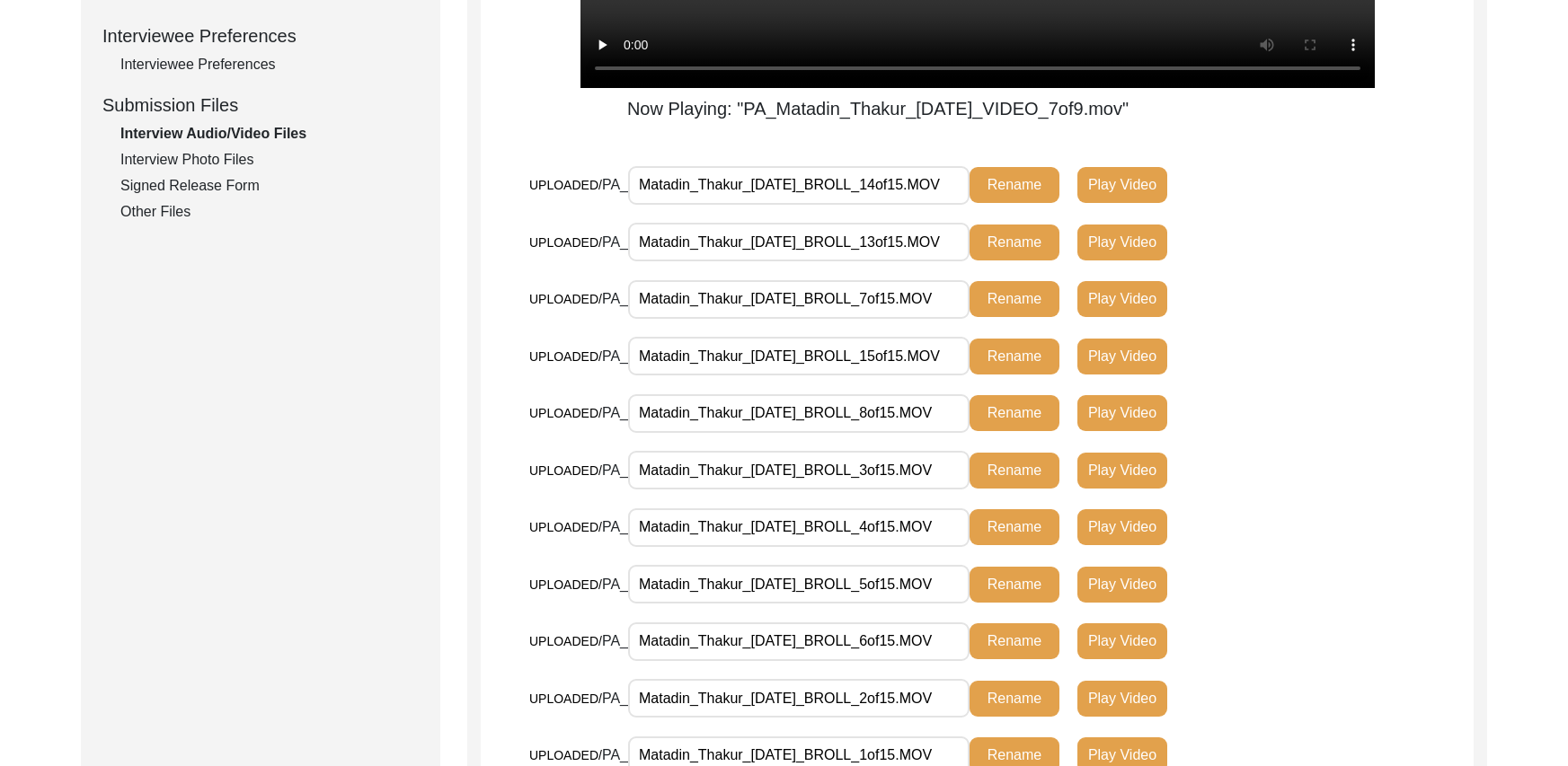 scroll, scrollTop: 801, scrollLeft: 0, axis: vertical 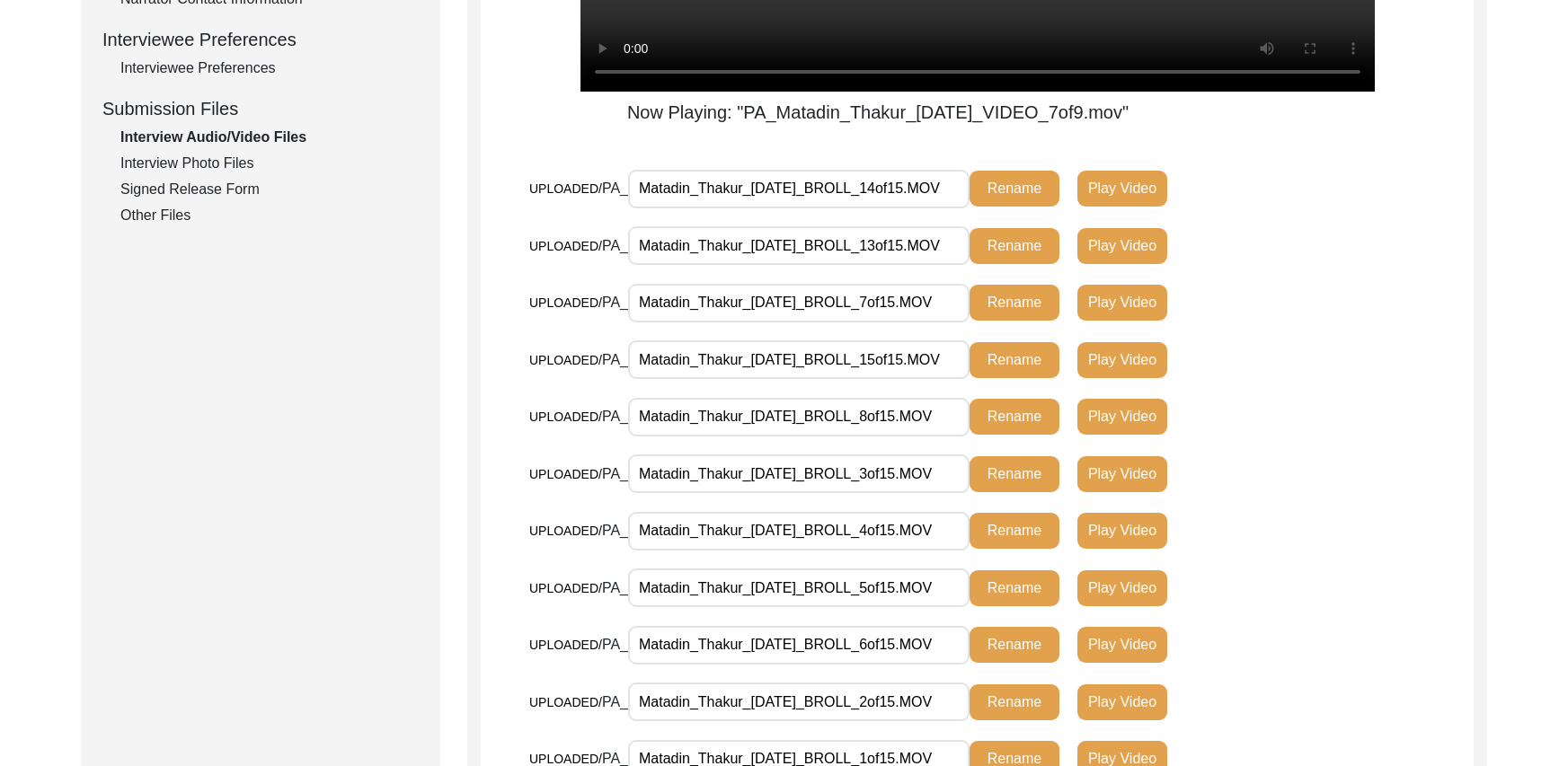 click on "Interview Photo Files" 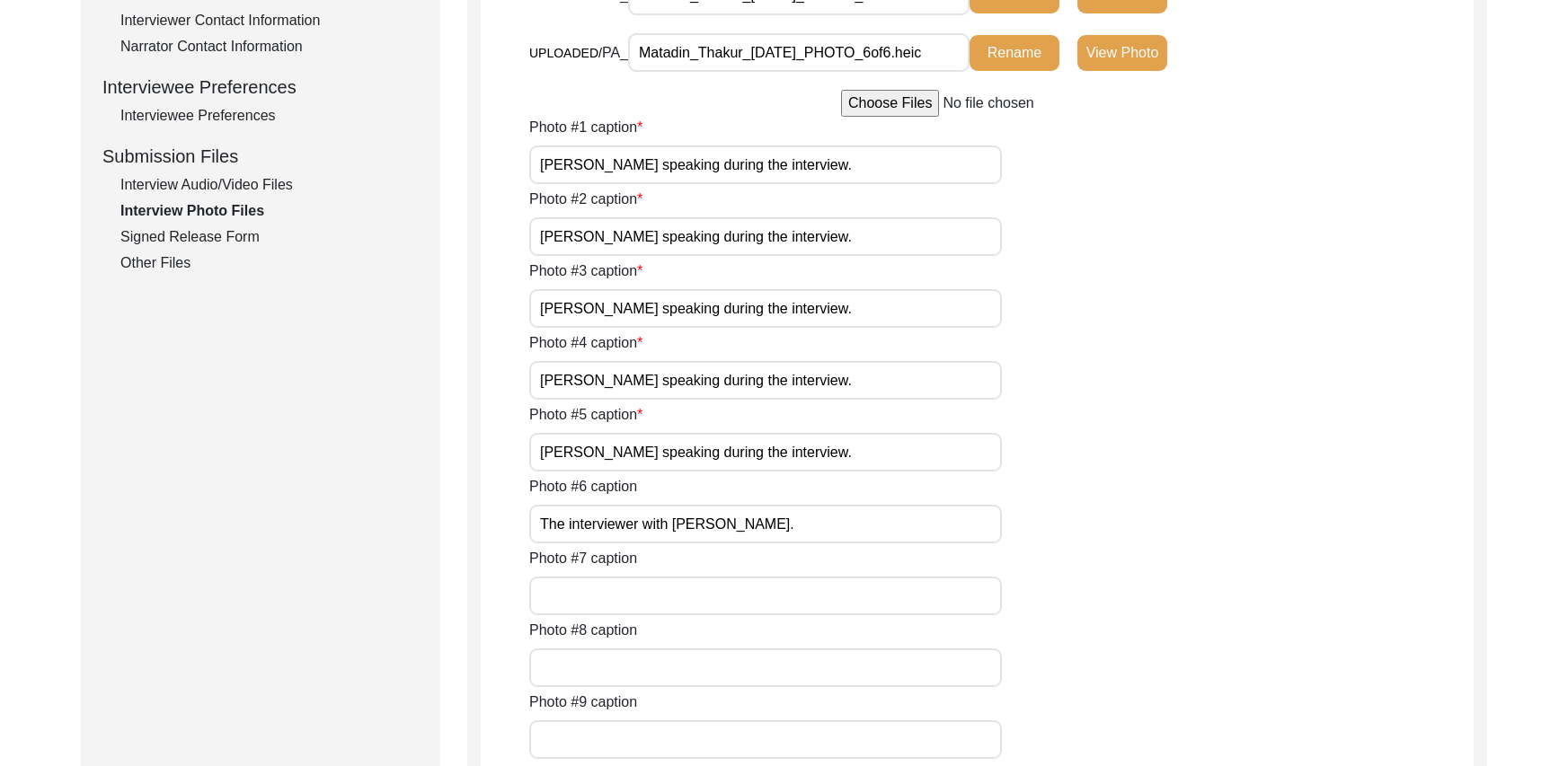 scroll, scrollTop: 773, scrollLeft: 0, axis: vertical 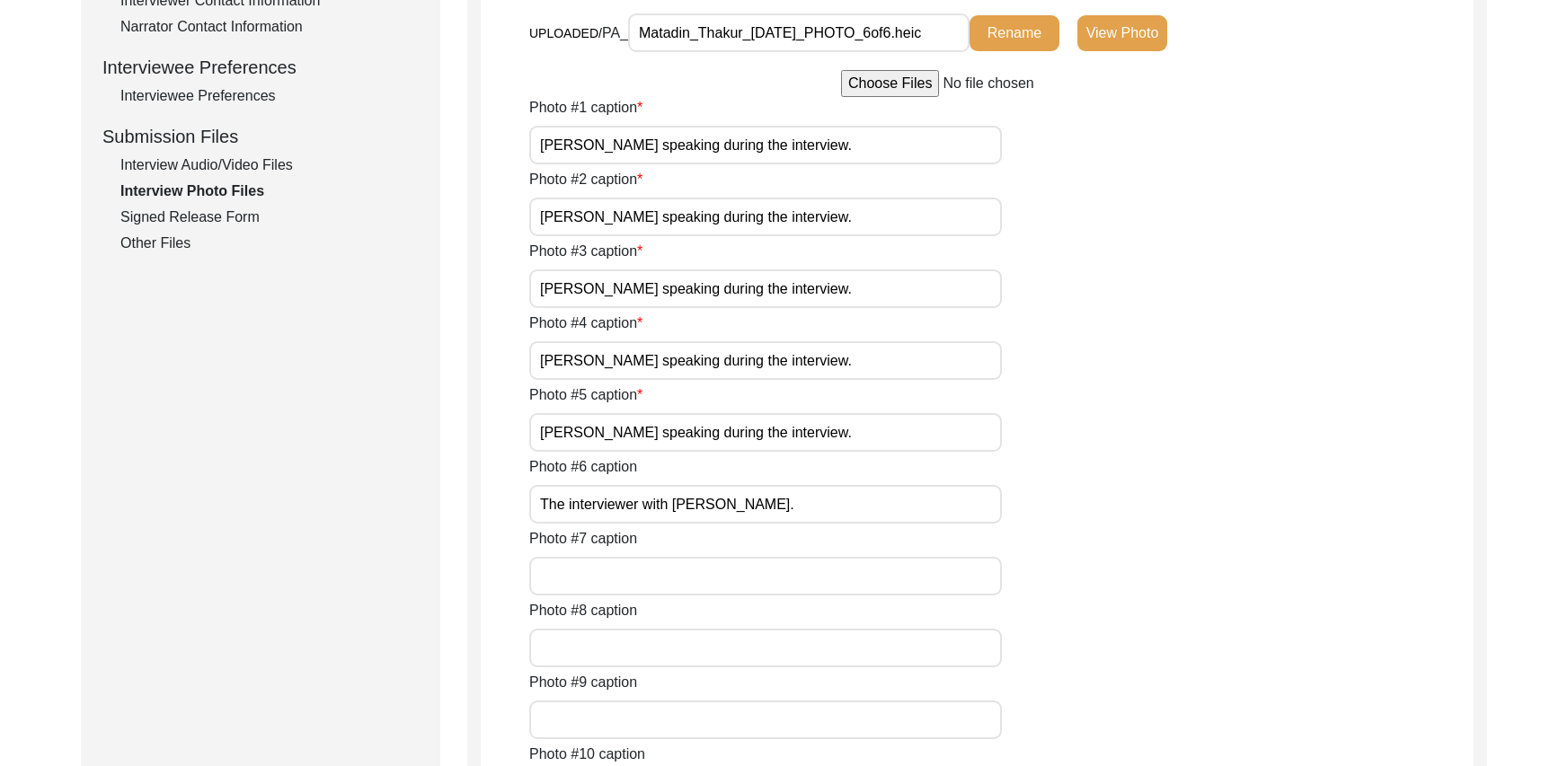 click on "Signed Release Form" 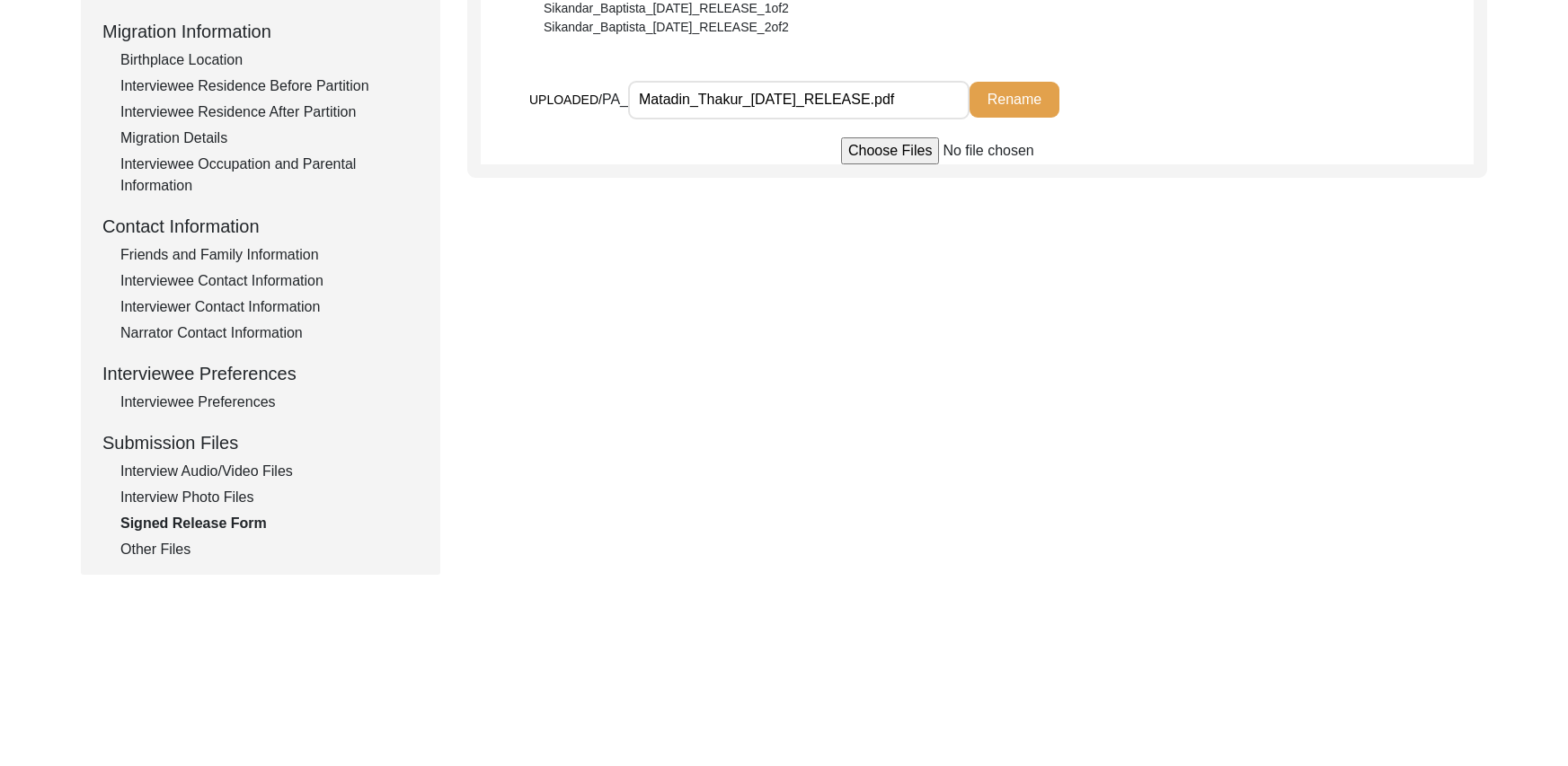 scroll, scrollTop: 486, scrollLeft: 0, axis: vertical 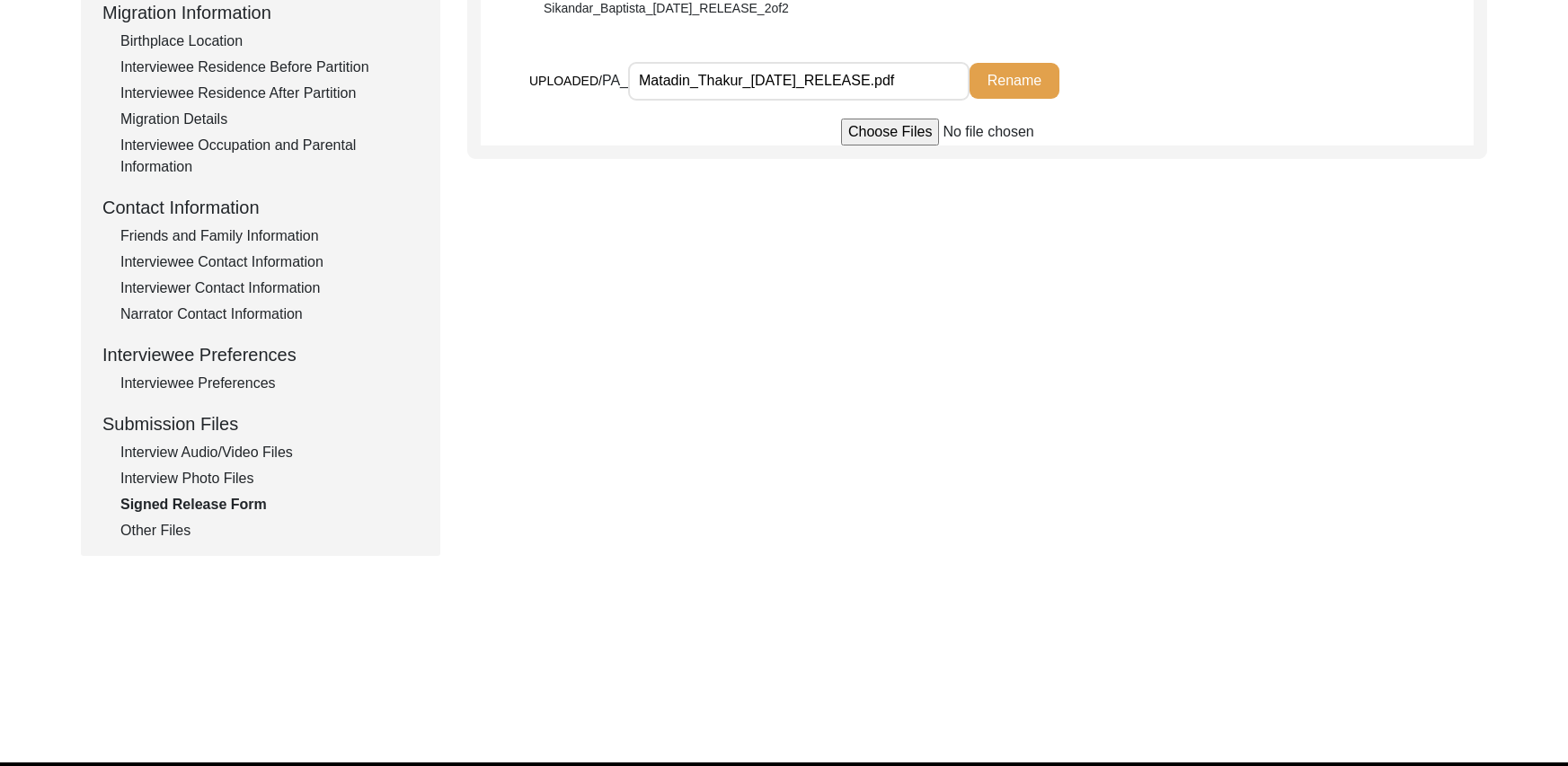 drag, startPoint x: 164, startPoint y: 530, endPoint x: 294, endPoint y: 486, distance: 137.24431 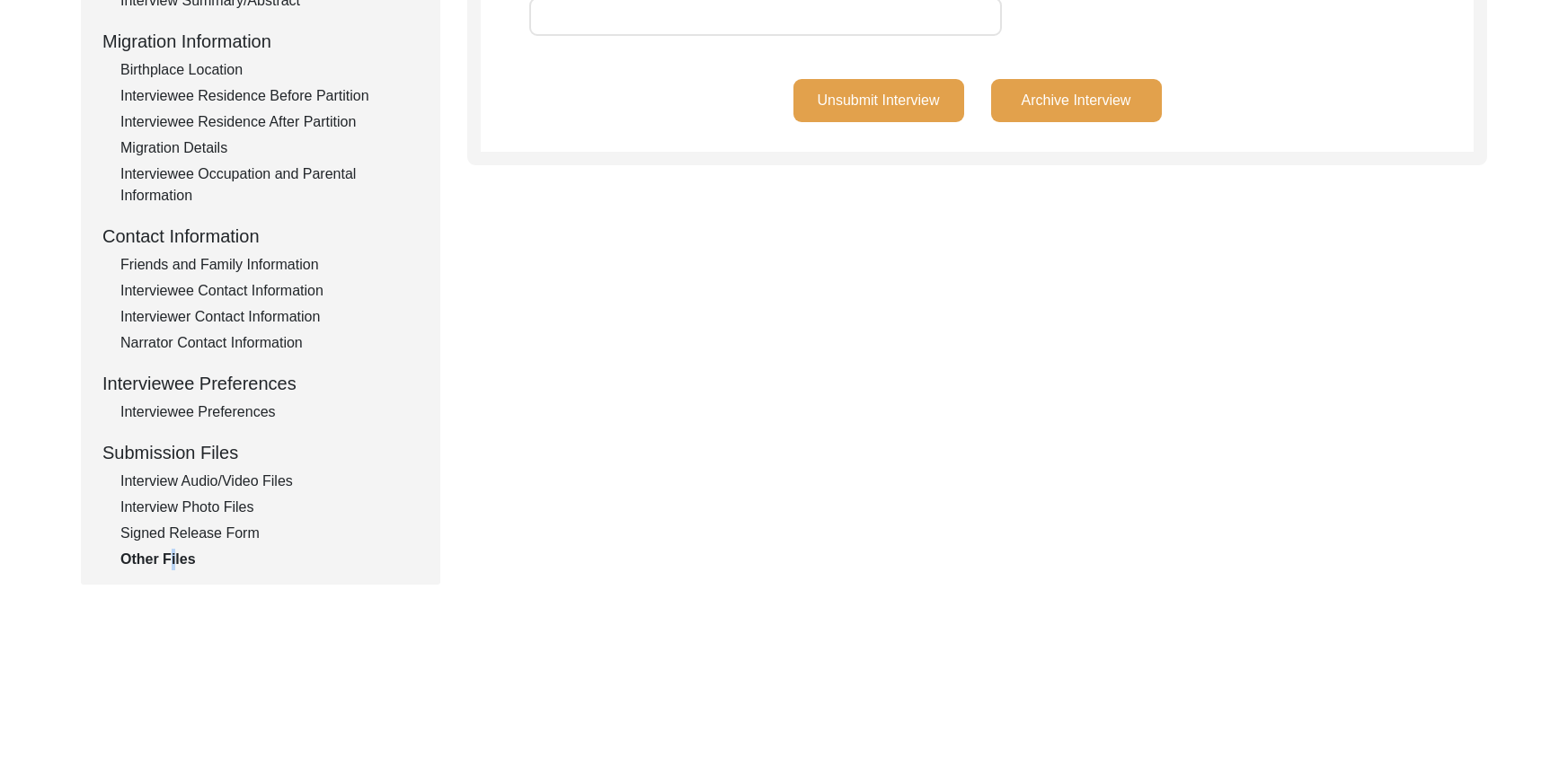 scroll, scrollTop: 0, scrollLeft: 0, axis: both 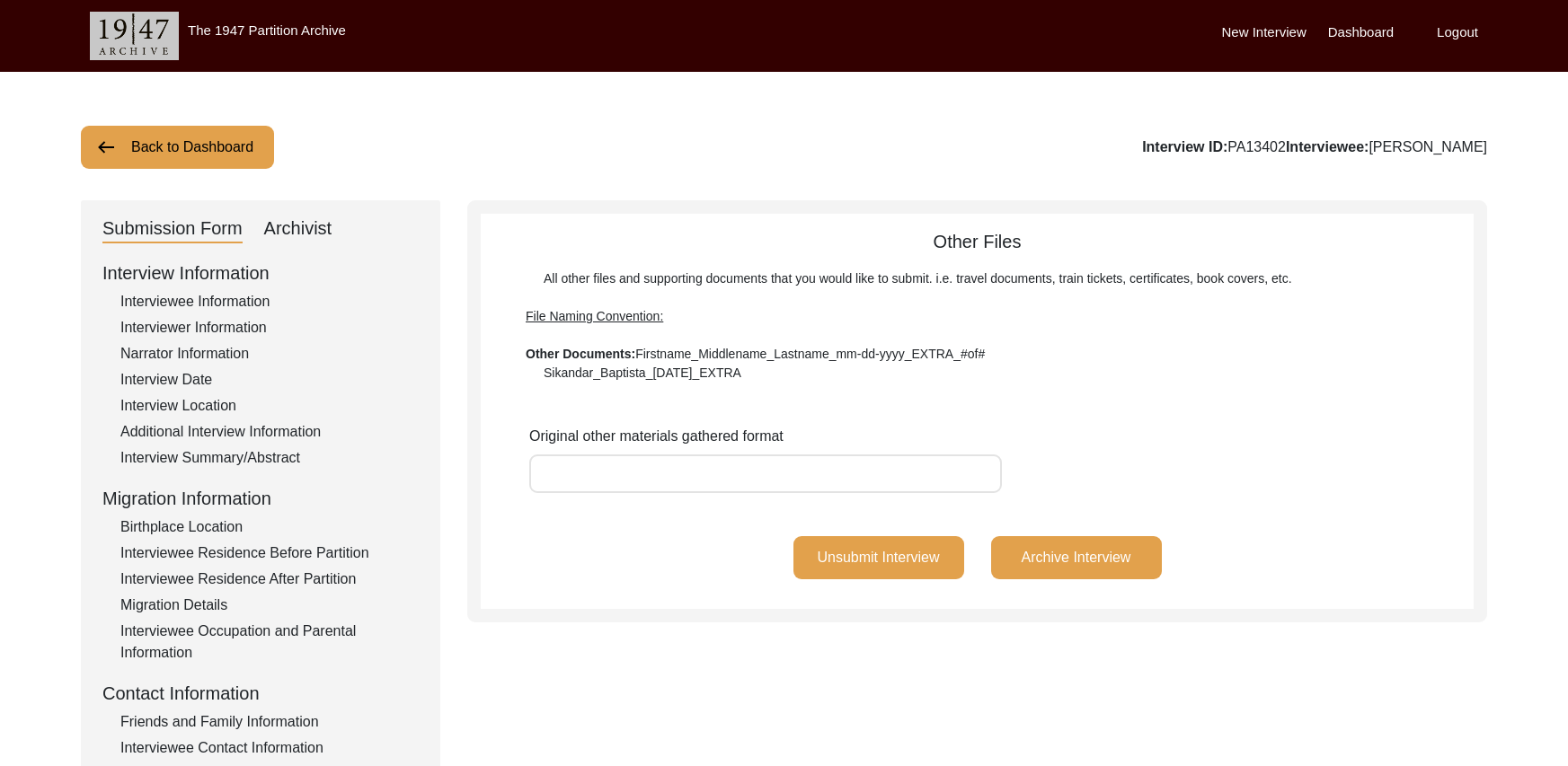 click on "Interviewer Information" 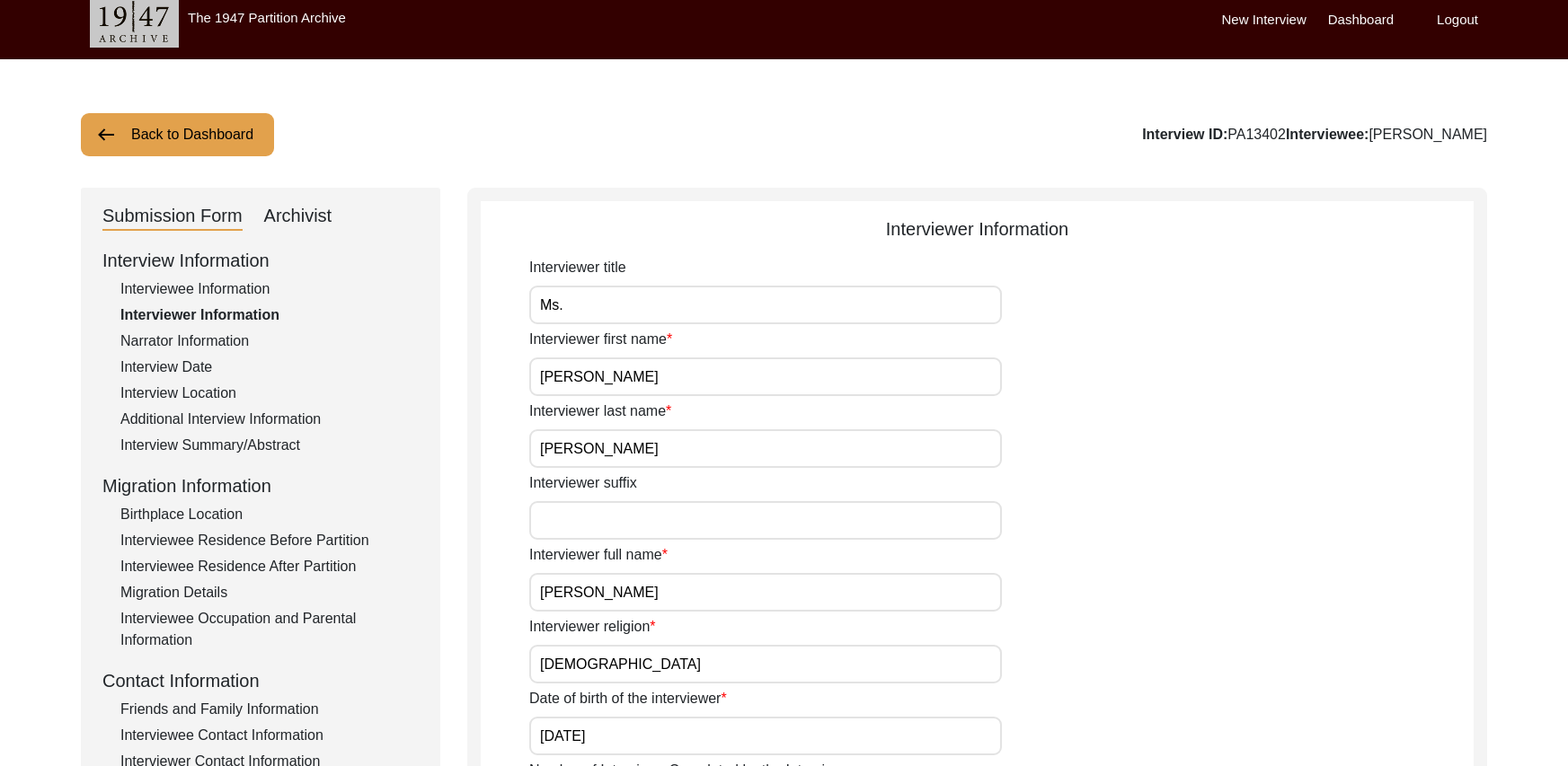 scroll, scrollTop: 14, scrollLeft: 0, axis: vertical 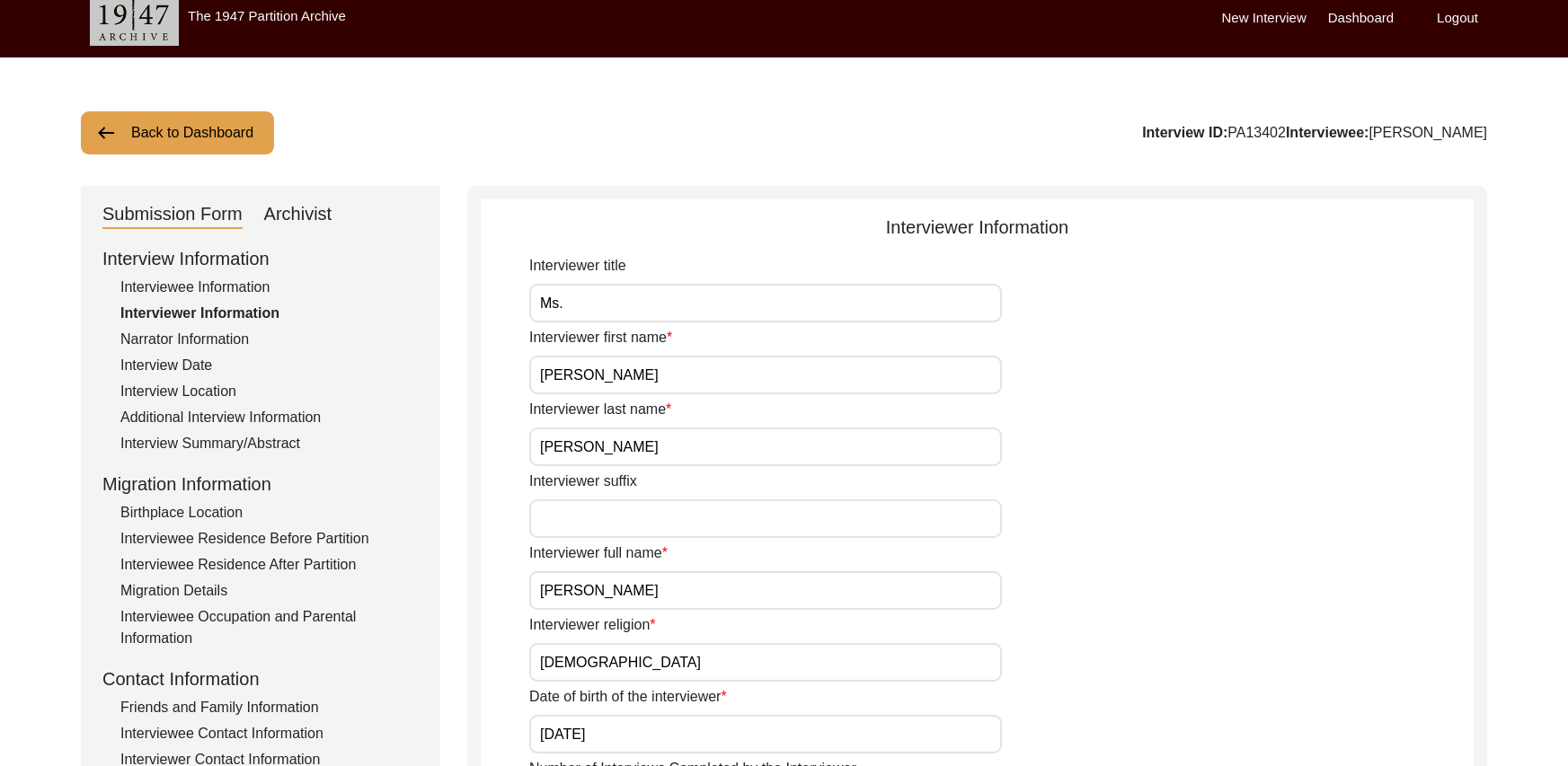 click on "[PERSON_NAME]" at bounding box center [766, 590] 